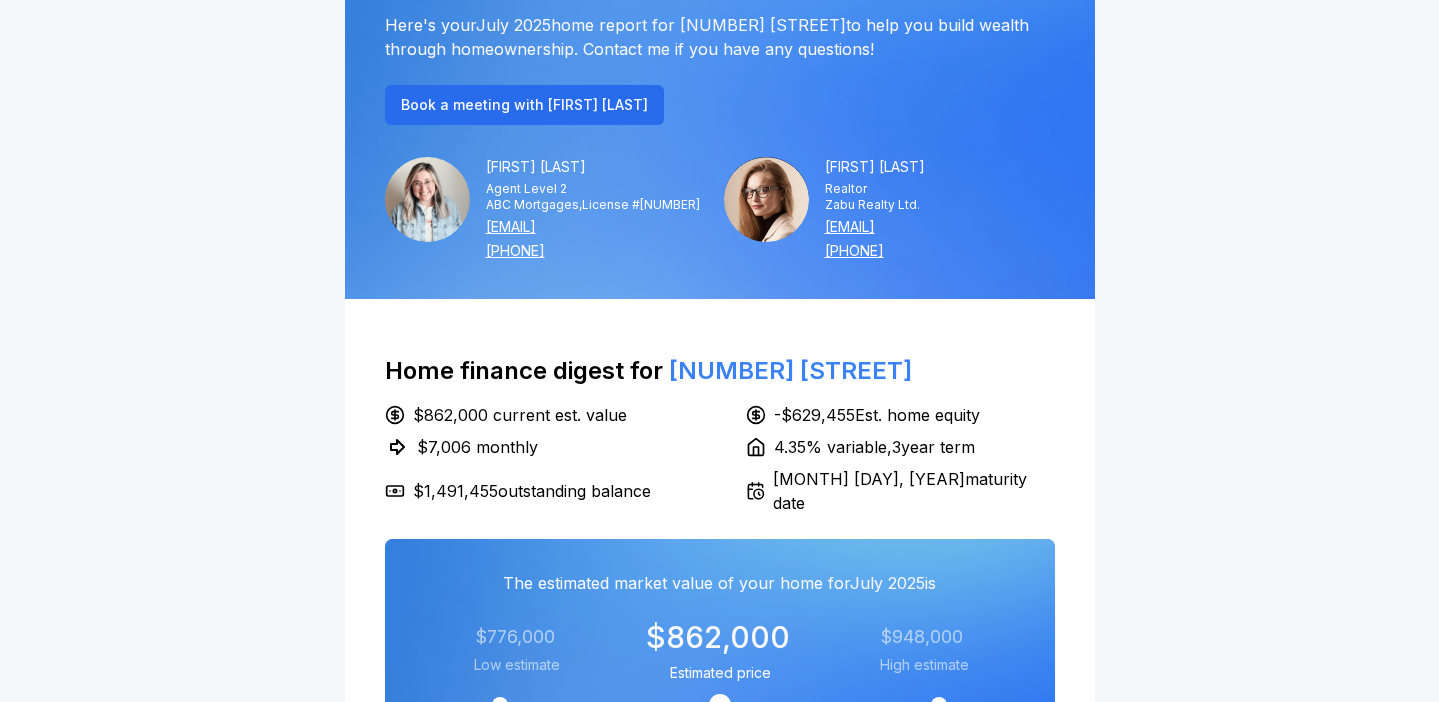 scroll, scrollTop: 0, scrollLeft: 0, axis: both 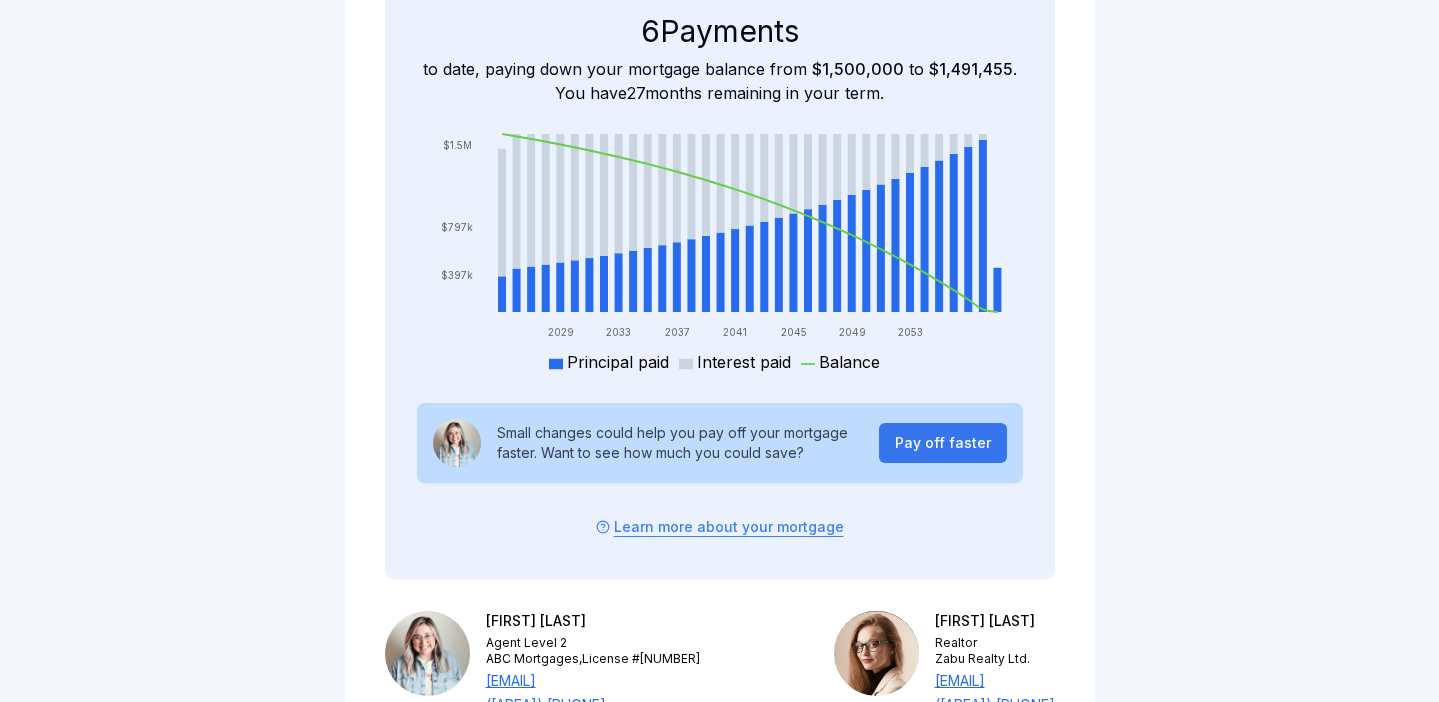 click on "Pay off faster" at bounding box center [943, 443] 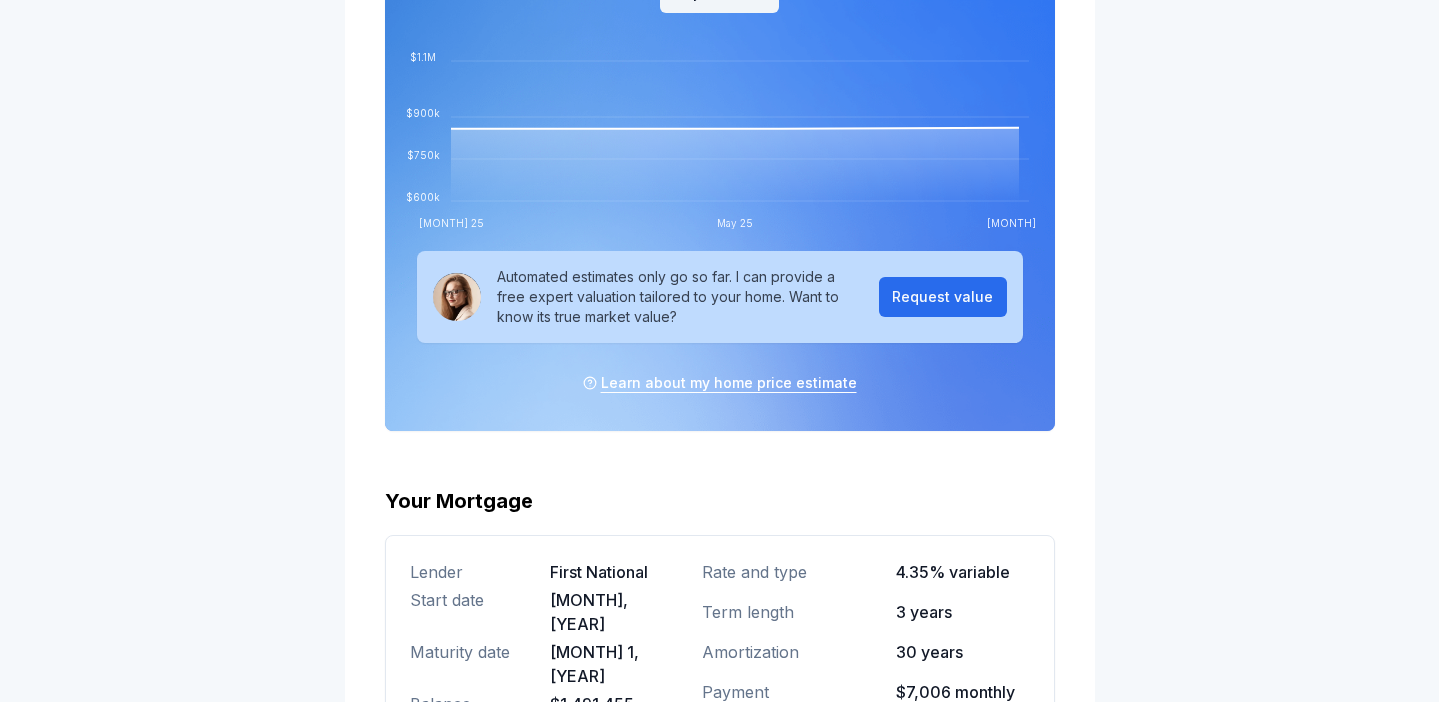 scroll, scrollTop: 0, scrollLeft: 0, axis: both 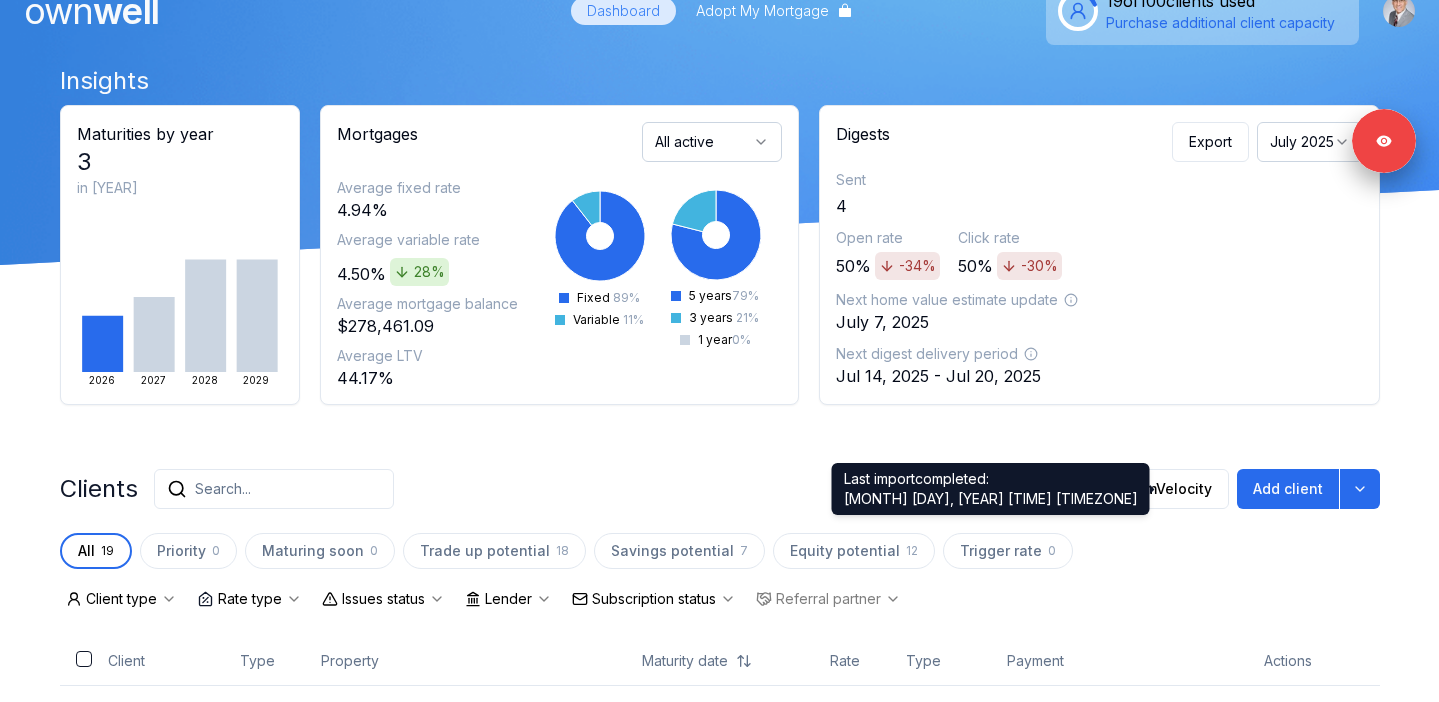 click on "Import from  Velocity" at bounding box center (1130, 489) 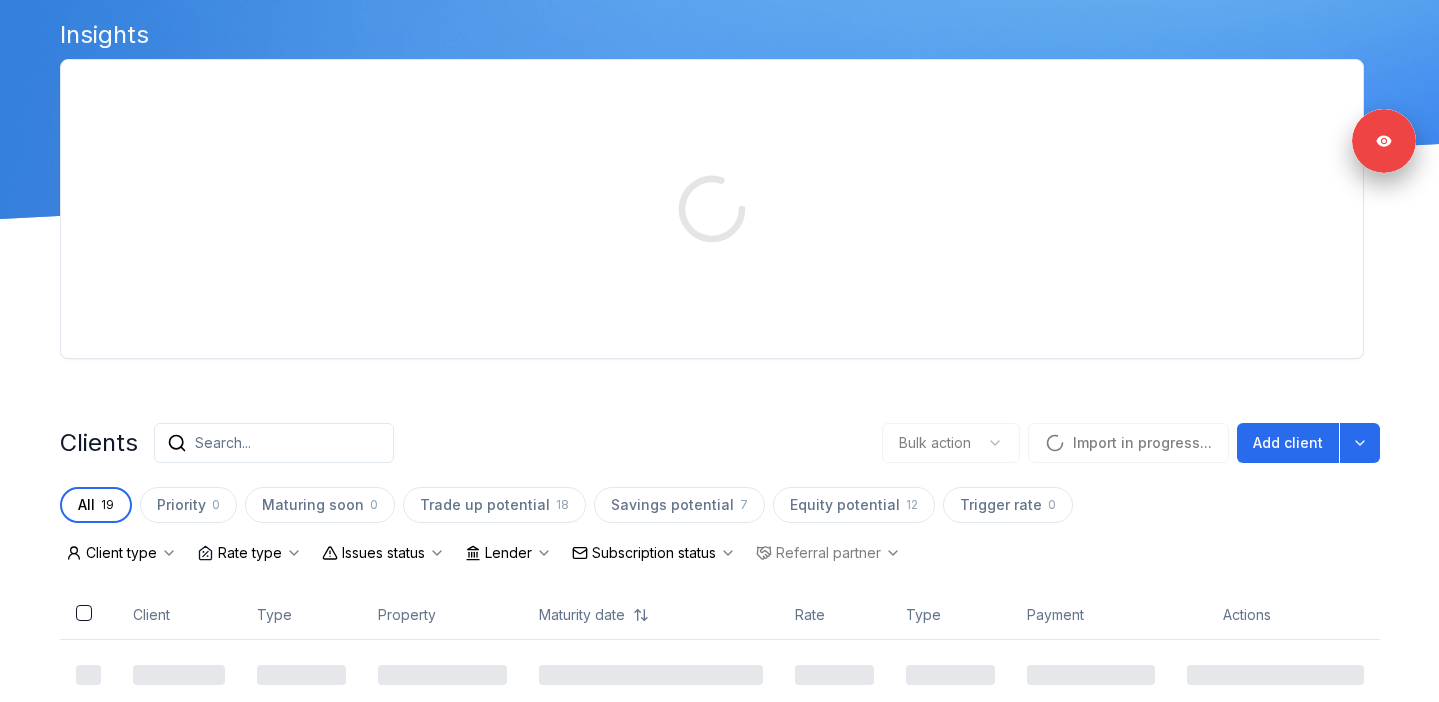 scroll, scrollTop: 0, scrollLeft: 0, axis: both 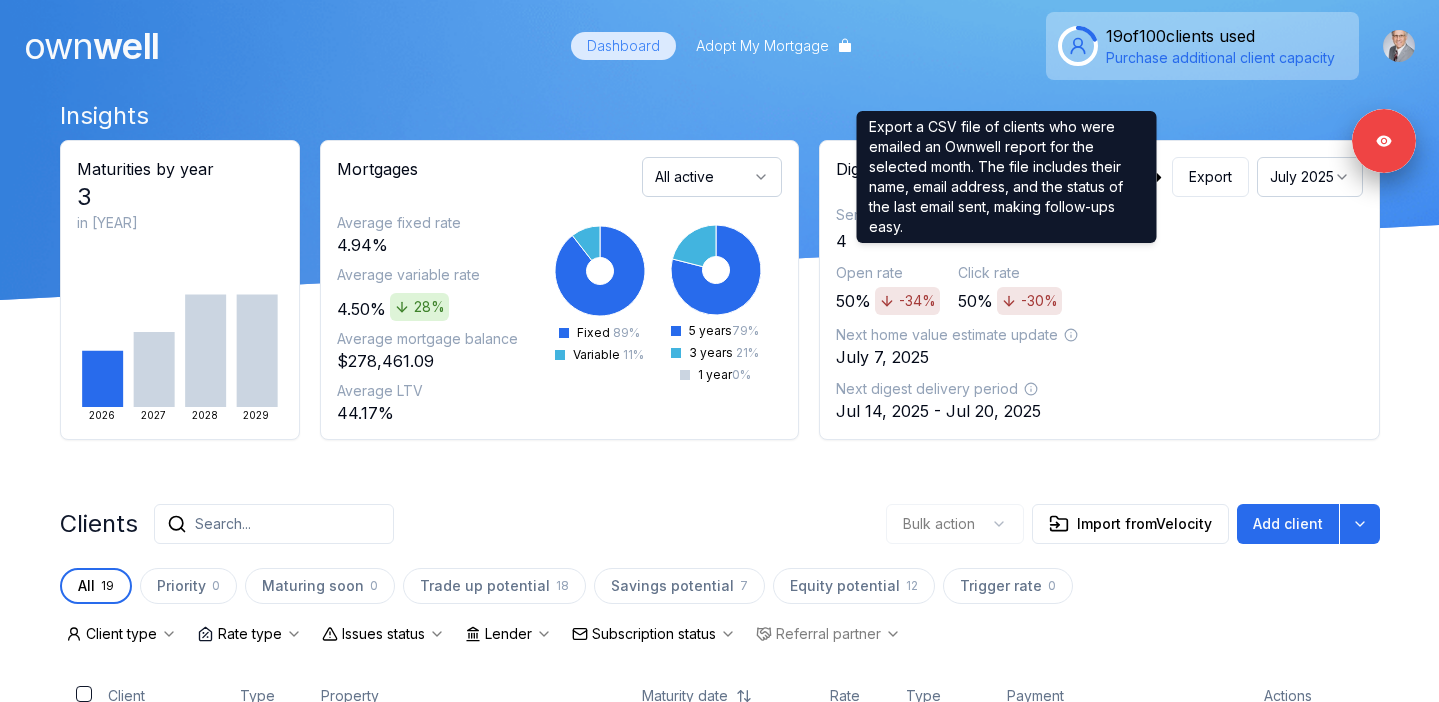 click on "July 2025" at bounding box center (1310, 177) 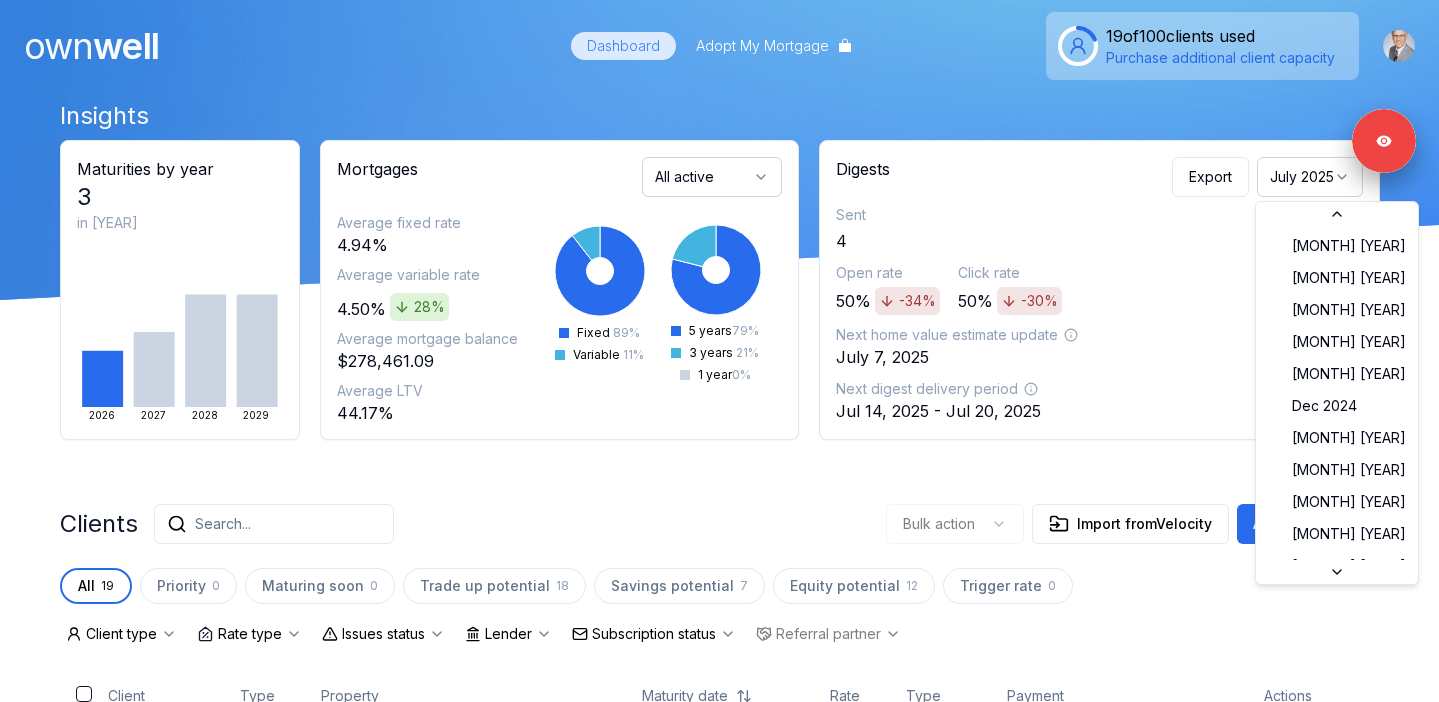 scroll, scrollTop: 86, scrollLeft: 0, axis: vertical 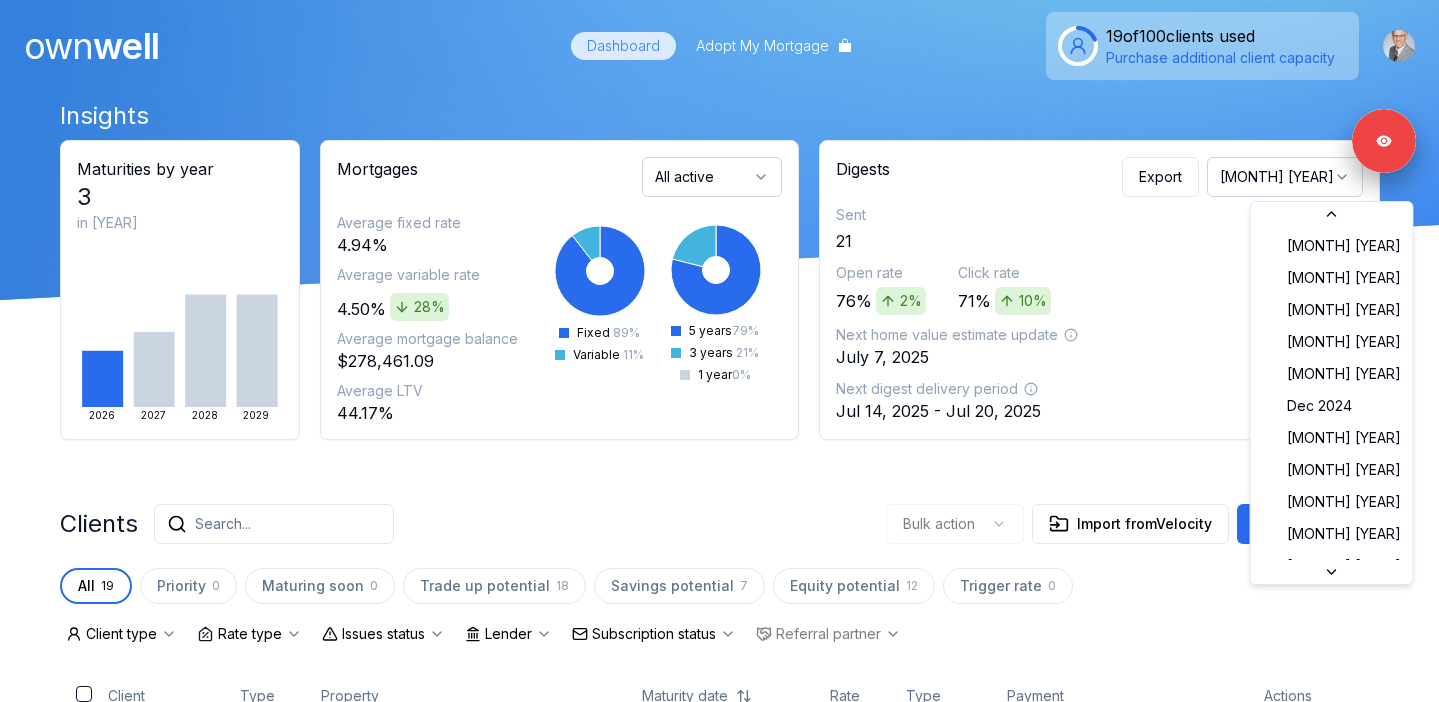 click on "[DATE]" at bounding box center [1285, 177] 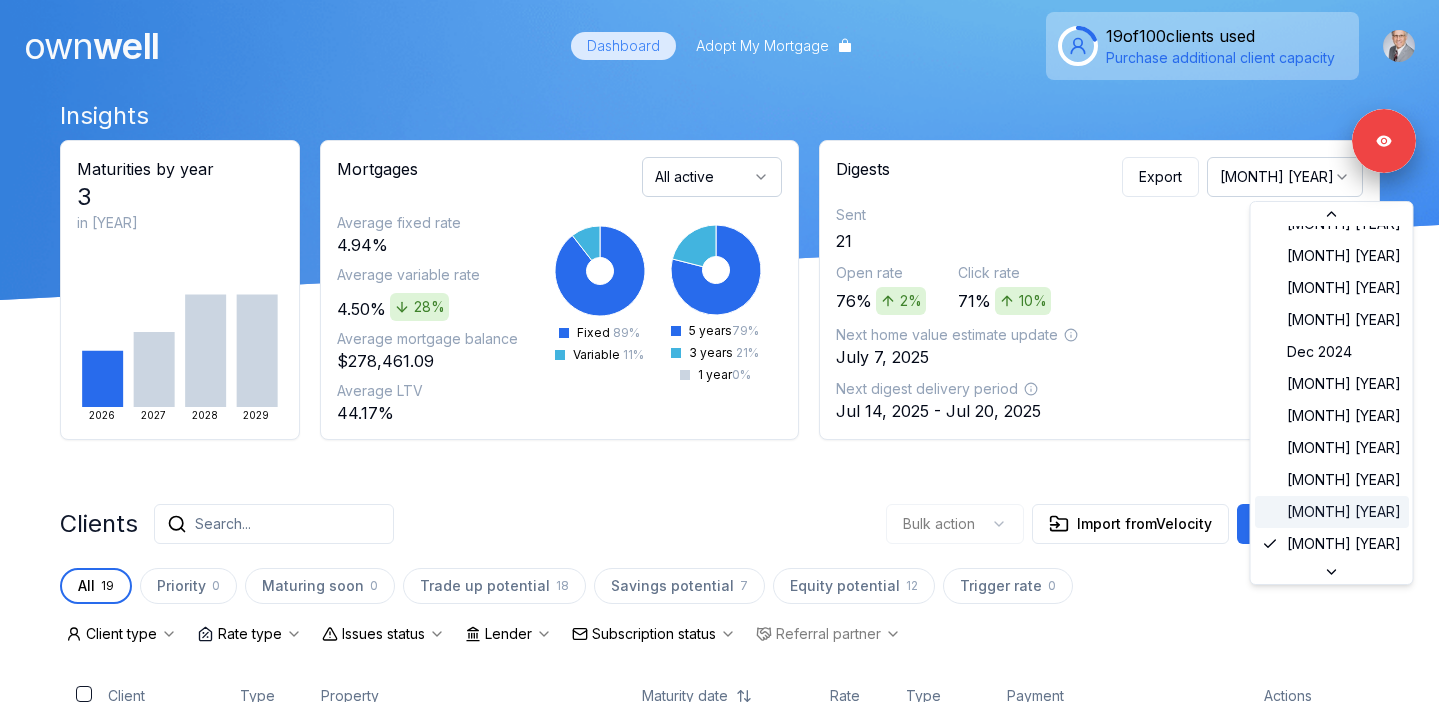 scroll, scrollTop: 66, scrollLeft: 0, axis: vertical 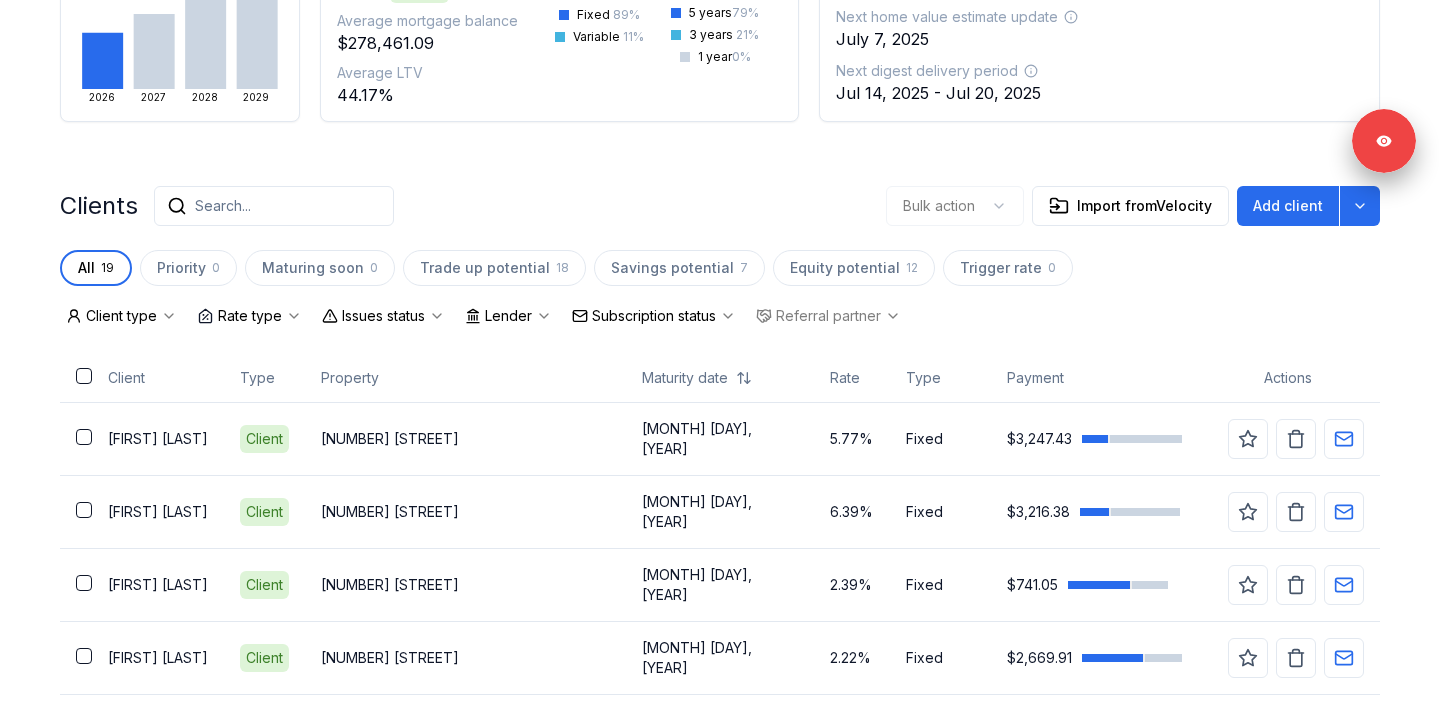 click on "Subscription status" at bounding box center (654, 316) 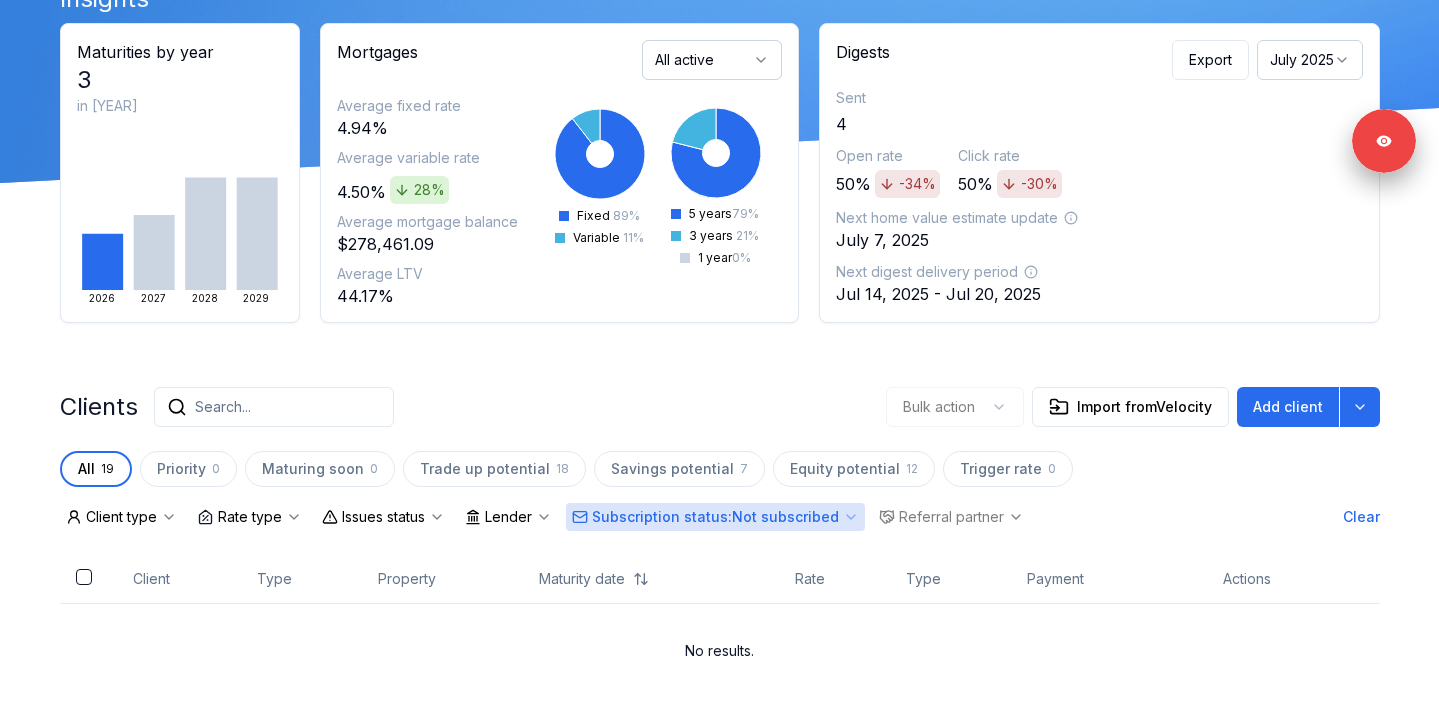 scroll, scrollTop: 0, scrollLeft: 0, axis: both 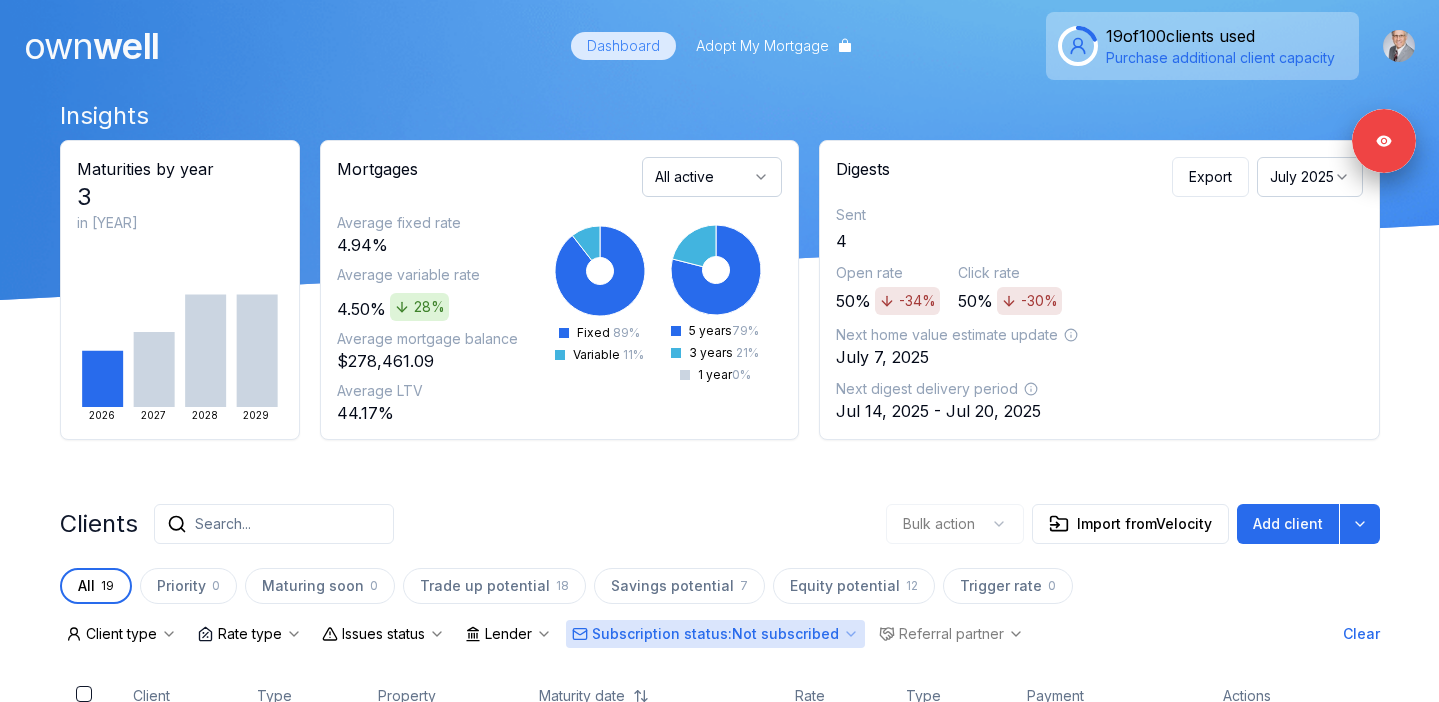 click on "own well" at bounding box center [91, 46] 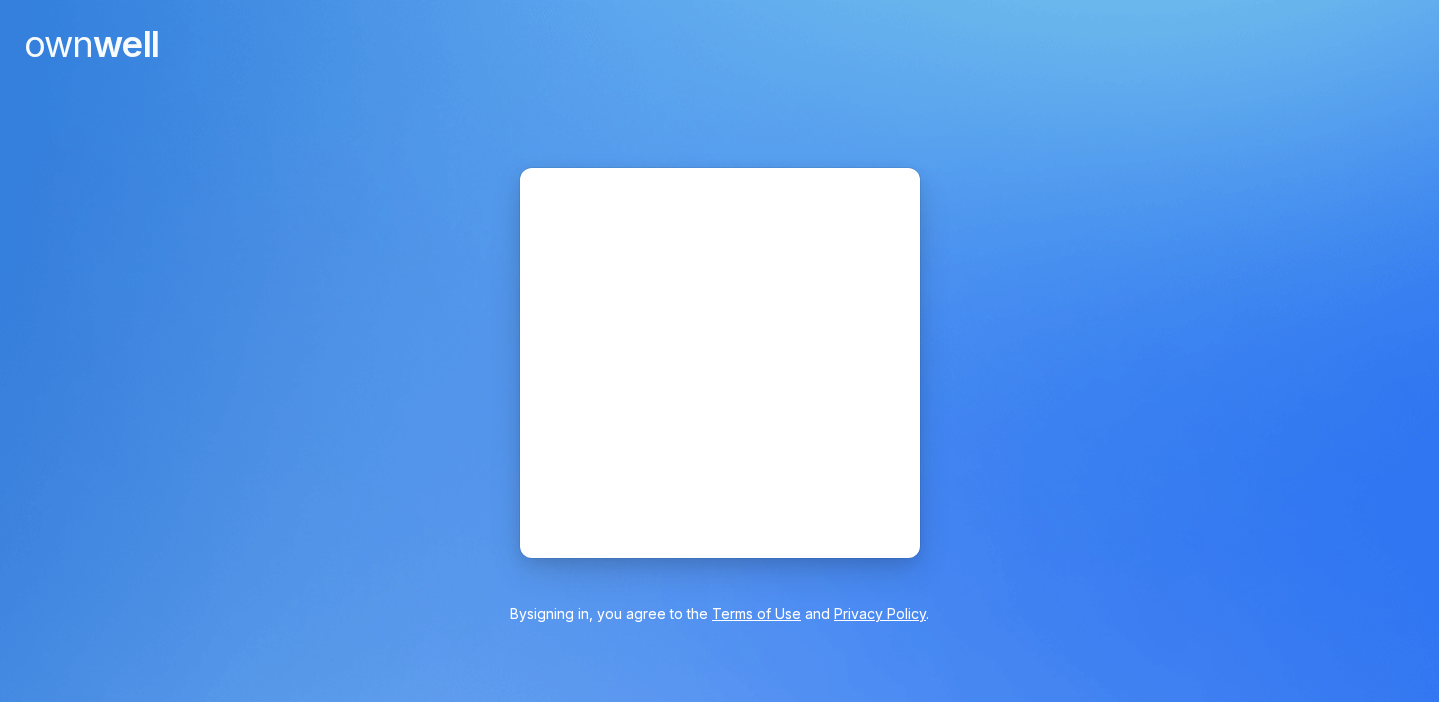 scroll, scrollTop: 0, scrollLeft: 0, axis: both 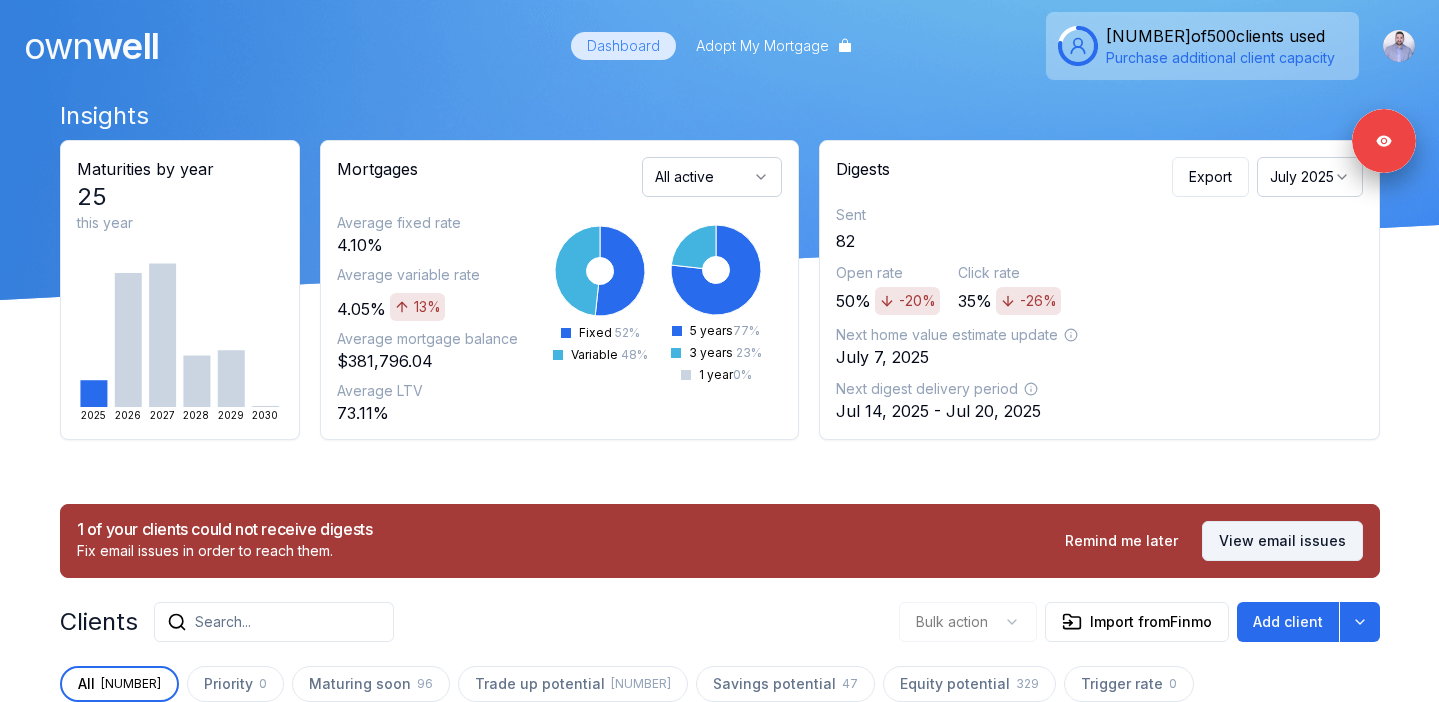 click on "View email issues" at bounding box center [1282, 541] 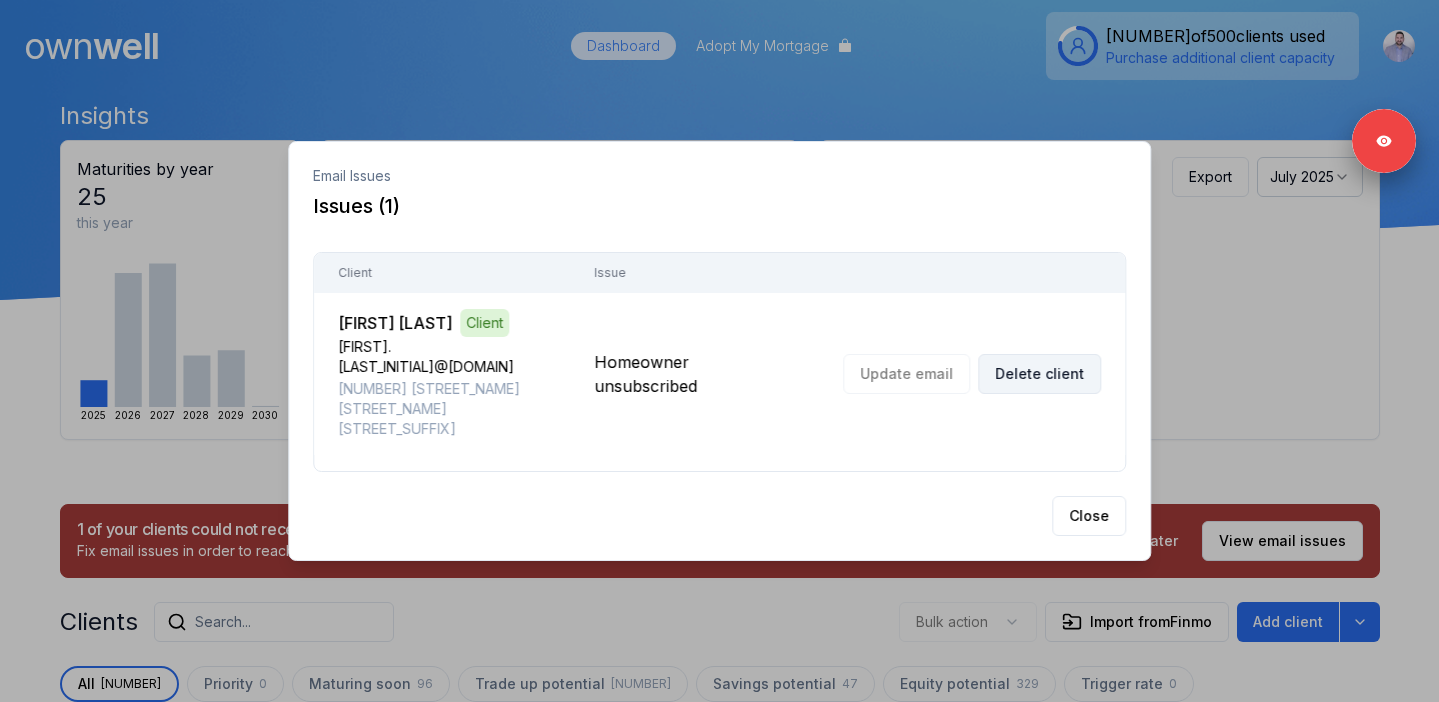 click on "Delete client" at bounding box center [1039, 374] 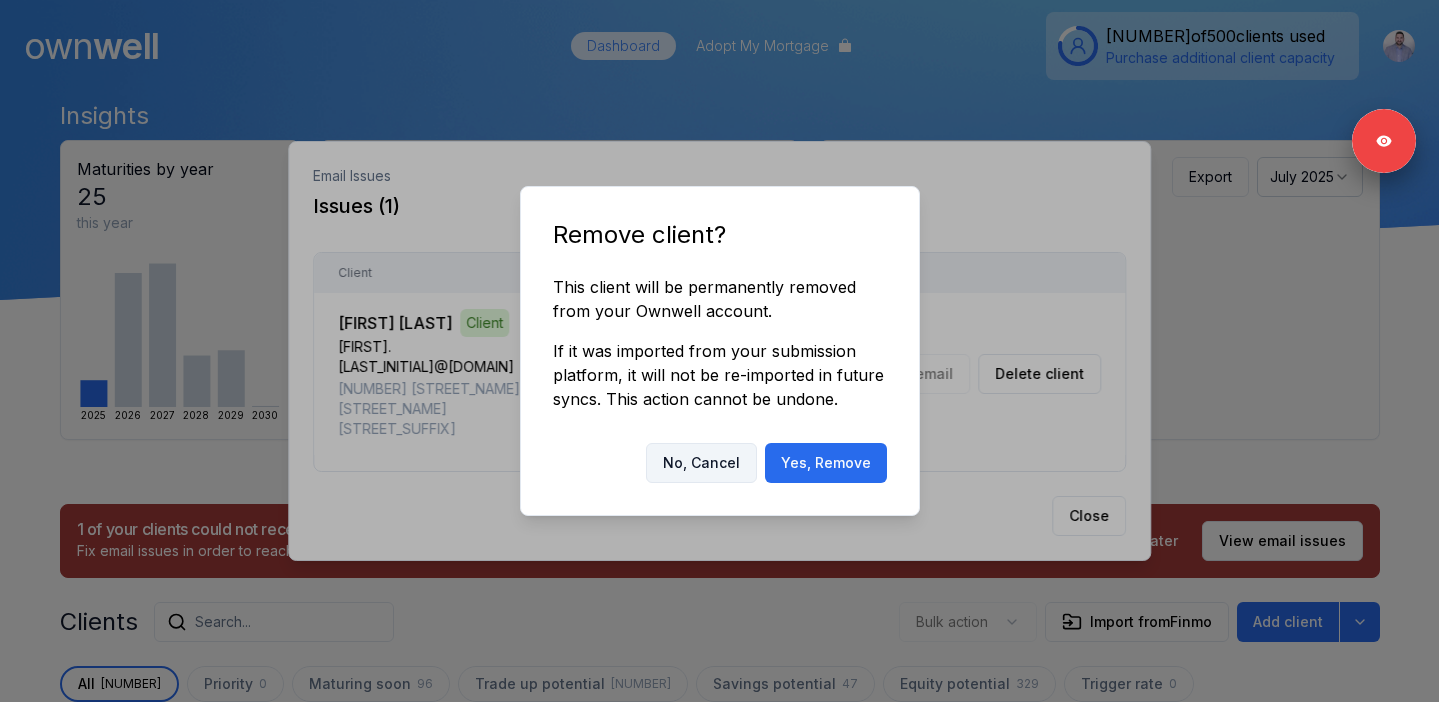 click on "No, Cancel" at bounding box center [701, 463] 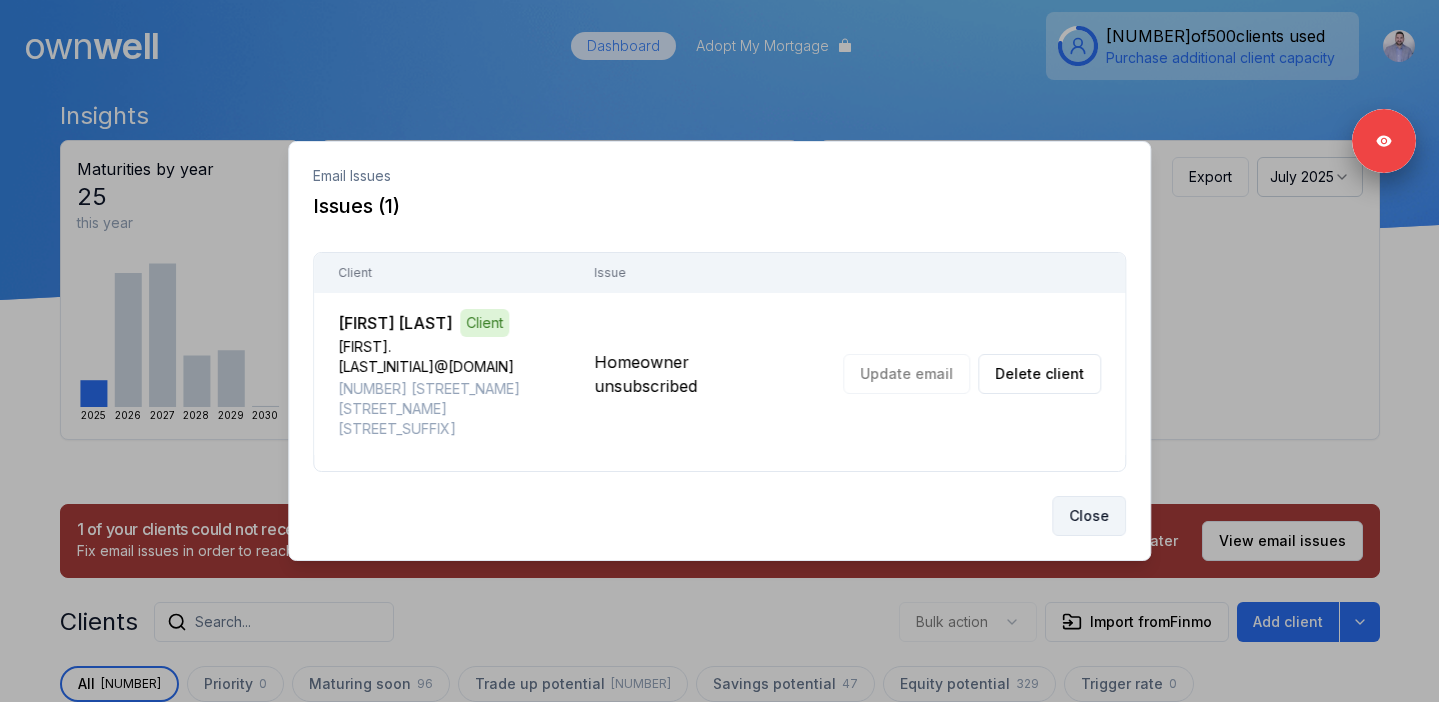 click on "Close" at bounding box center (1089, 516) 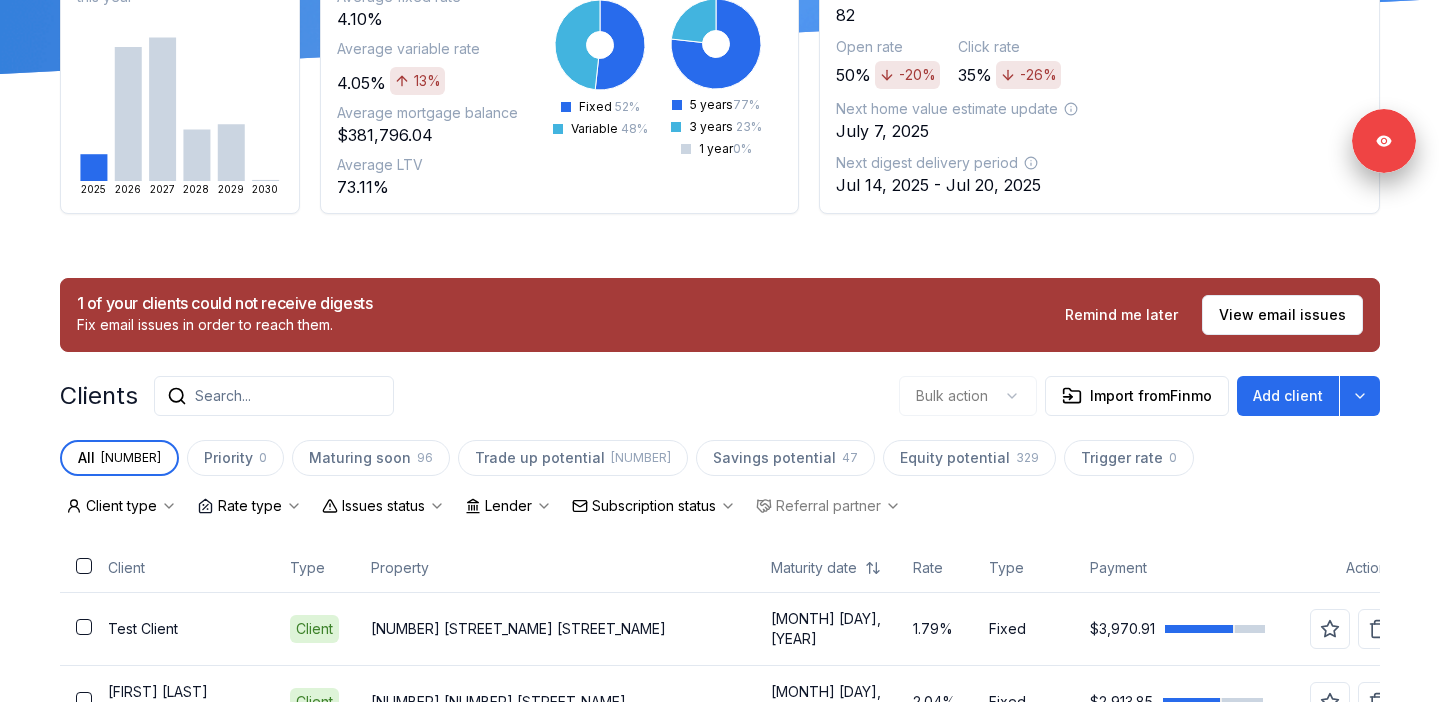 scroll, scrollTop: 349, scrollLeft: 0, axis: vertical 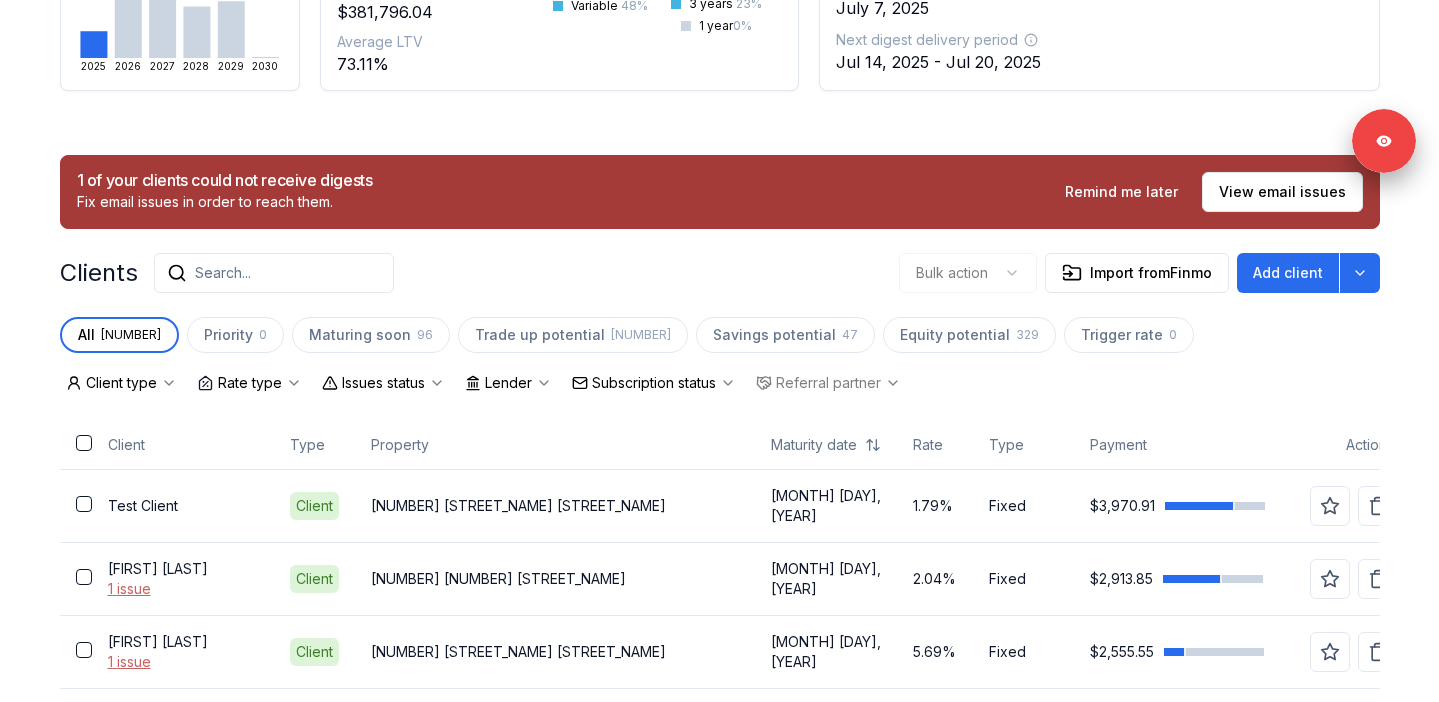 click on "Subscription status" at bounding box center (654, 383) 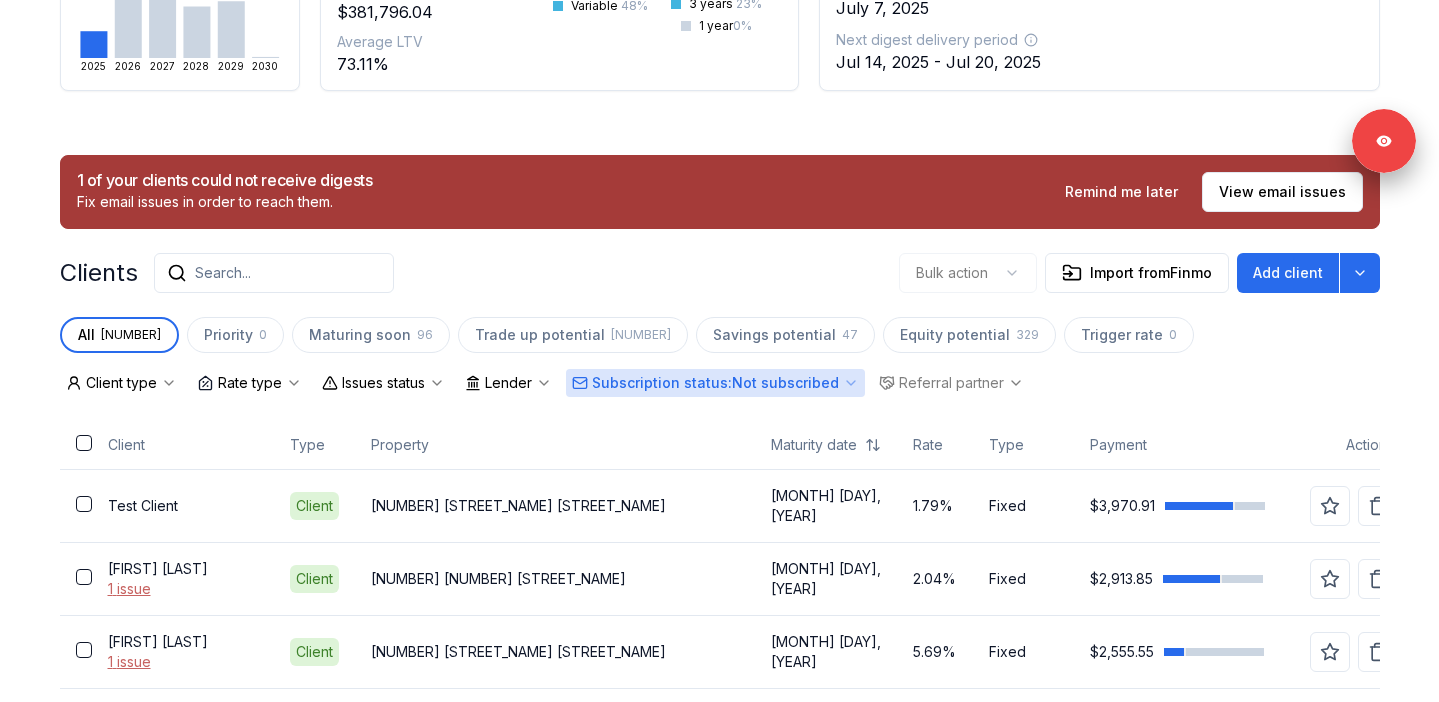 scroll, scrollTop: 288, scrollLeft: 0, axis: vertical 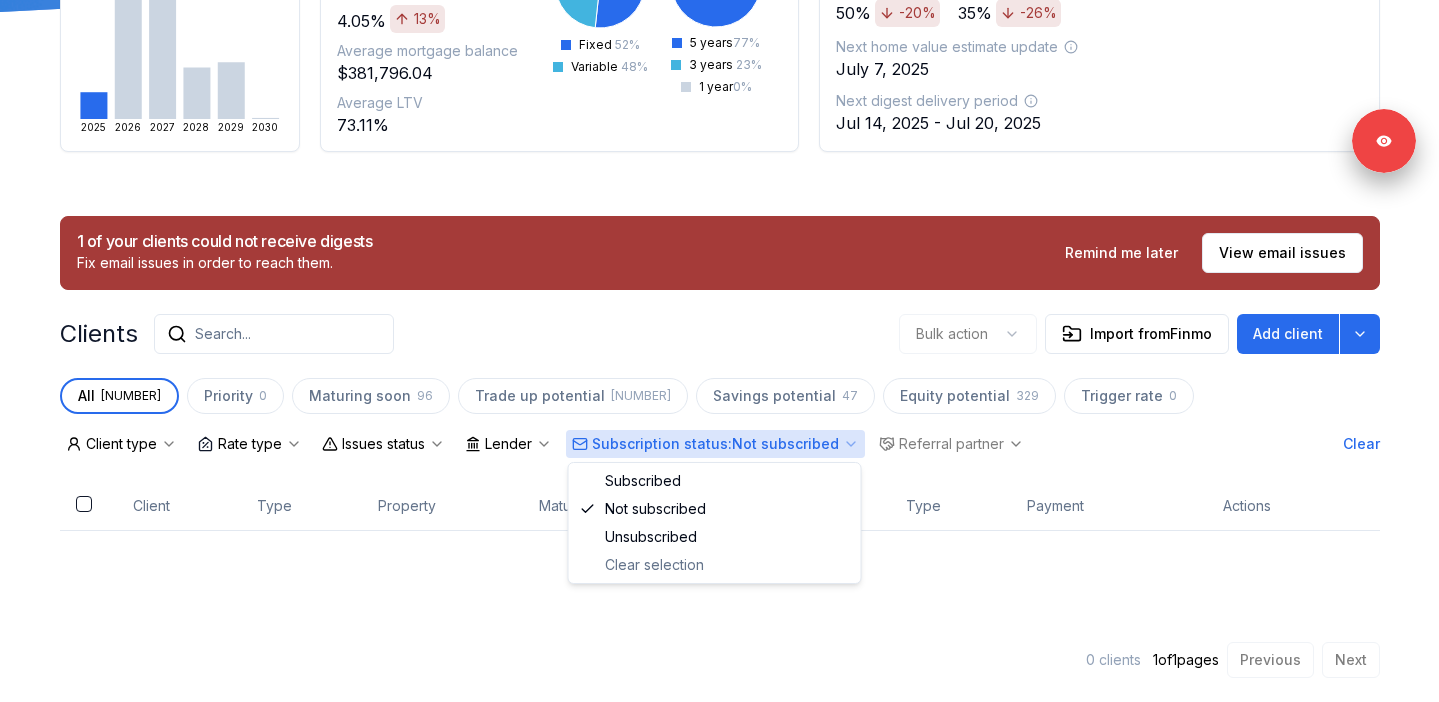 click on "Subscription status :  Not subscribed" at bounding box center (715, 444) 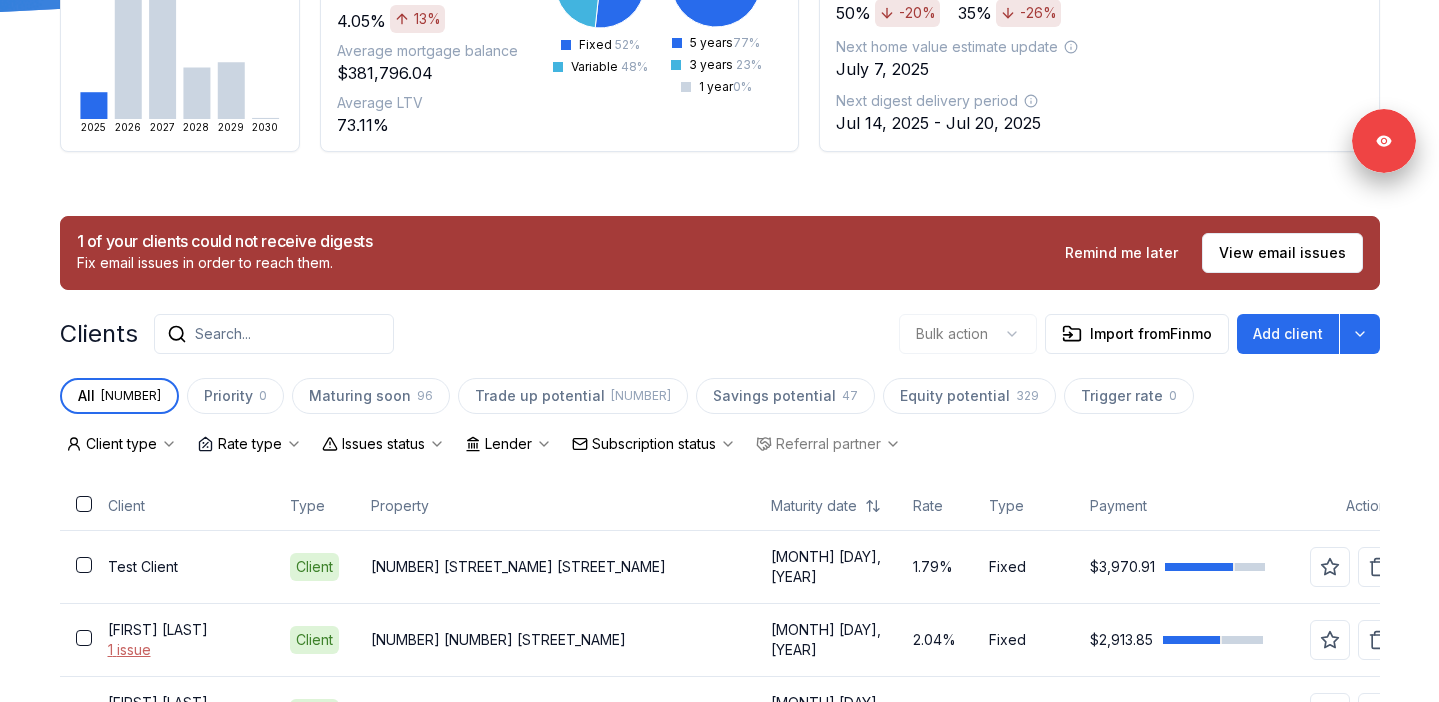 click on "Rate type" at bounding box center [249, 444] 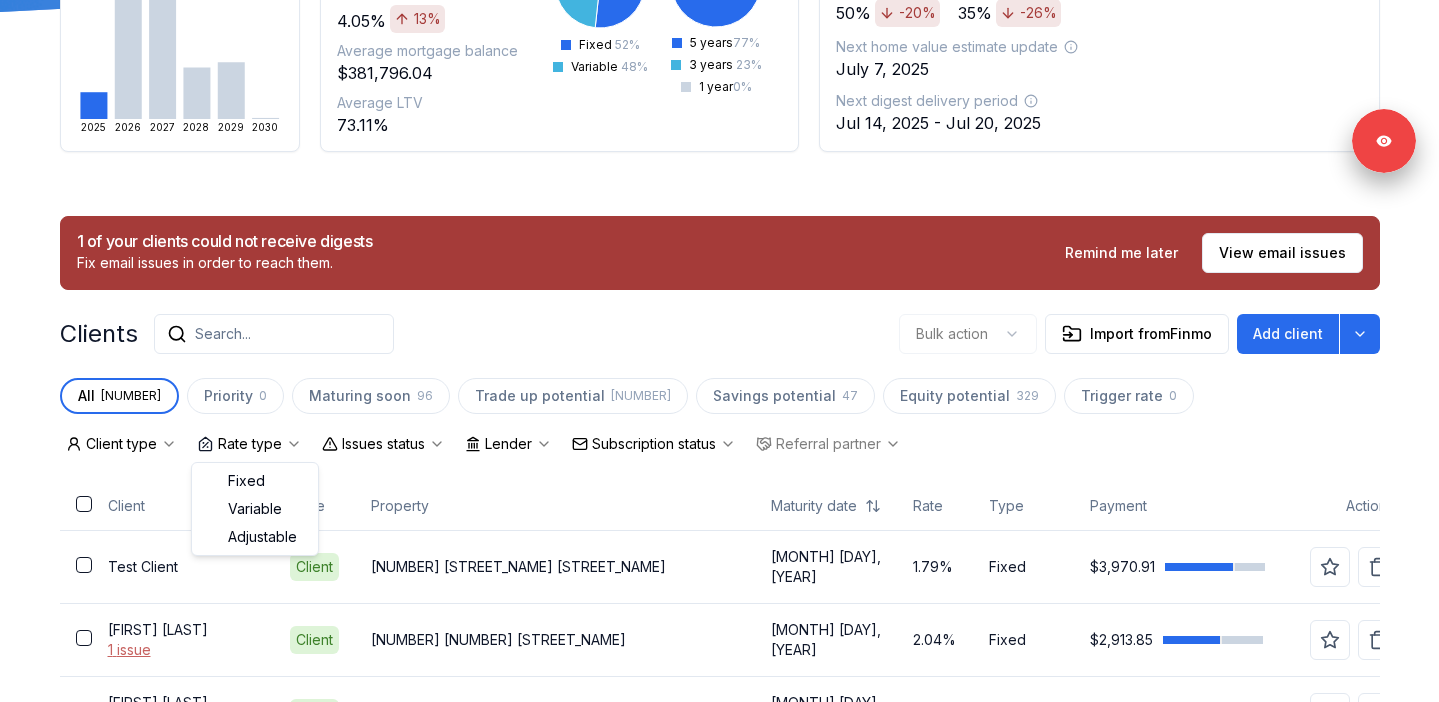 click on "Issues status" at bounding box center [383, 444] 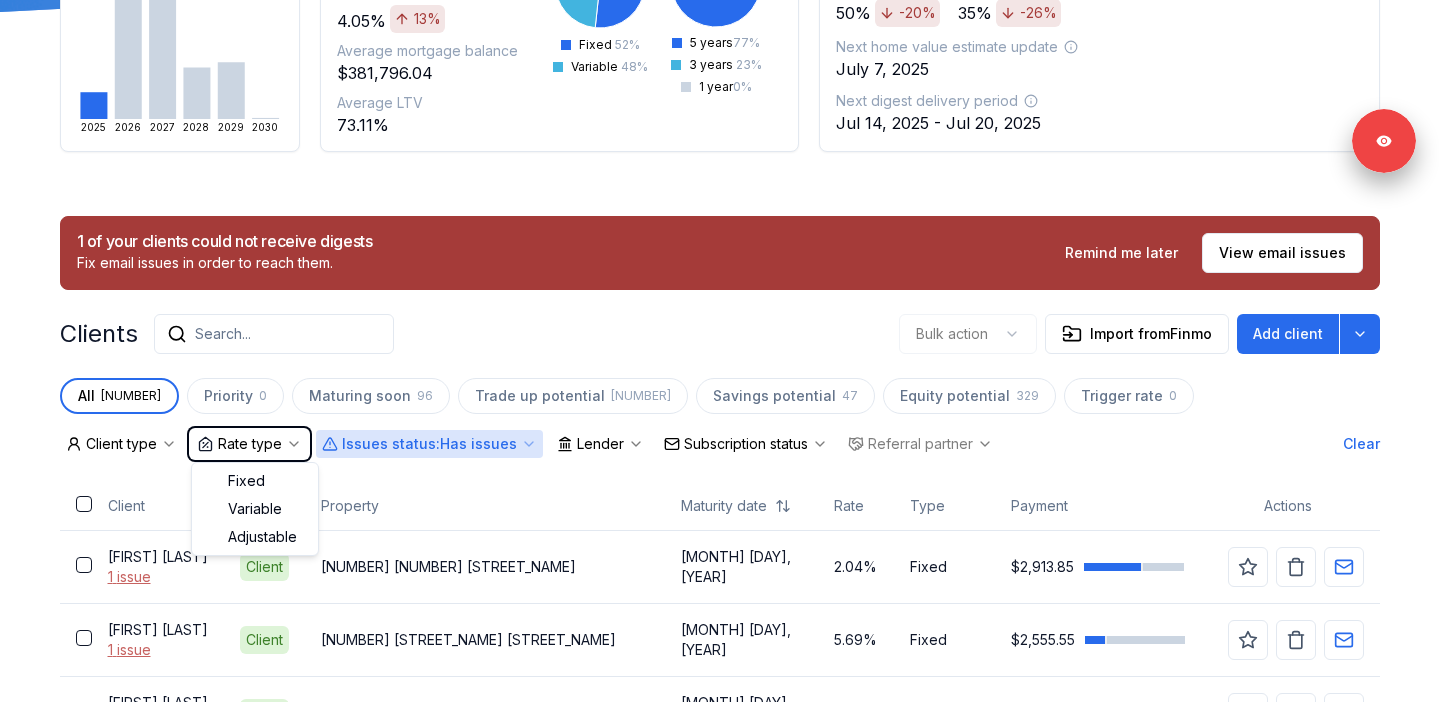 click on "Clients Search... Bulk action   Import from  Finmo Add client" at bounding box center [720, 334] 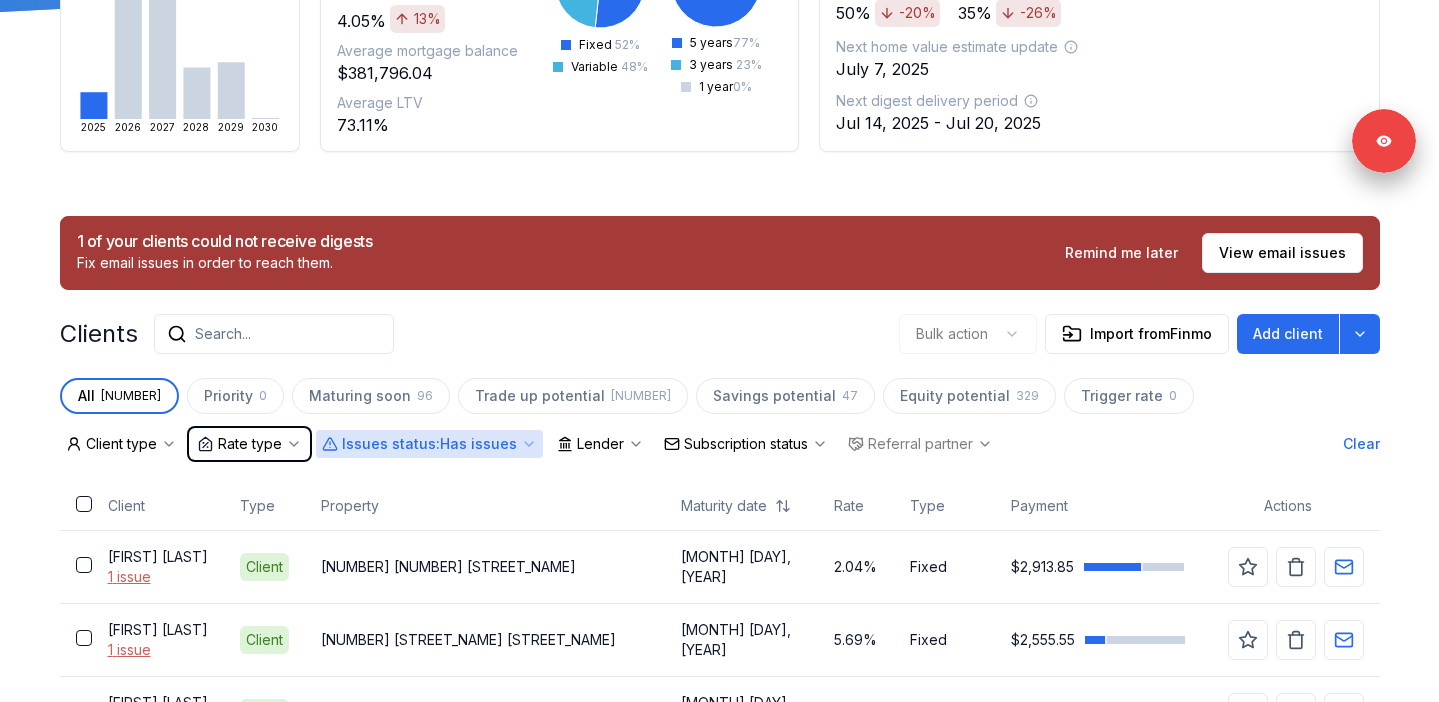 scroll, scrollTop: 483, scrollLeft: 0, axis: vertical 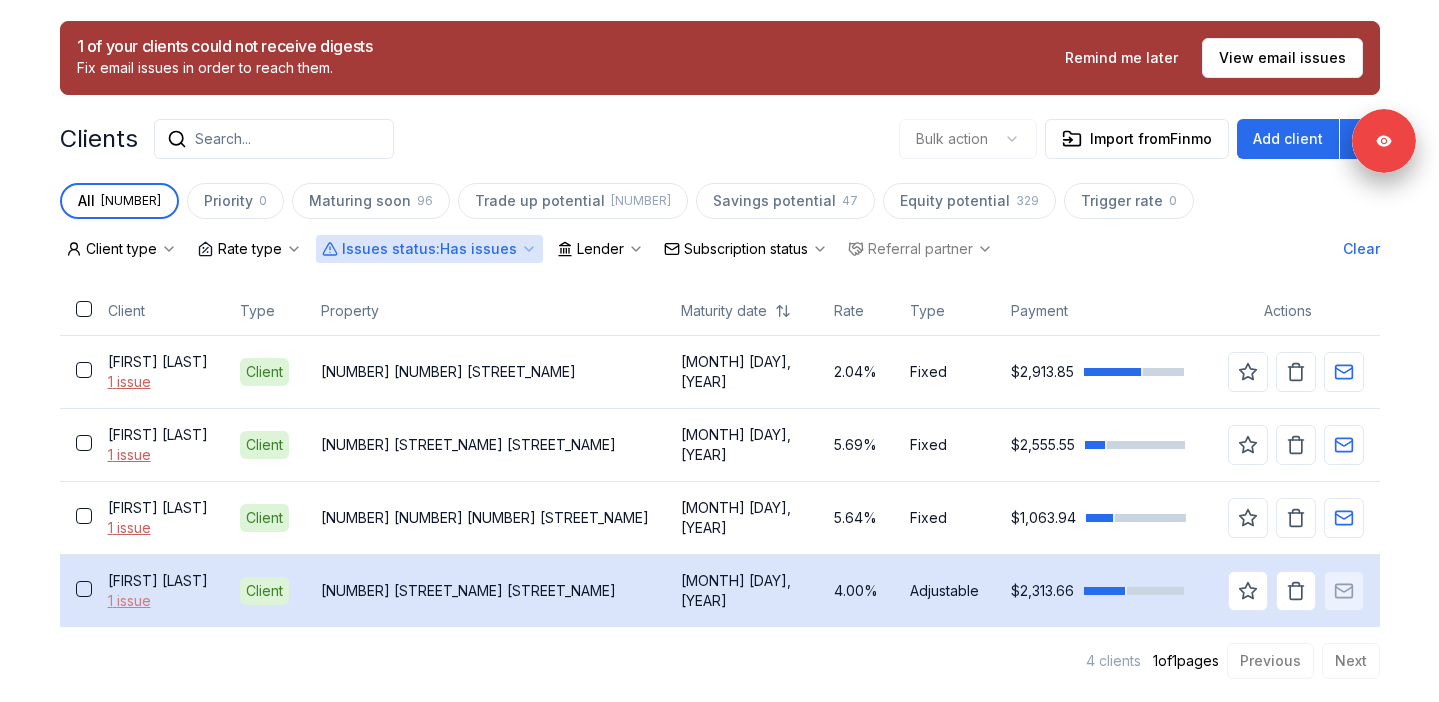 click on "1   issue" at bounding box center (158, 601) 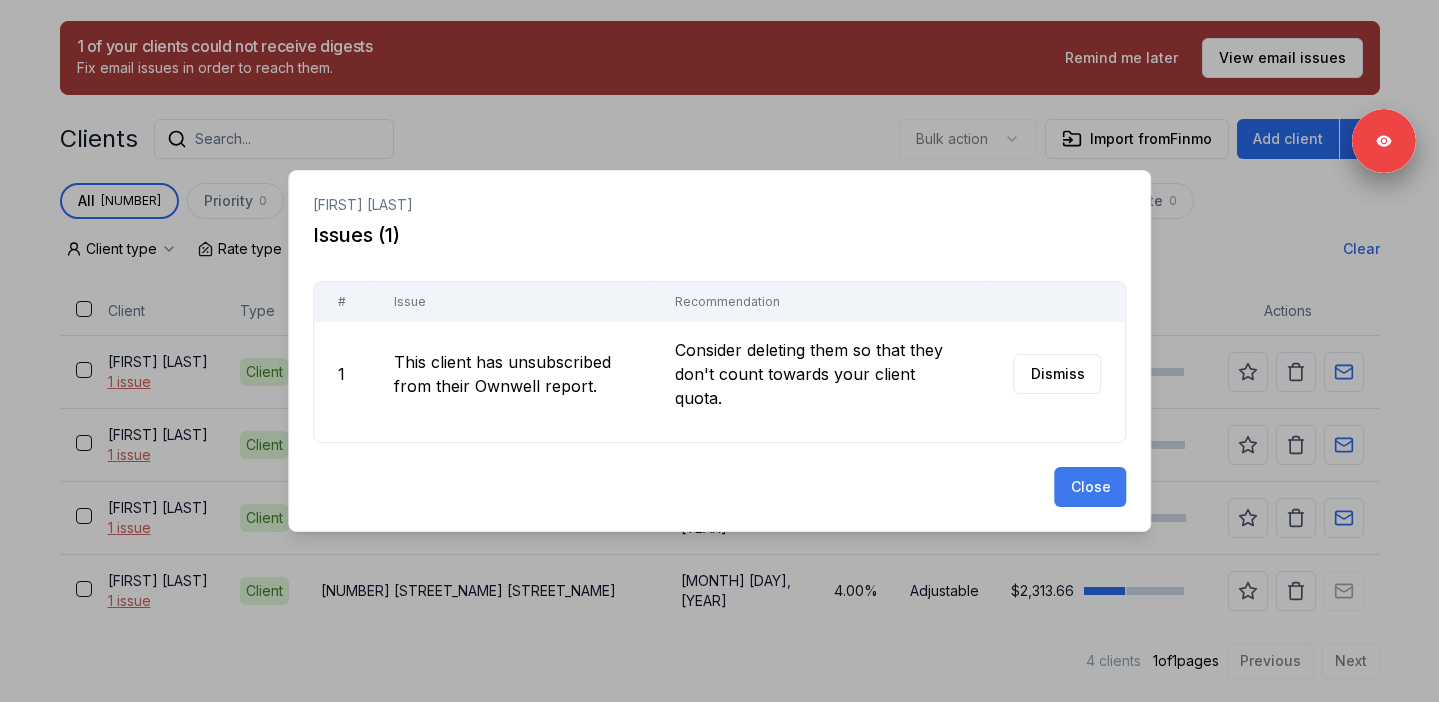 click on "Close" at bounding box center (1090, 487) 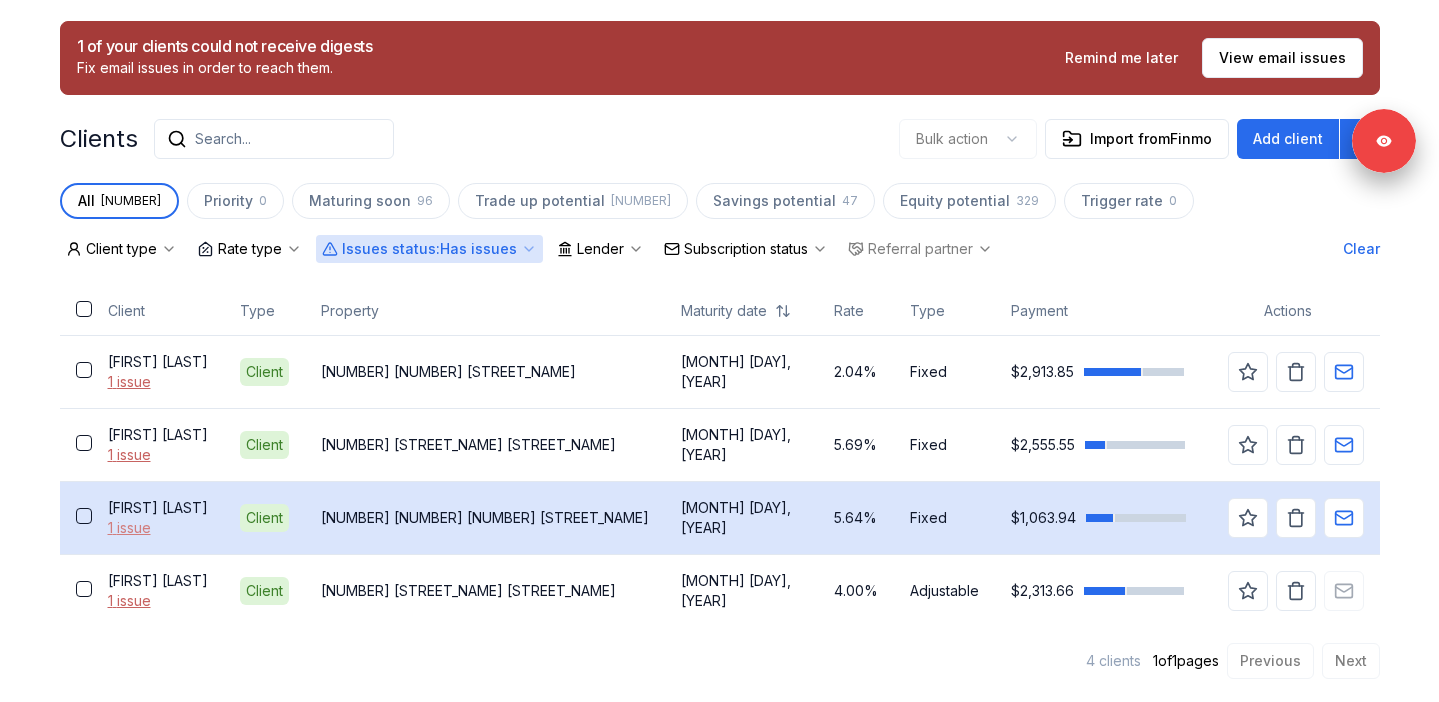 click on "1   issue" at bounding box center (158, 528) 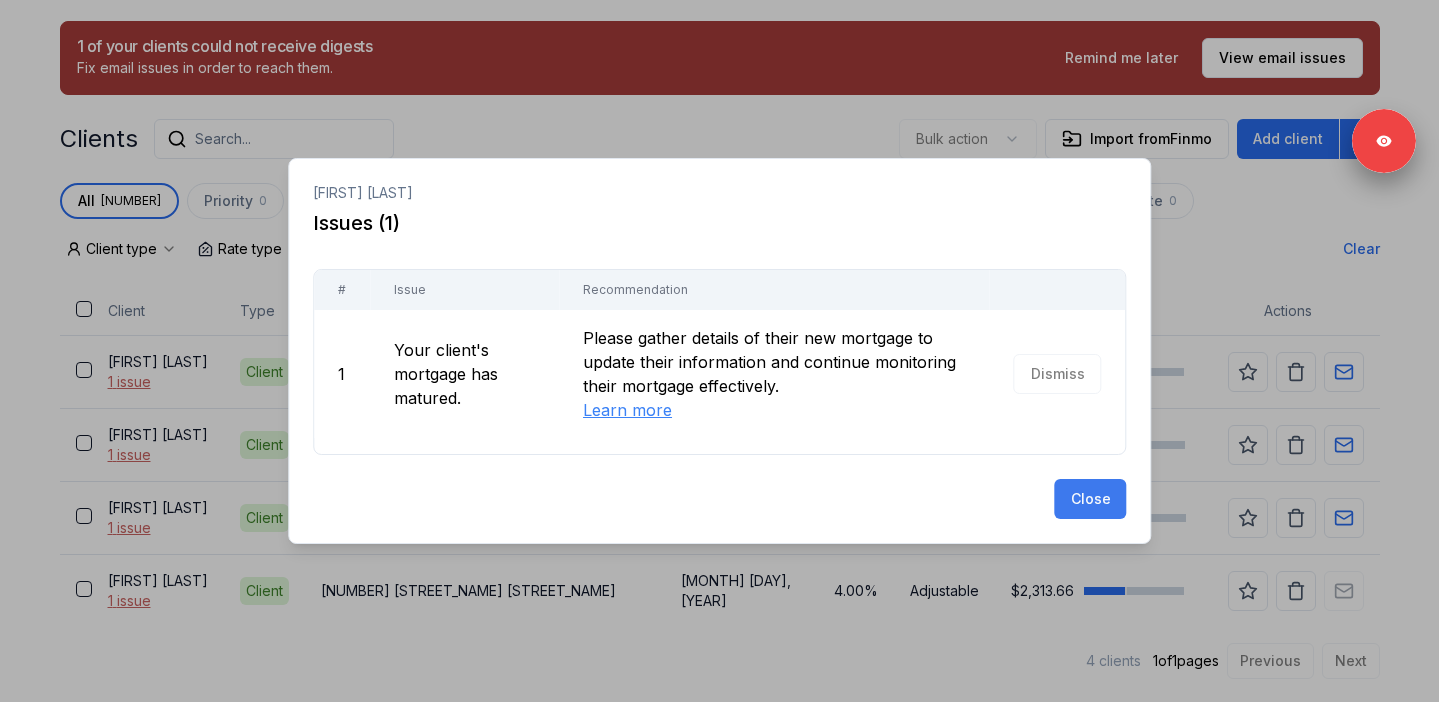 click on "Close" at bounding box center [1090, 499] 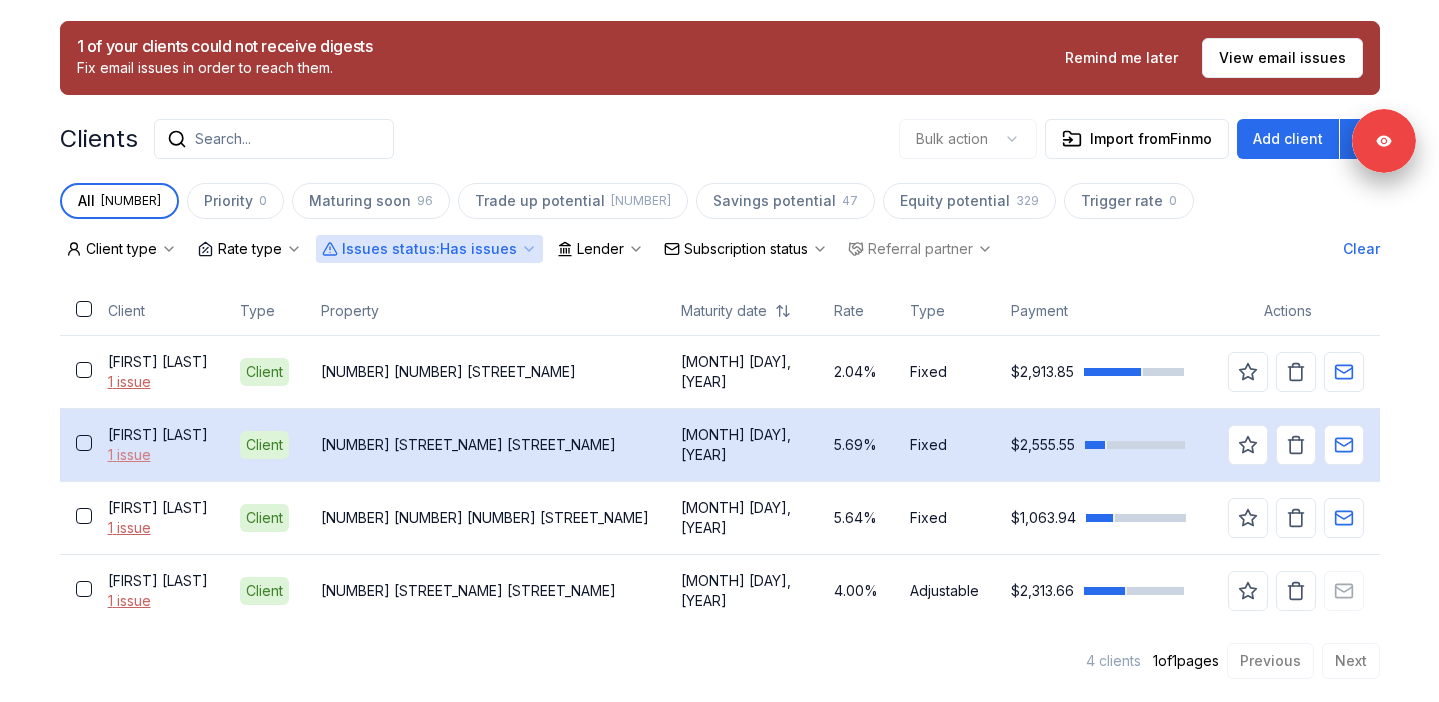 click on "1   issue" at bounding box center (158, 455) 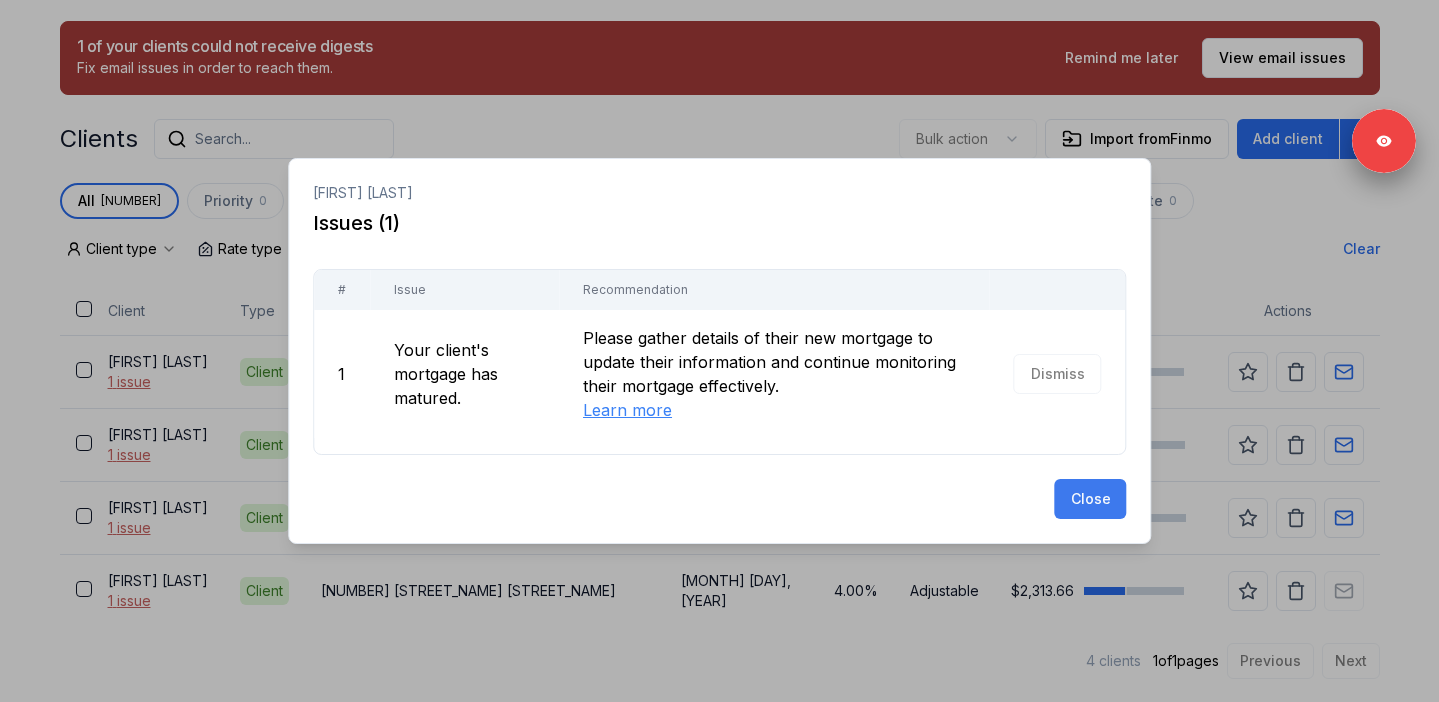 click on "Close" at bounding box center [1090, 499] 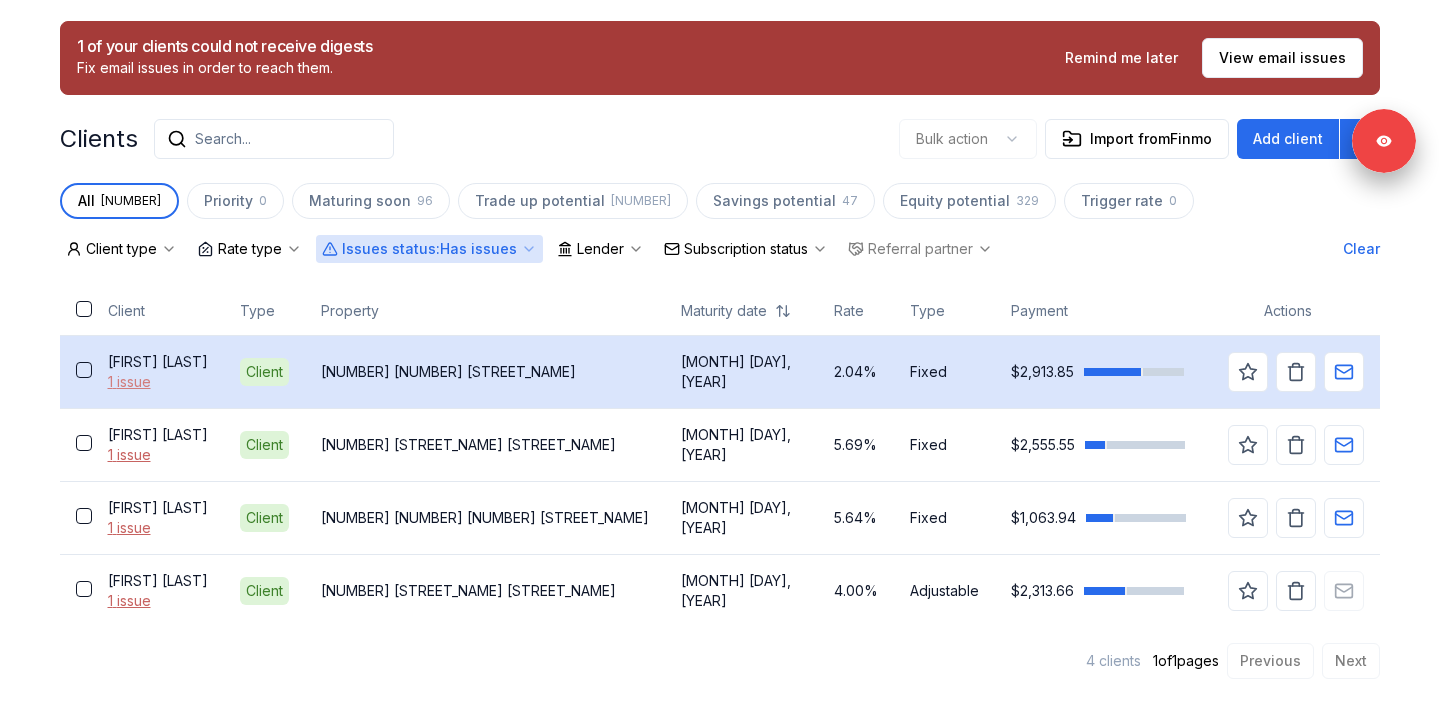 click on "1   issue" at bounding box center [158, 382] 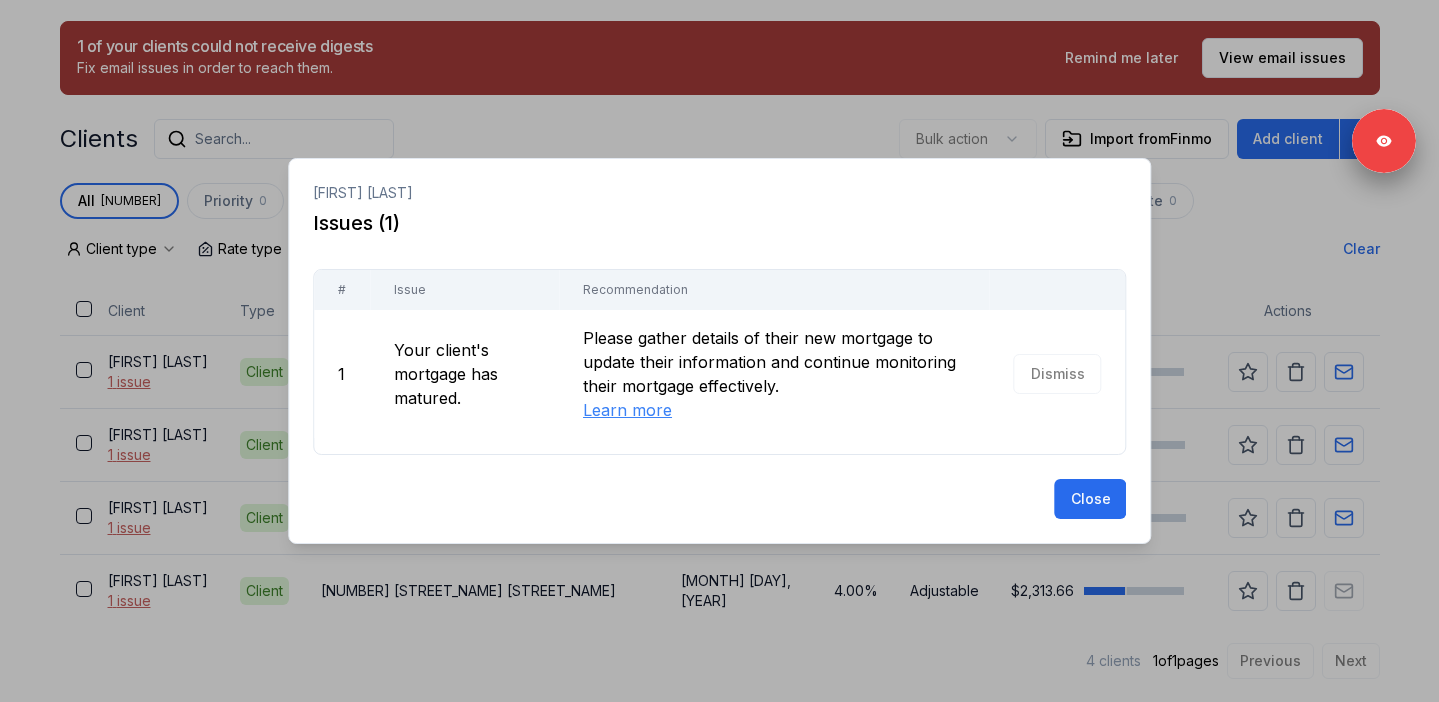 click at bounding box center [719, 351] 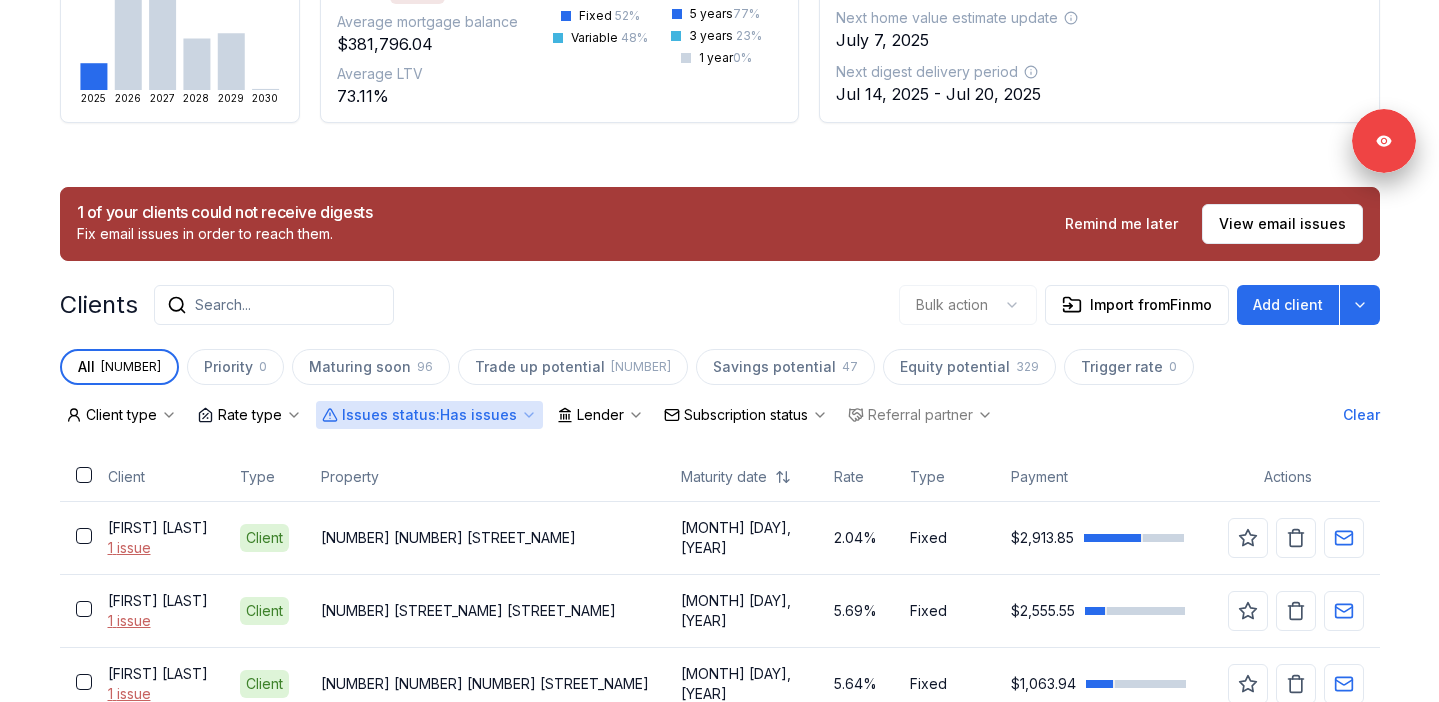scroll, scrollTop: 0, scrollLeft: 0, axis: both 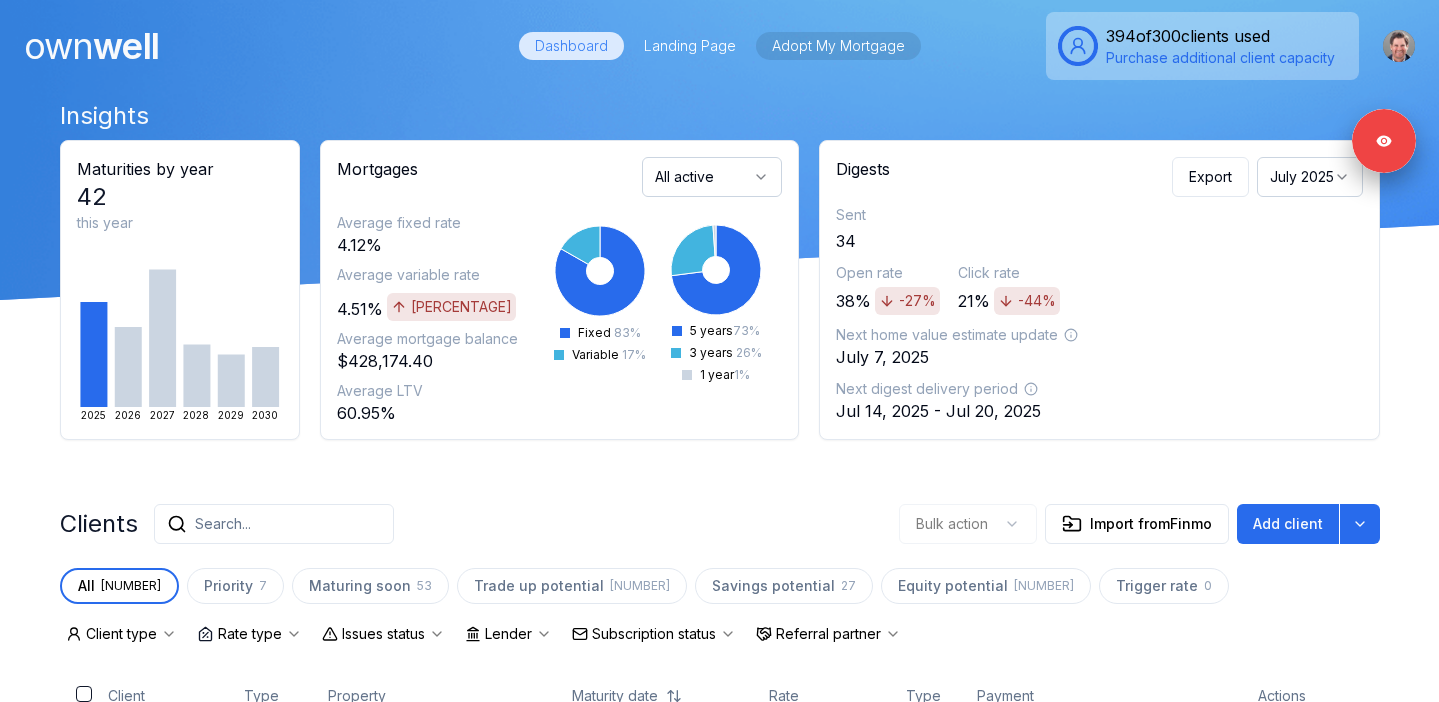 click on "Adopt My Mortgage" at bounding box center [838, 46] 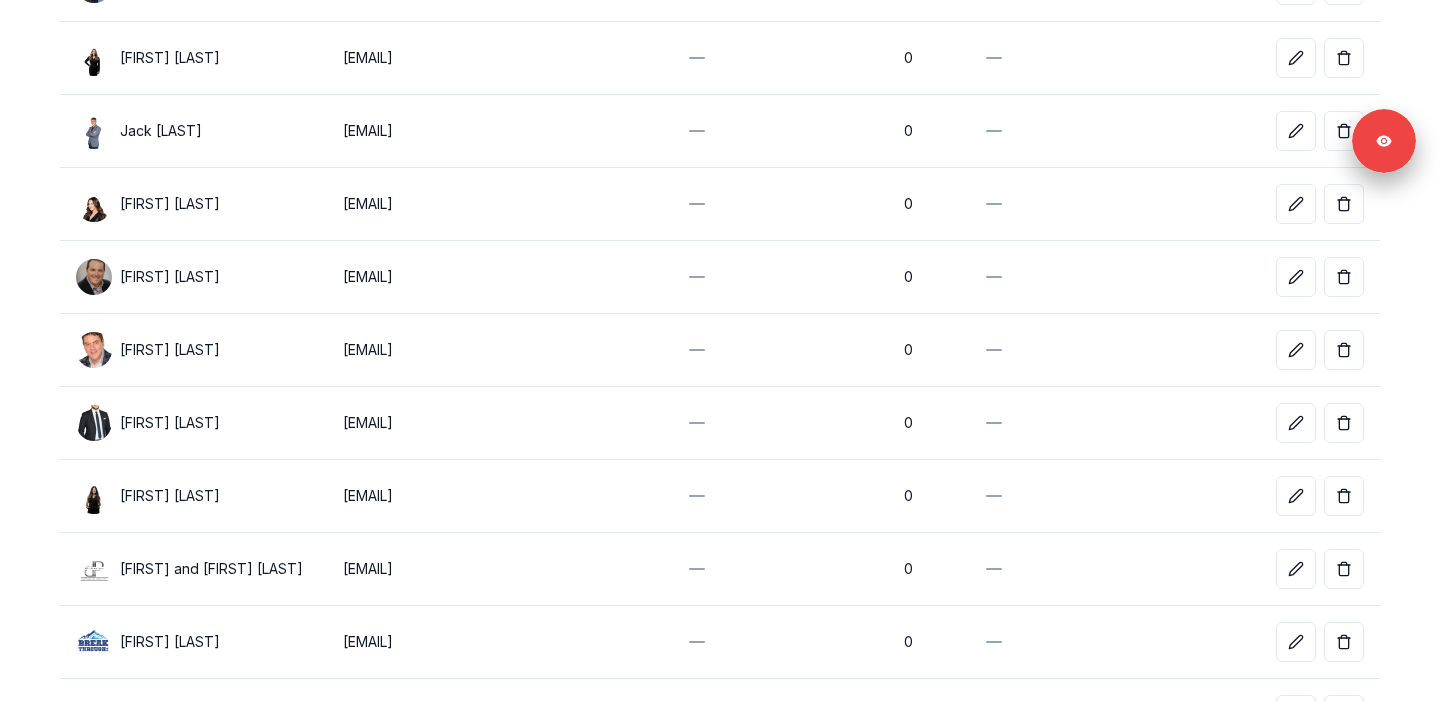 scroll, scrollTop: 0, scrollLeft: 0, axis: both 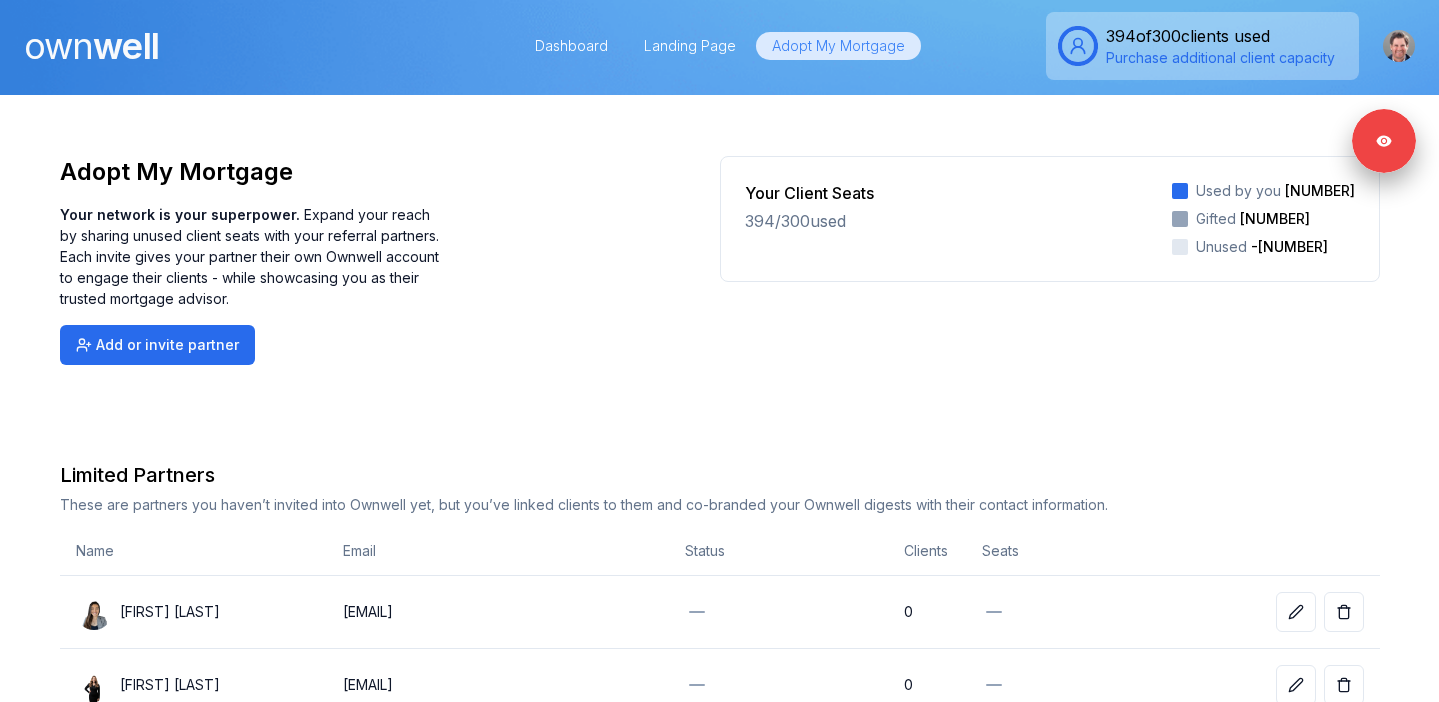 click on "own well" at bounding box center (91, 46) 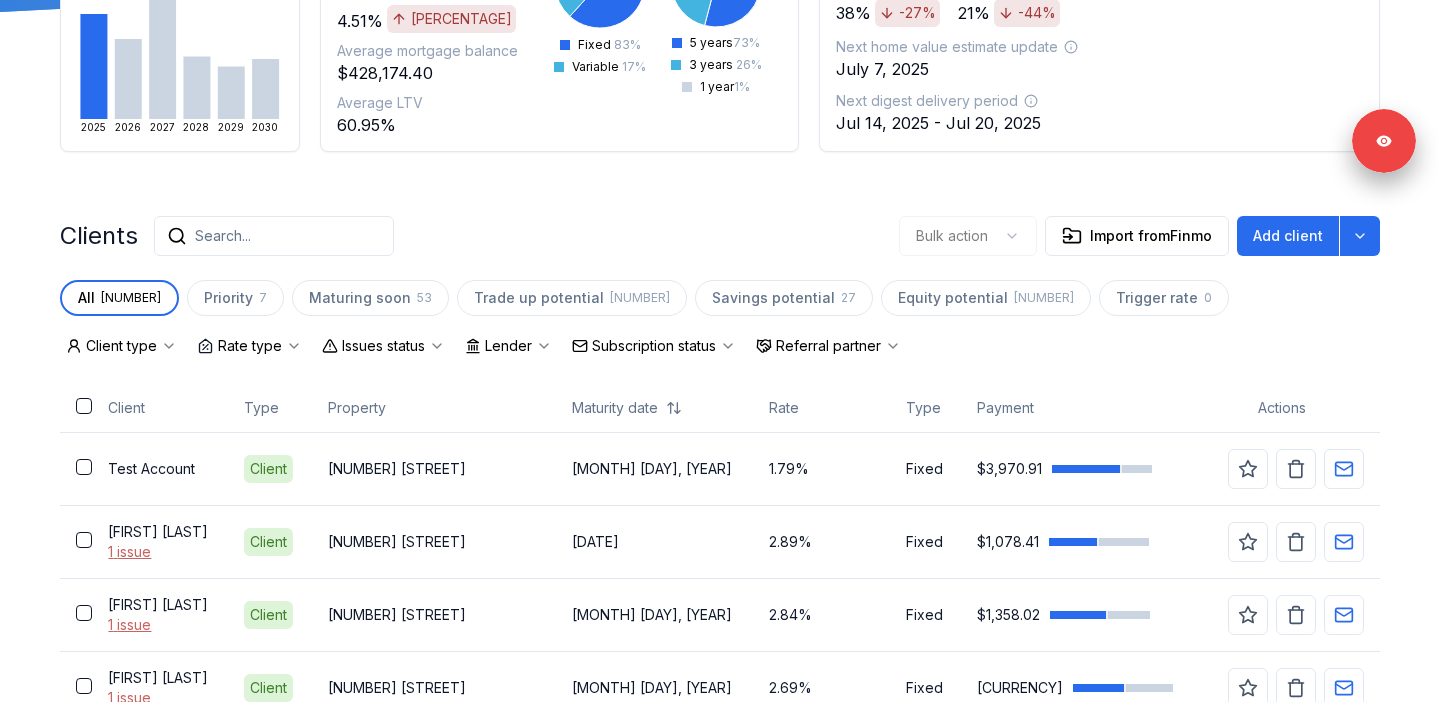 scroll, scrollTop: 489, scrollLeft: 0, axis: vertical 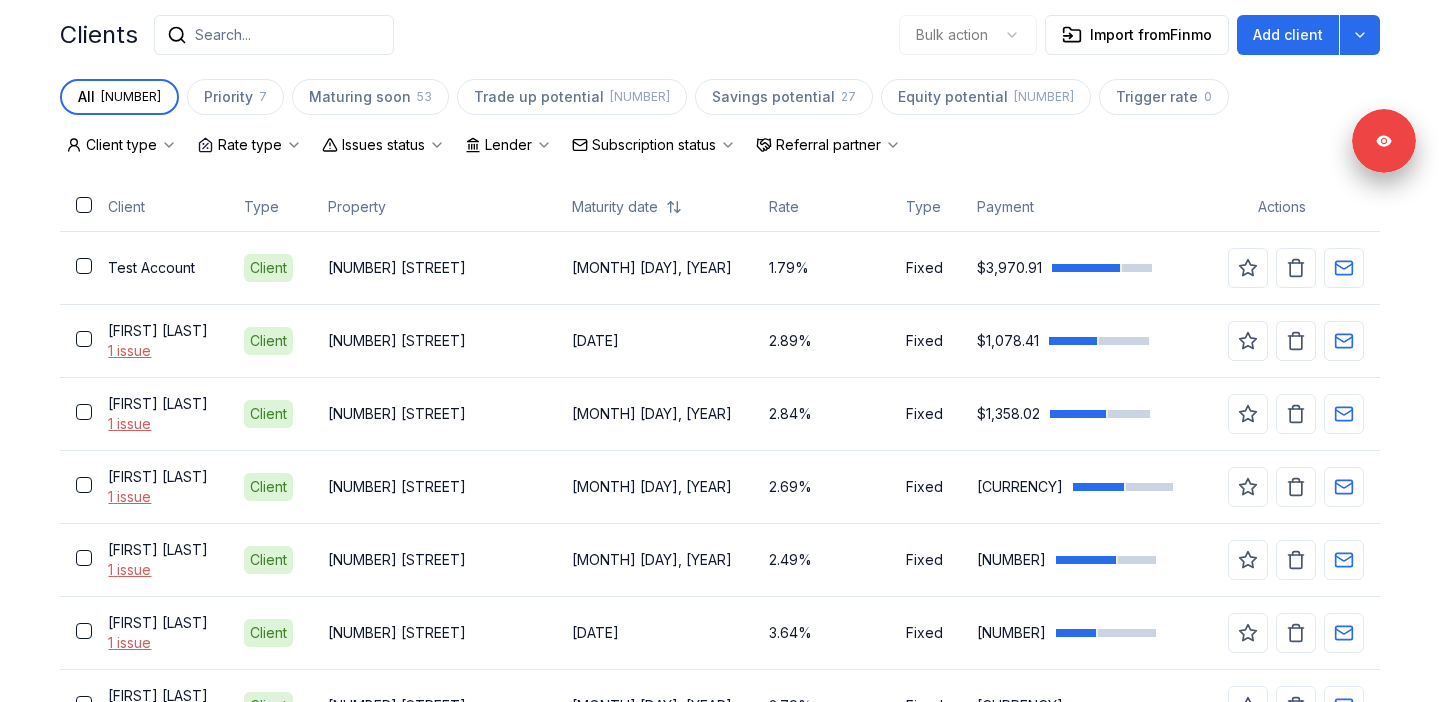 click on "Issues status" at bounding box center (383, 145) 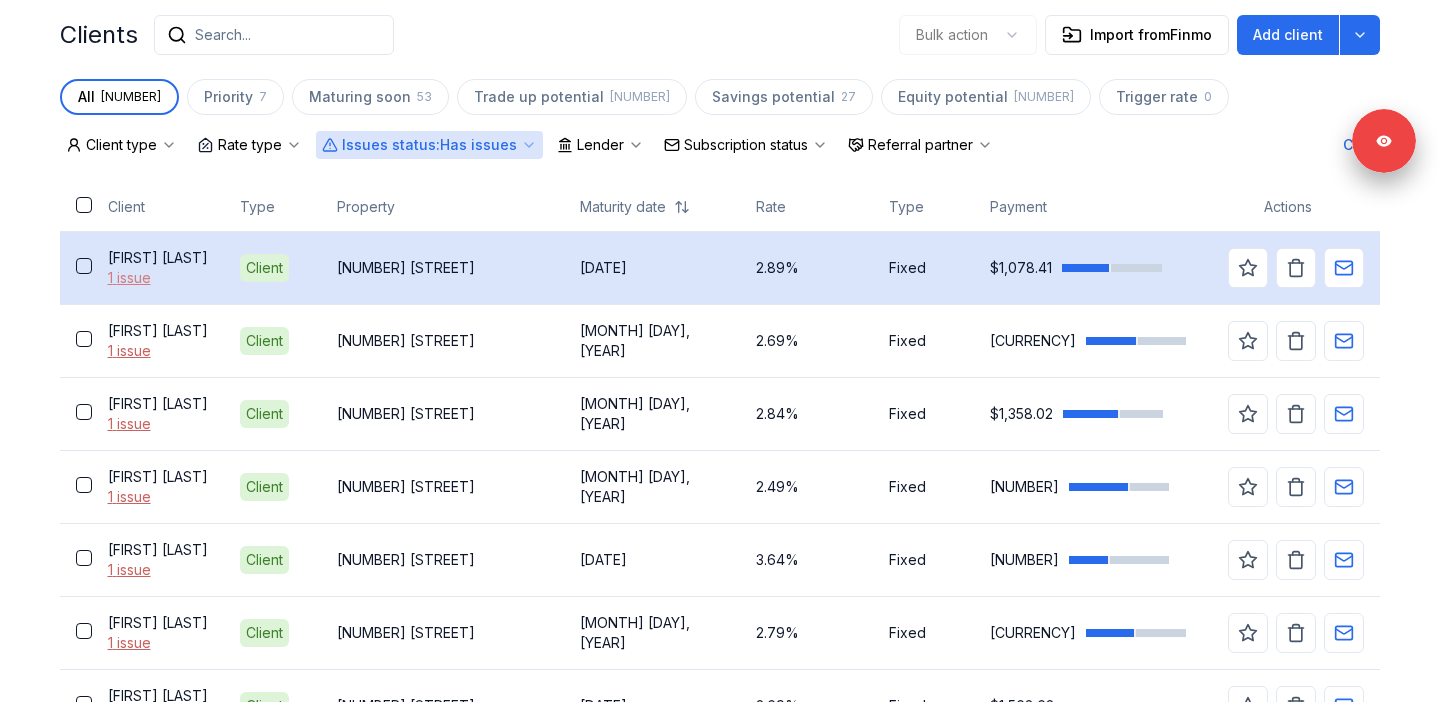 click on "1   issue" at bounding box center (158, 278) 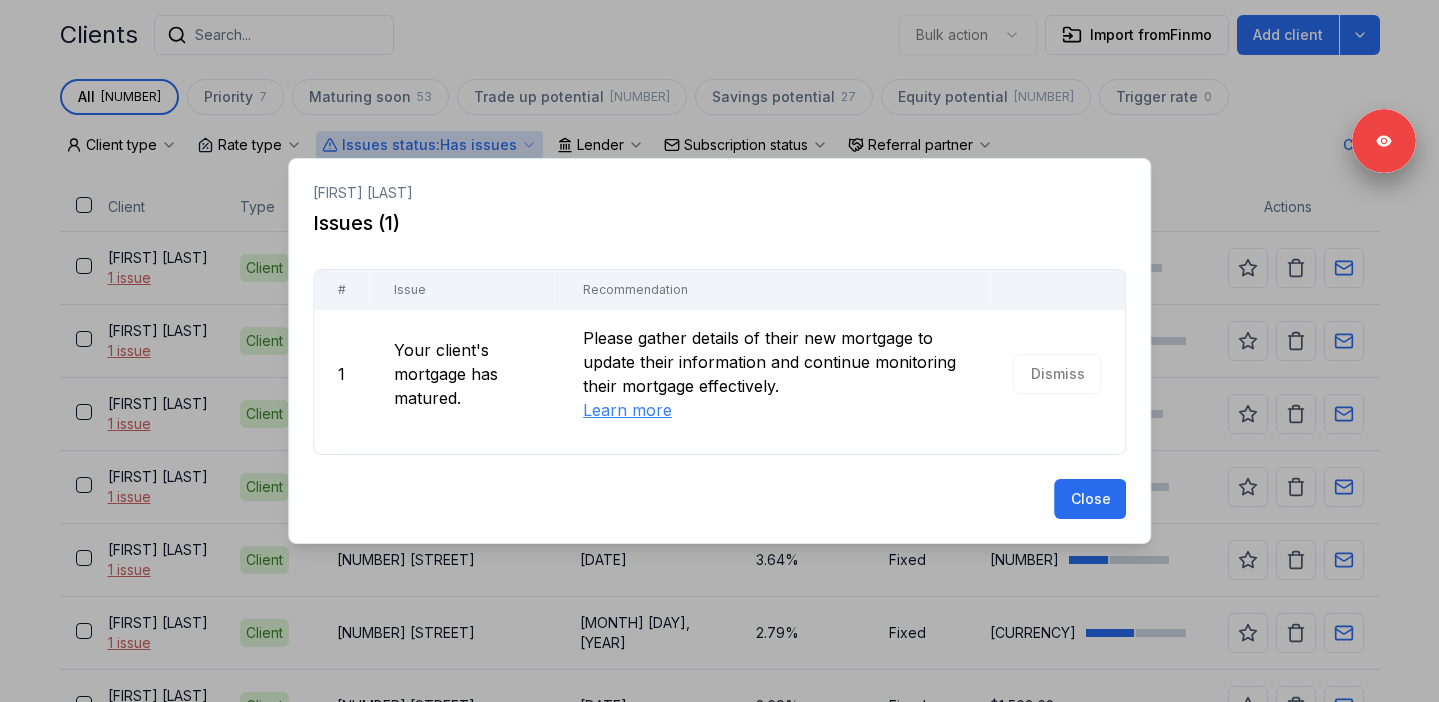 click at bounding box center [719, 351] 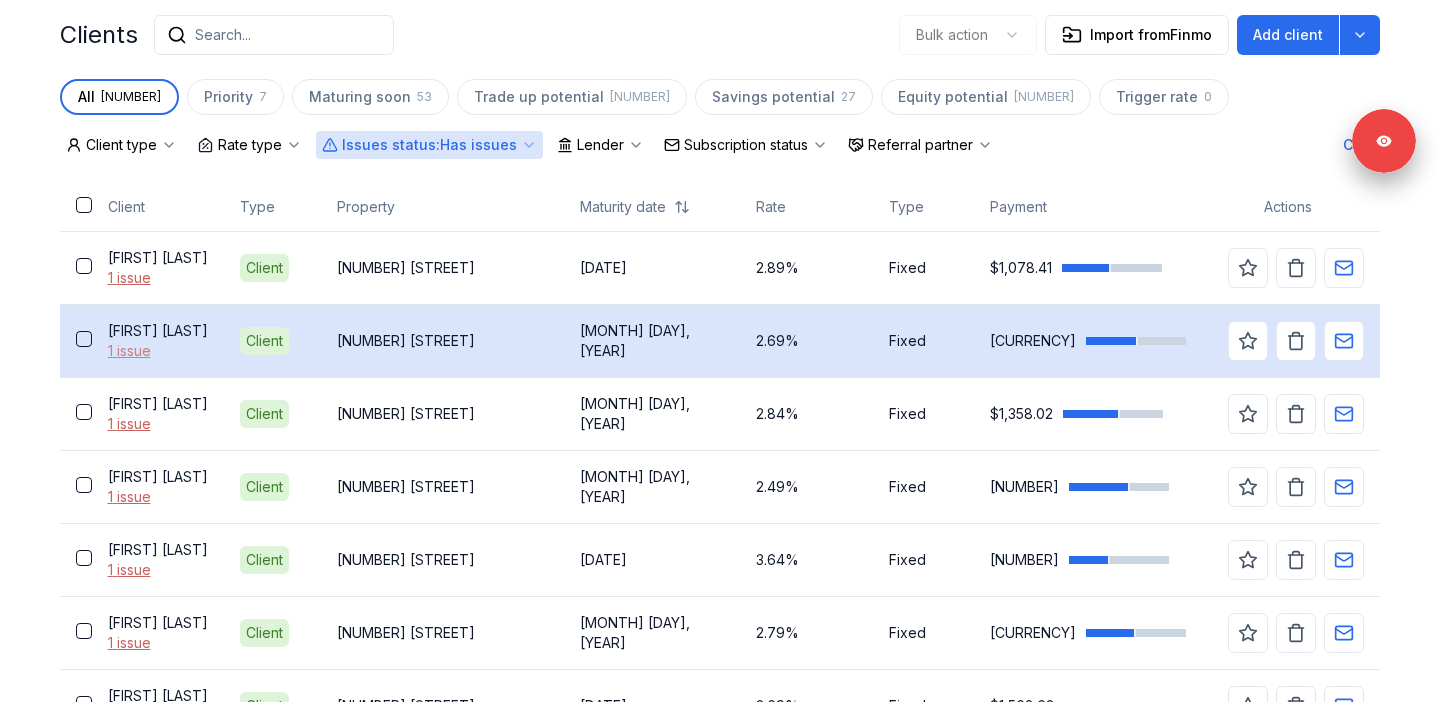 click on "1   issue" at bounding box center [158, 351] 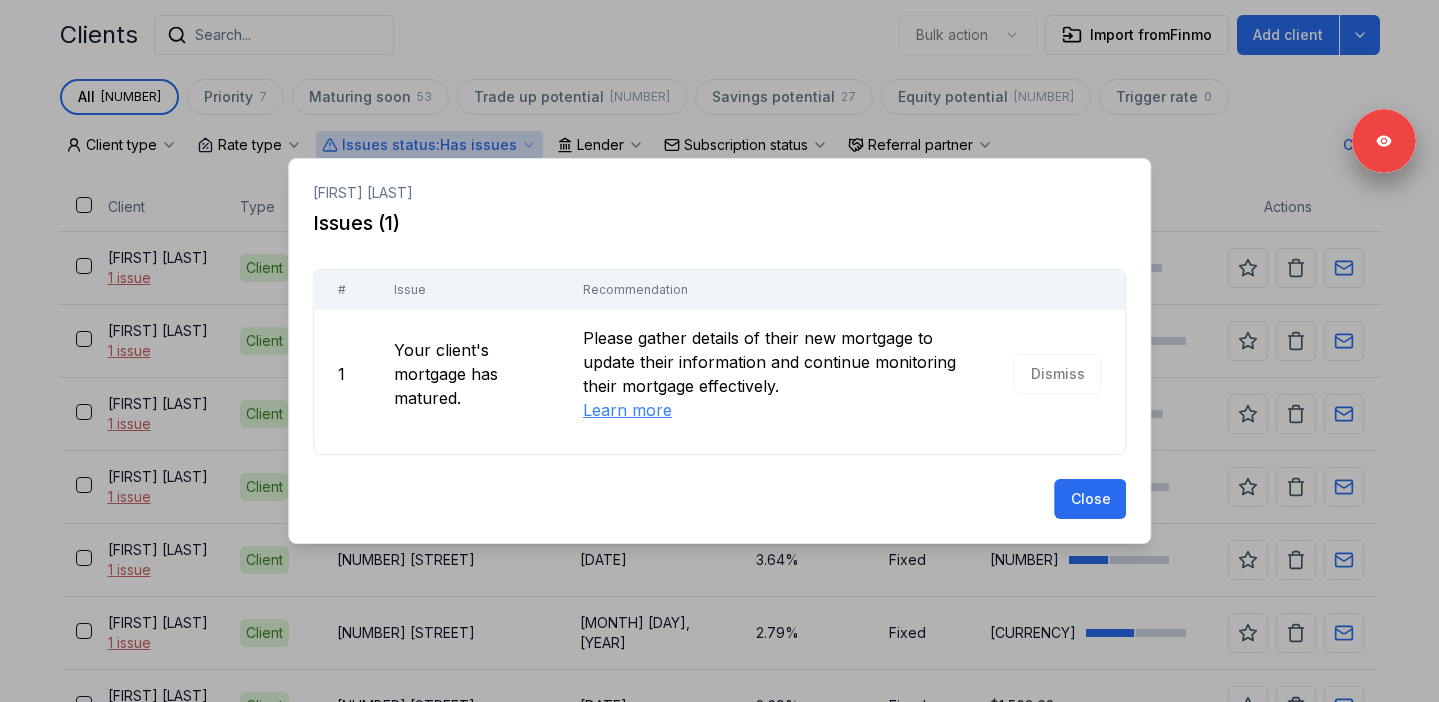 click at bounding box center (719, 351) 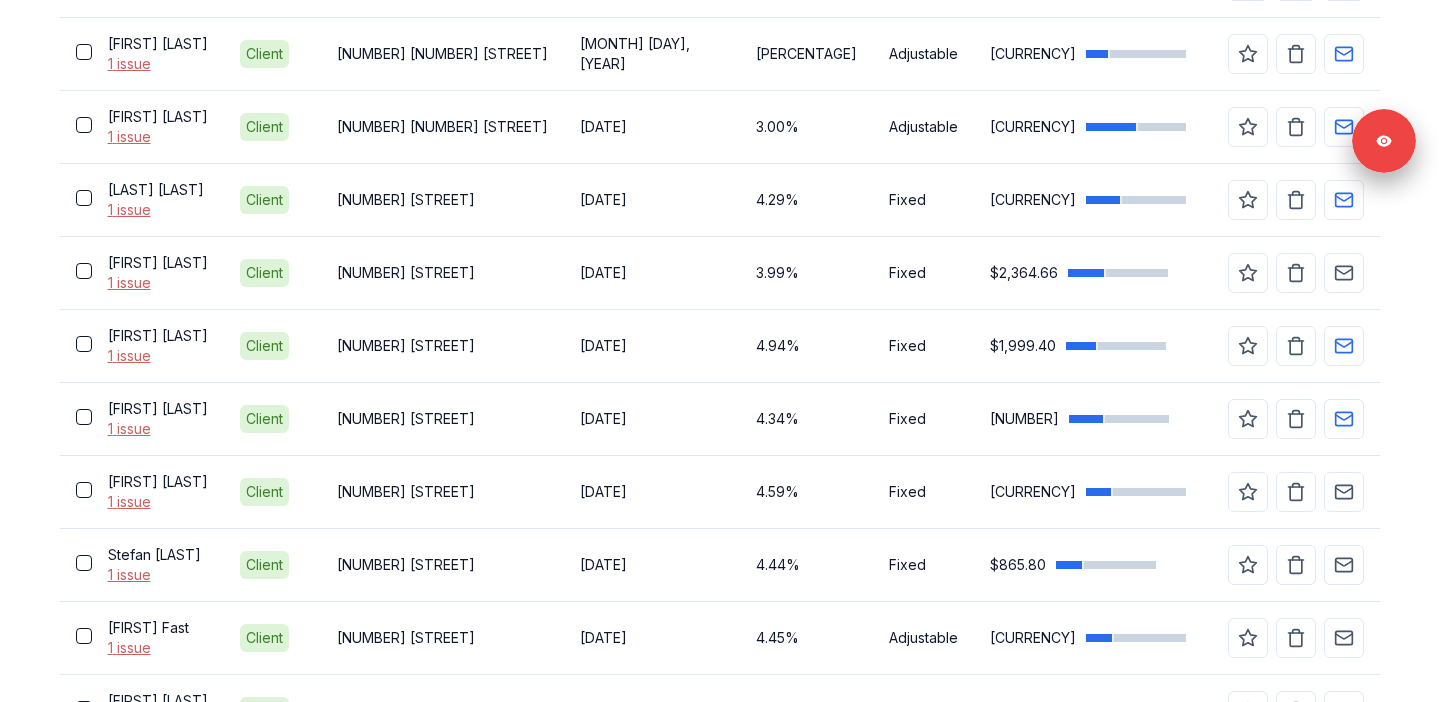 scroll, scrollTop: 2283, scrollLeft: 0, axis: vertical 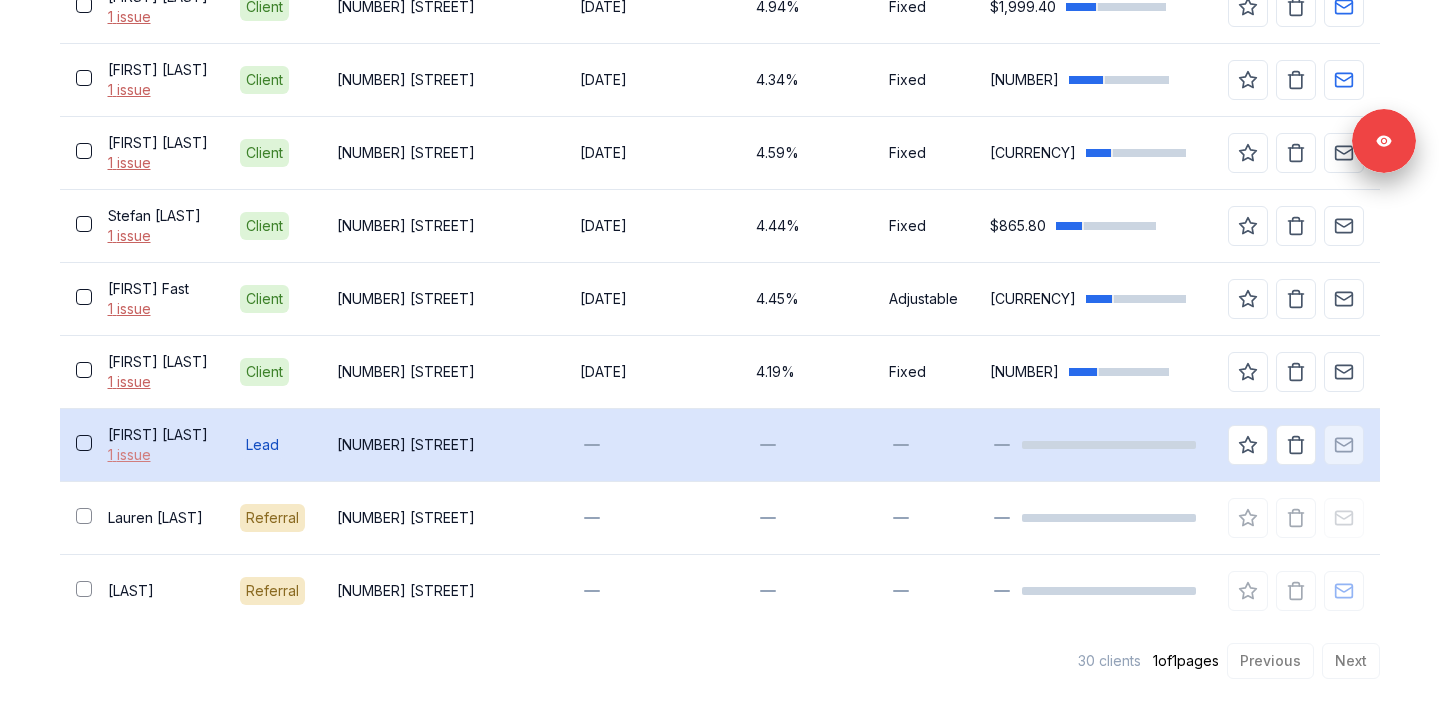 click on "1   issue" at bounding box center (158, 455) 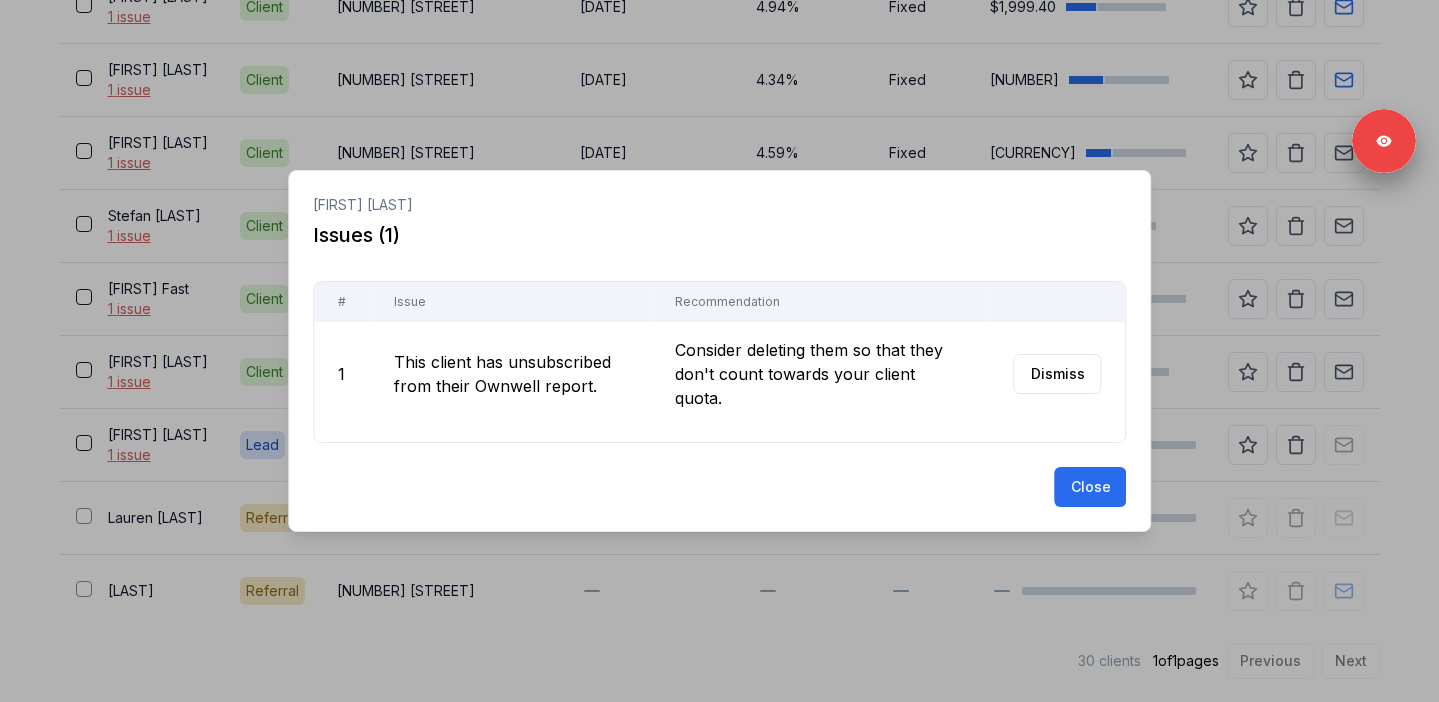 click at bounding box center [719, 351] 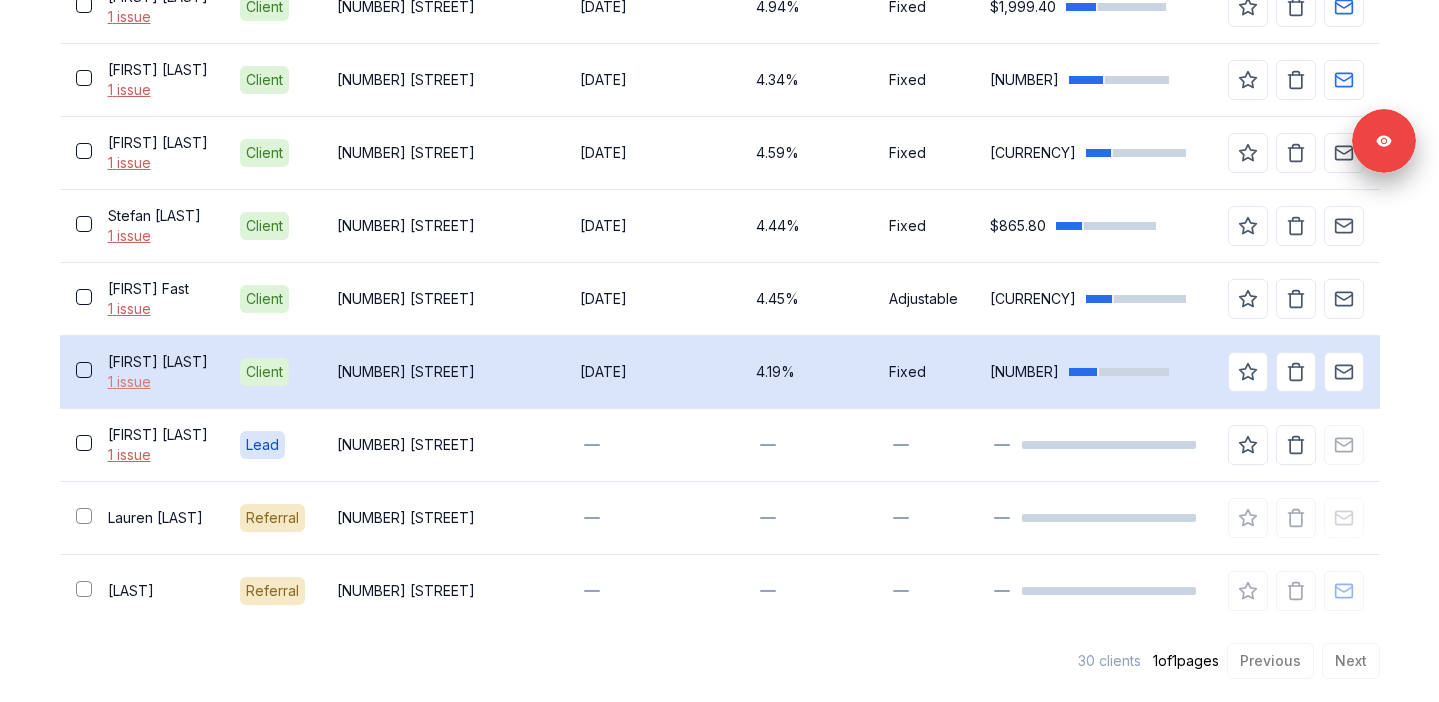 click on "1   issue" at bounding box center [158, 382] 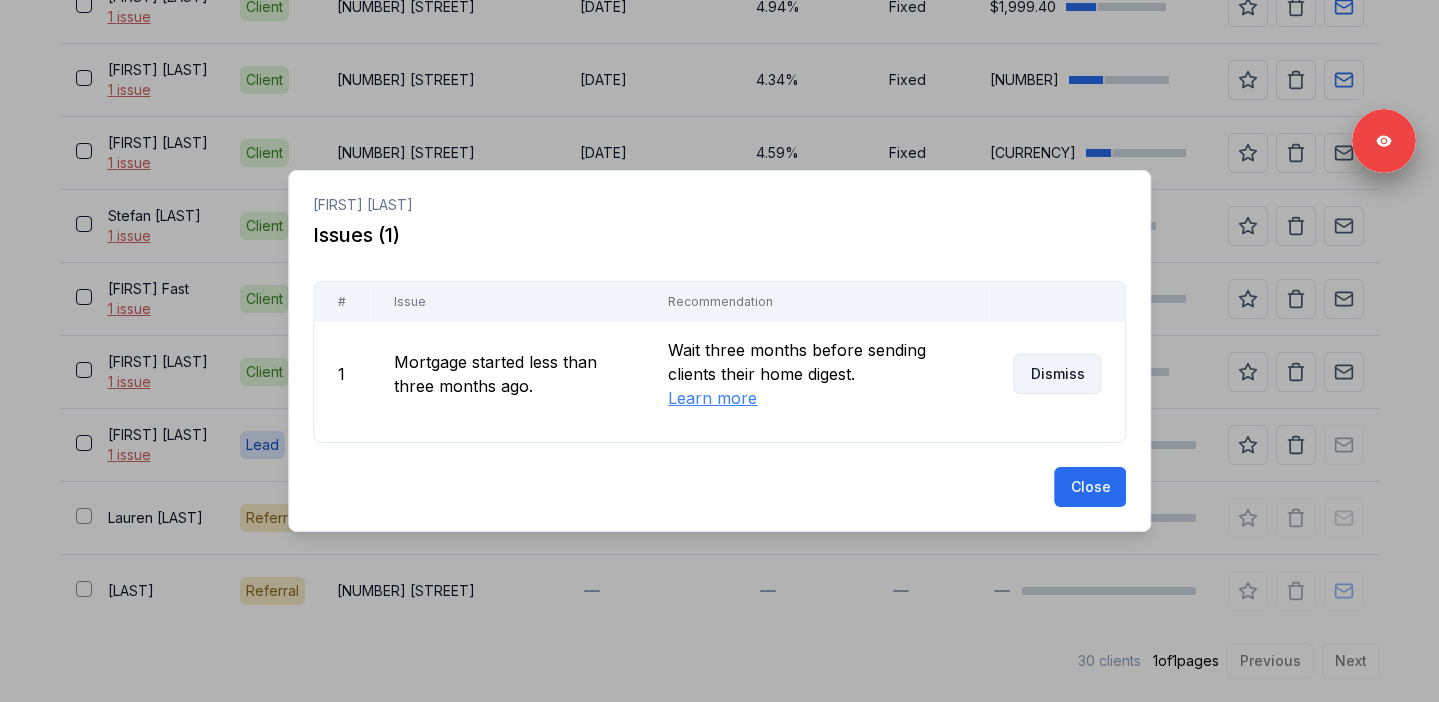 click on "Dismiss" at bounding box center [1057, 374] 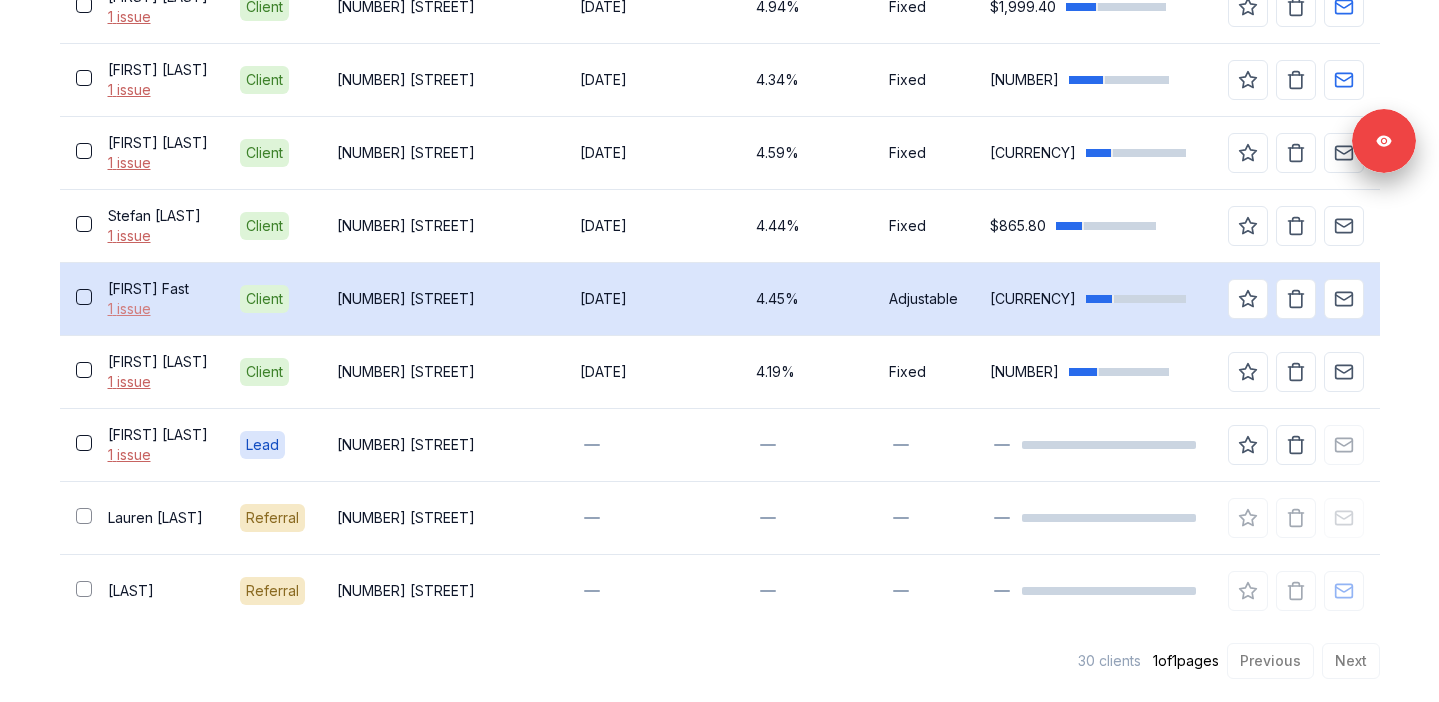 scroll, scrollTop: 2210, scrollLeft: 0, axis: vertical 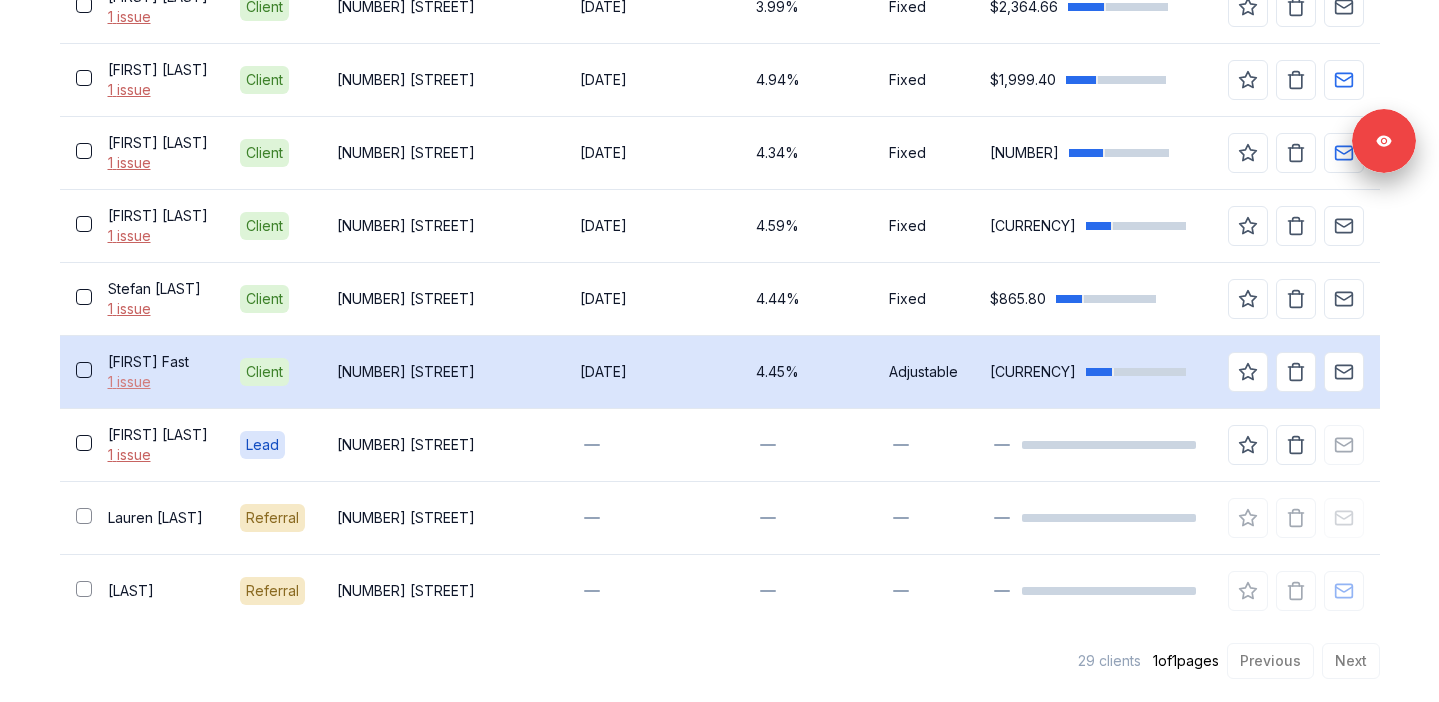 click on "1   issue" at bounding box center (158, 382) 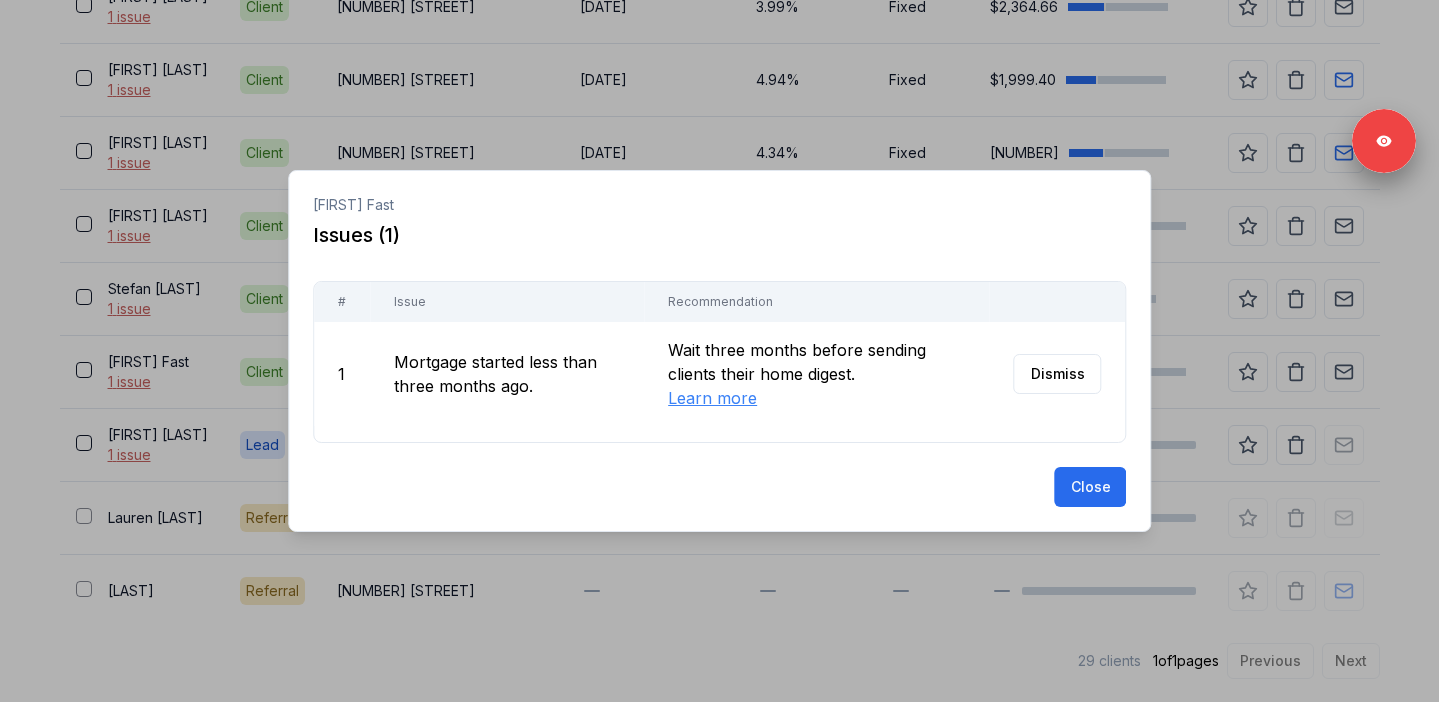click on "Dismiss" at bounding box center [1057, 374] 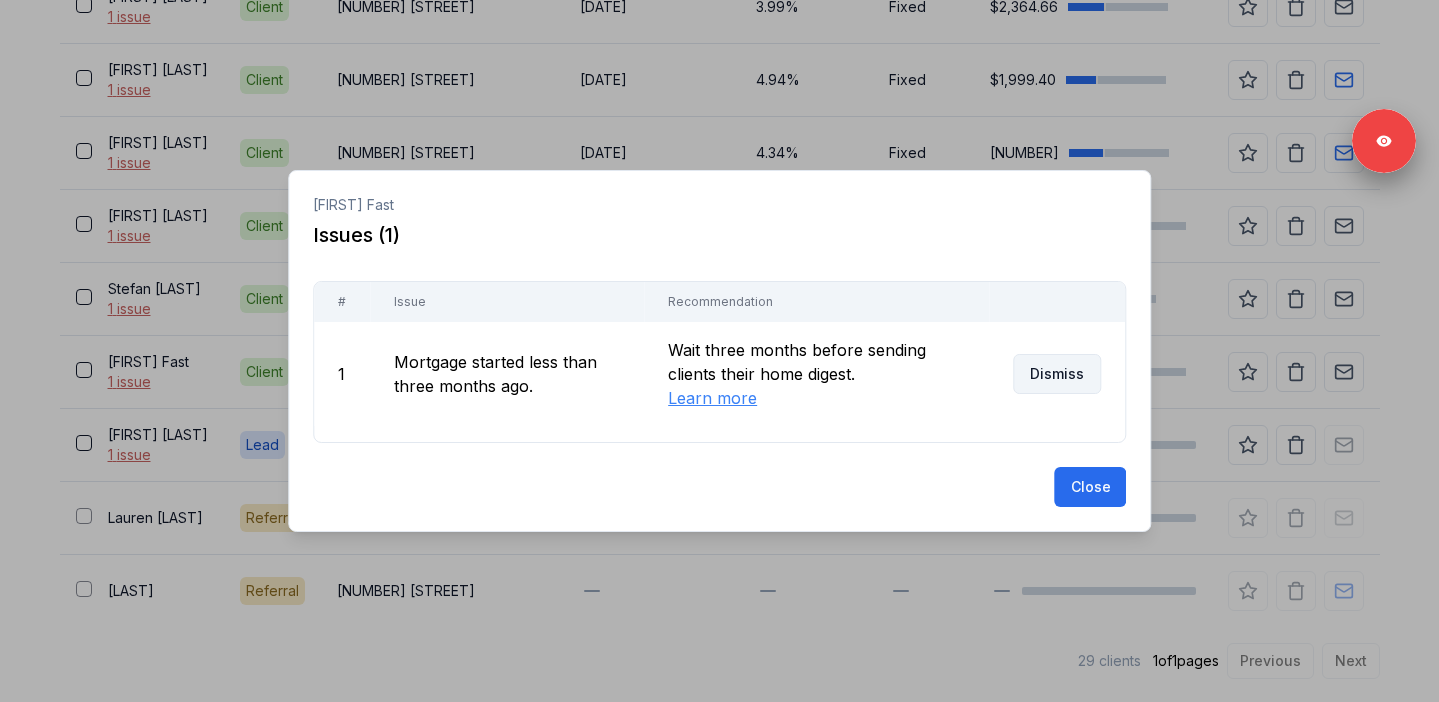 click on "Dismiss" at bounding box center (1057, 374) 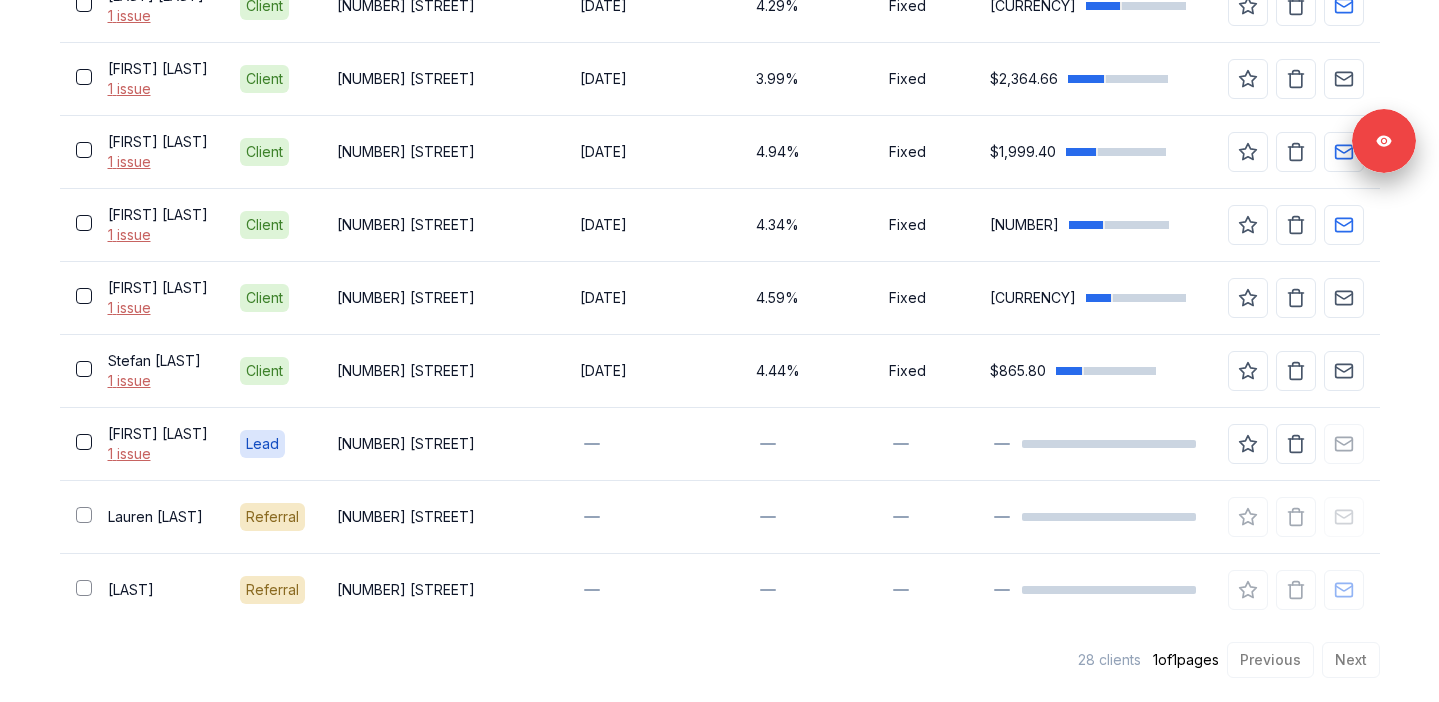 scroll, scrollTop: 2137, scrollLeft: 0, axis: vertical 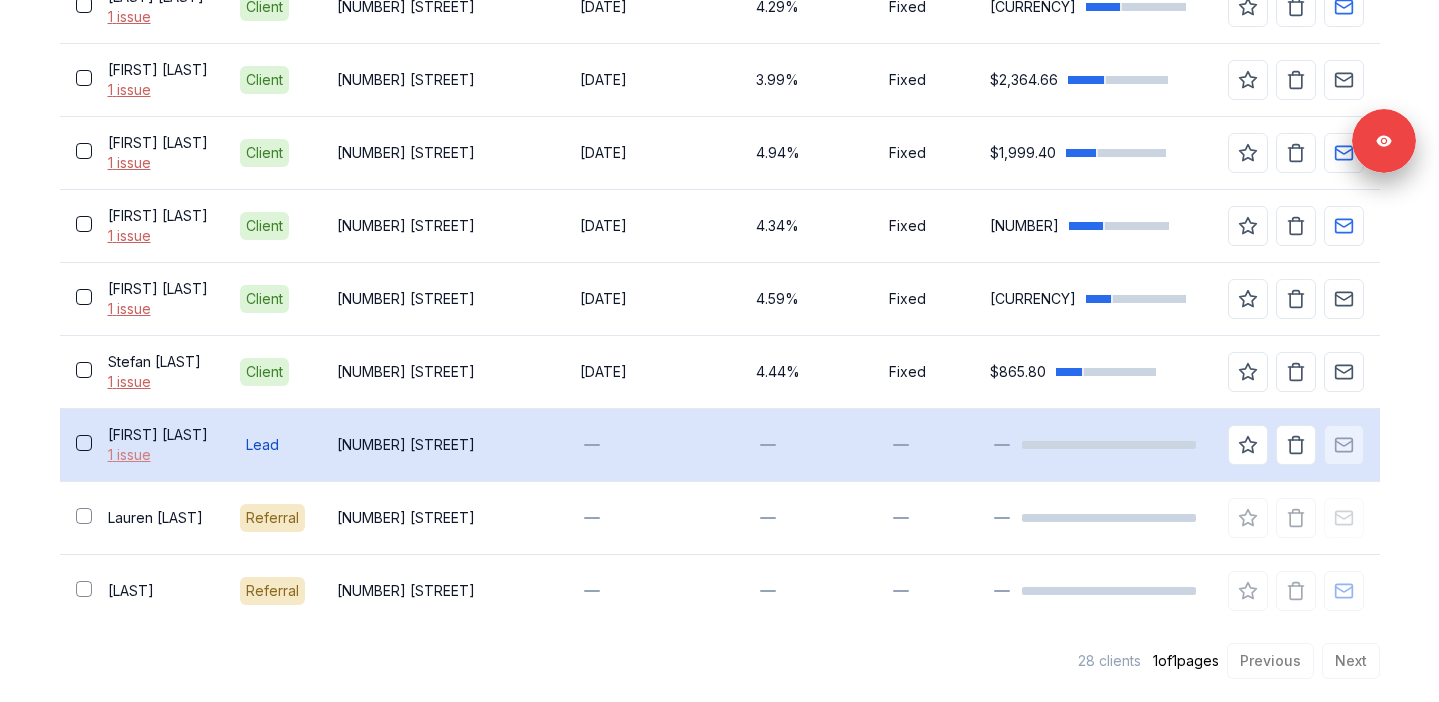 click on "1   issue" at bounding box center (158, 455) 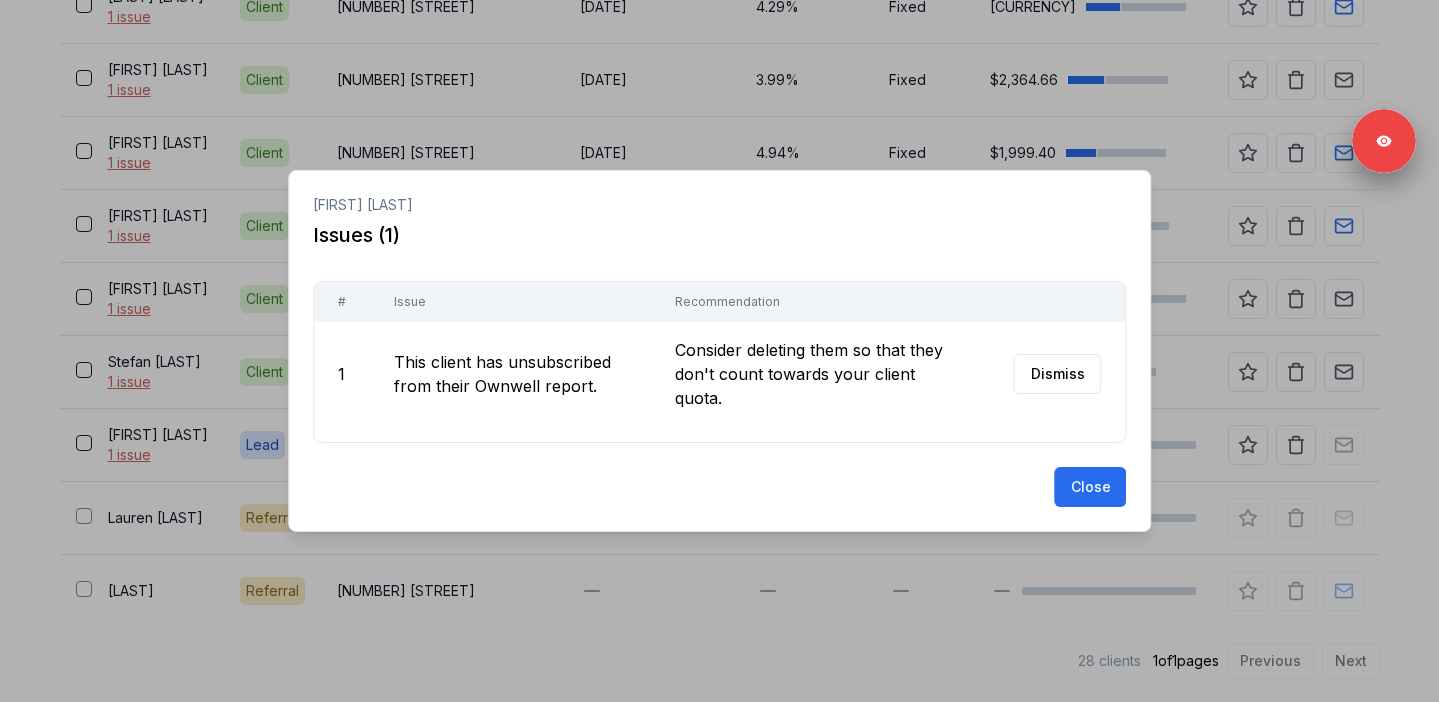 click at bounding box center [719, 351] 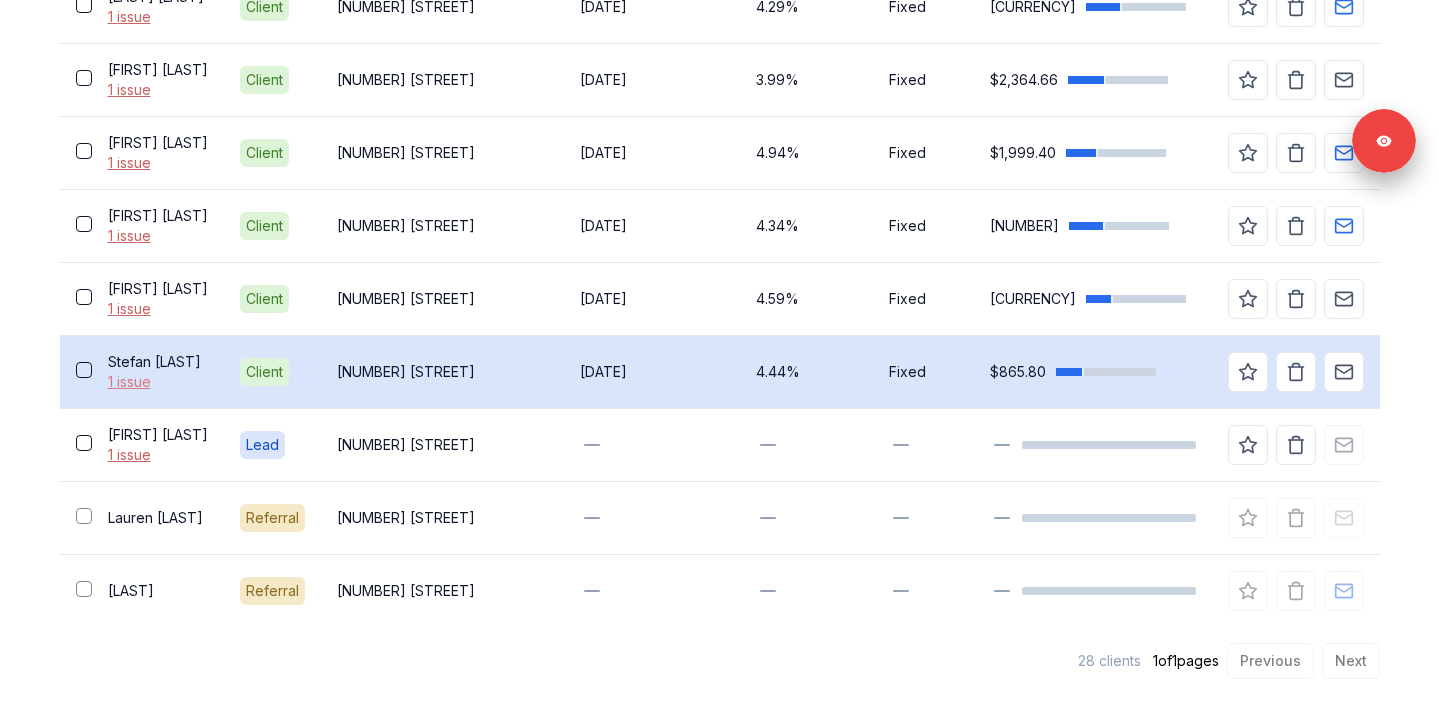 click on "1   issue" at bounding box center [158, 382] 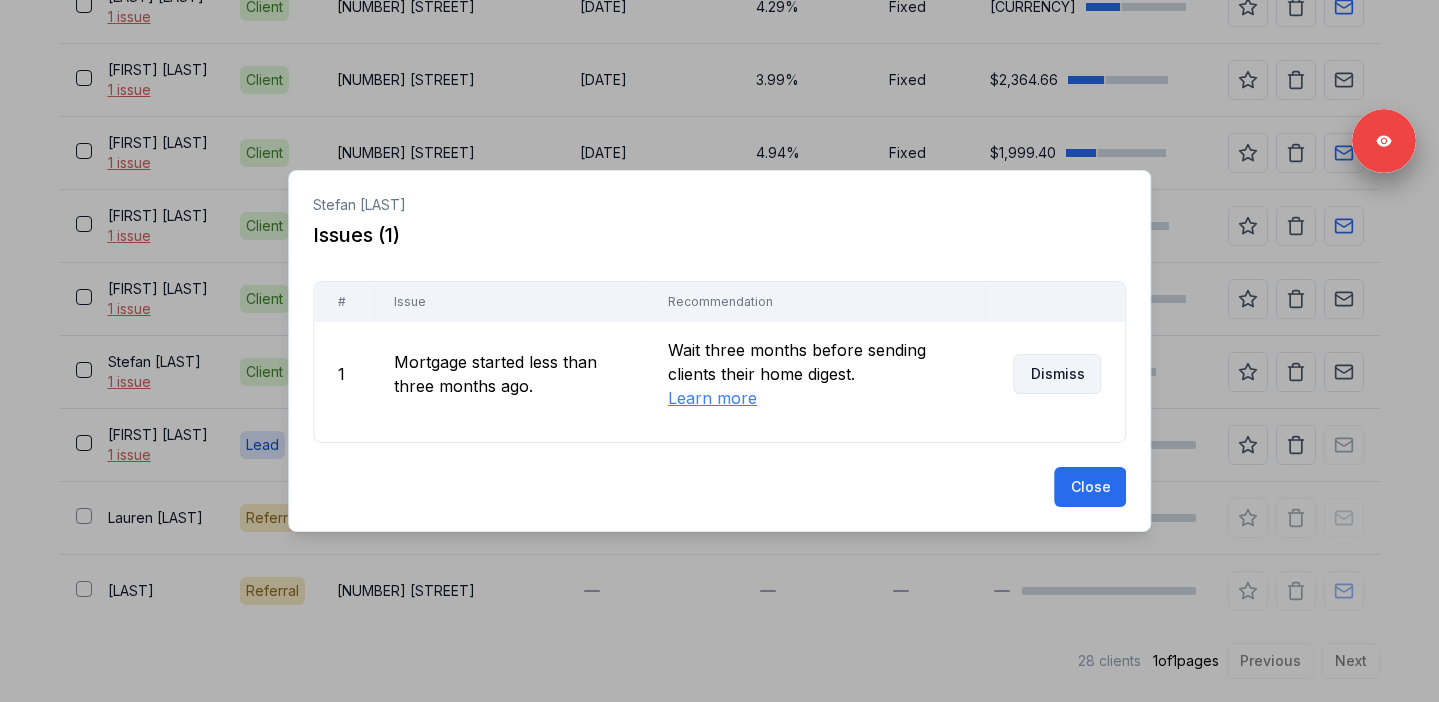 click on "Dismiss" at bounding box center [1057, 374] 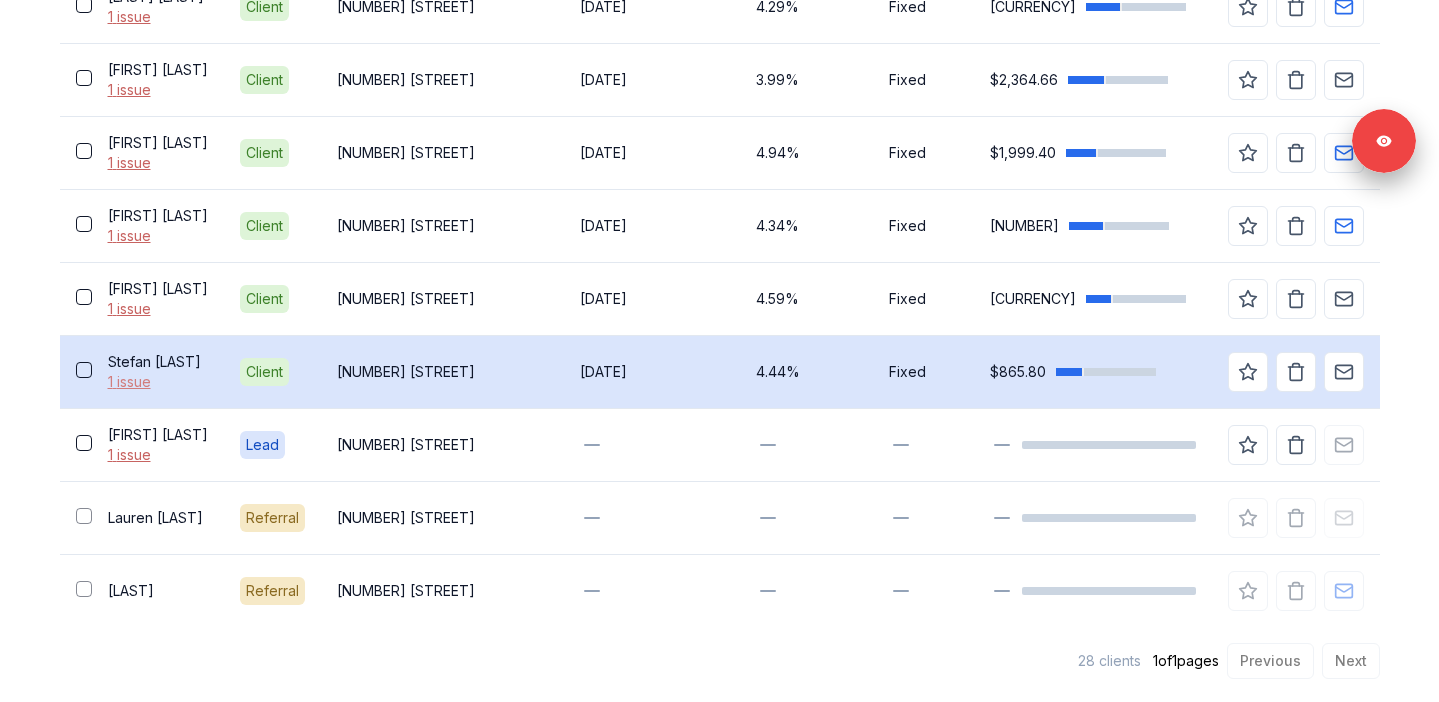 scroll, scrollTop: 2064, scrollLeft: 0, axis: vertical 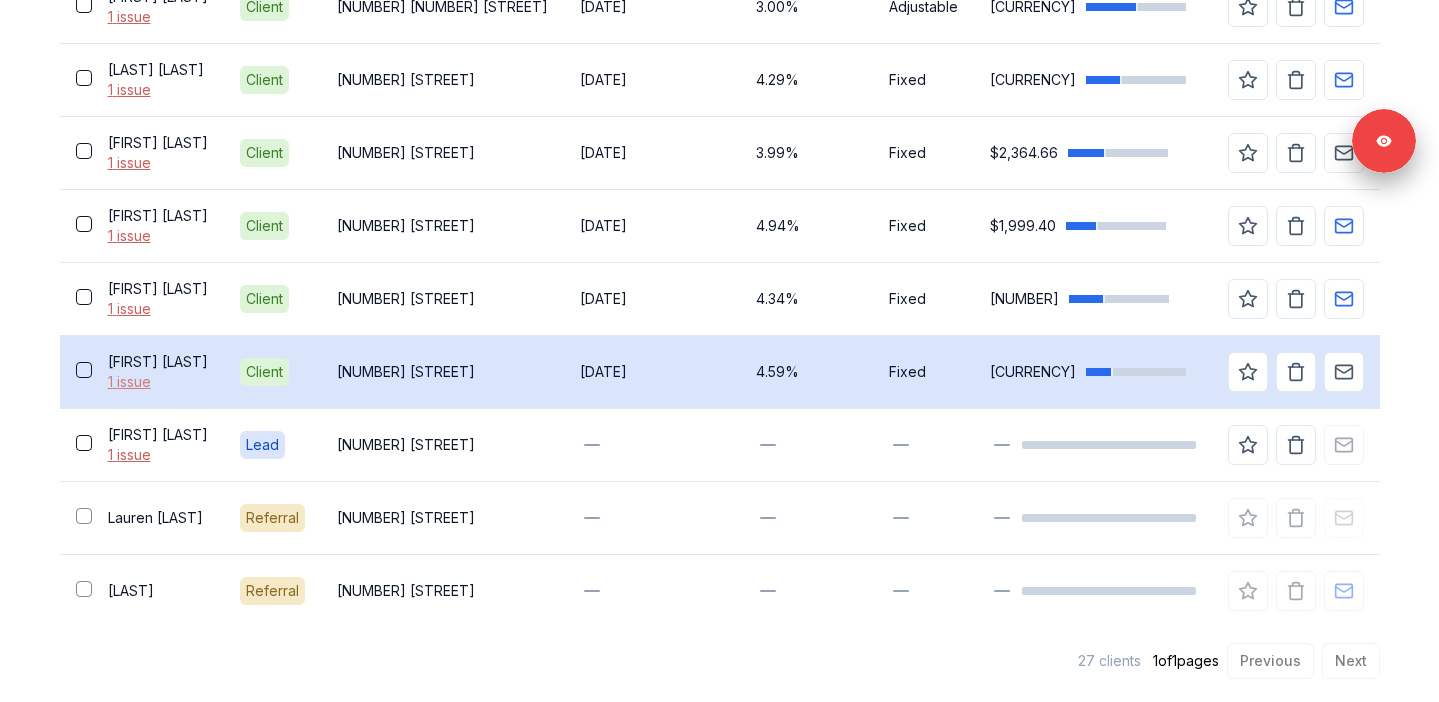 click on "1   issue" at bounding box center (158, 382) 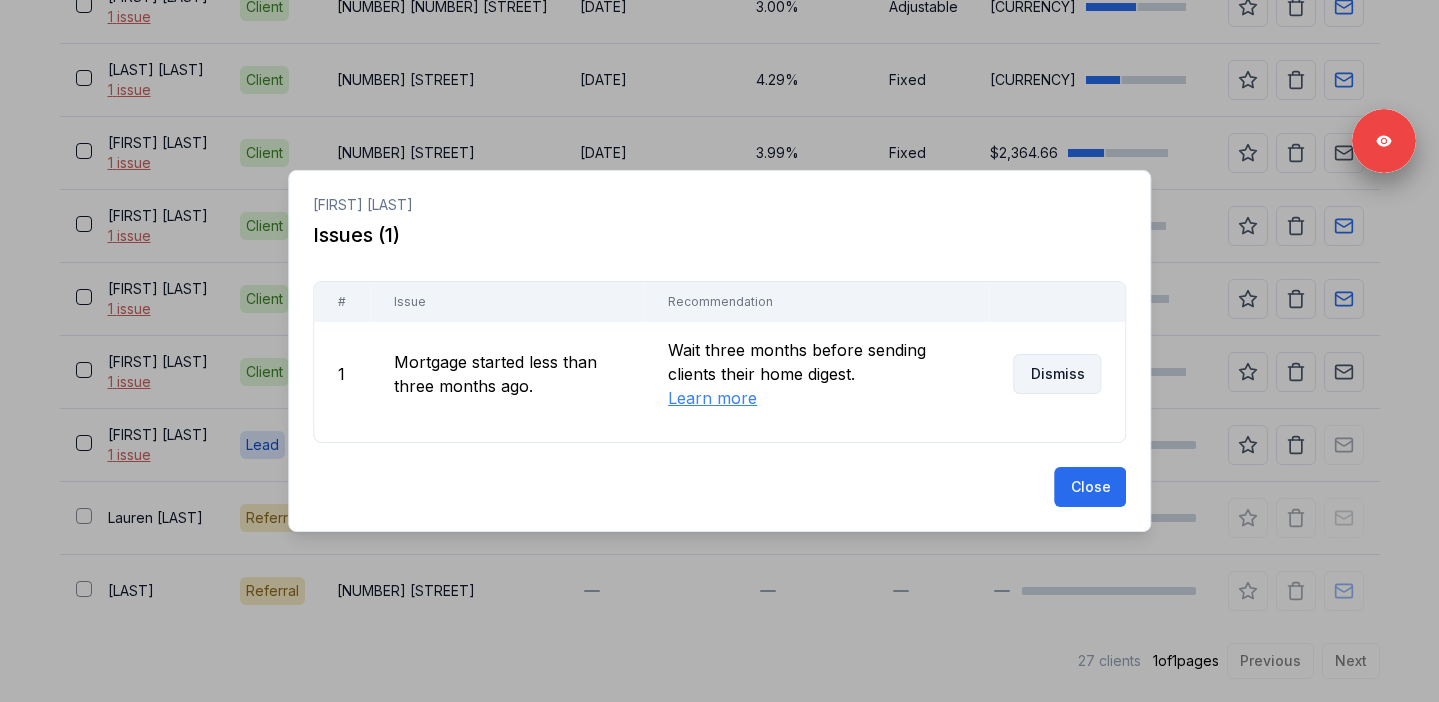 click on "Dismiss" at bounding box center (1057, 374) 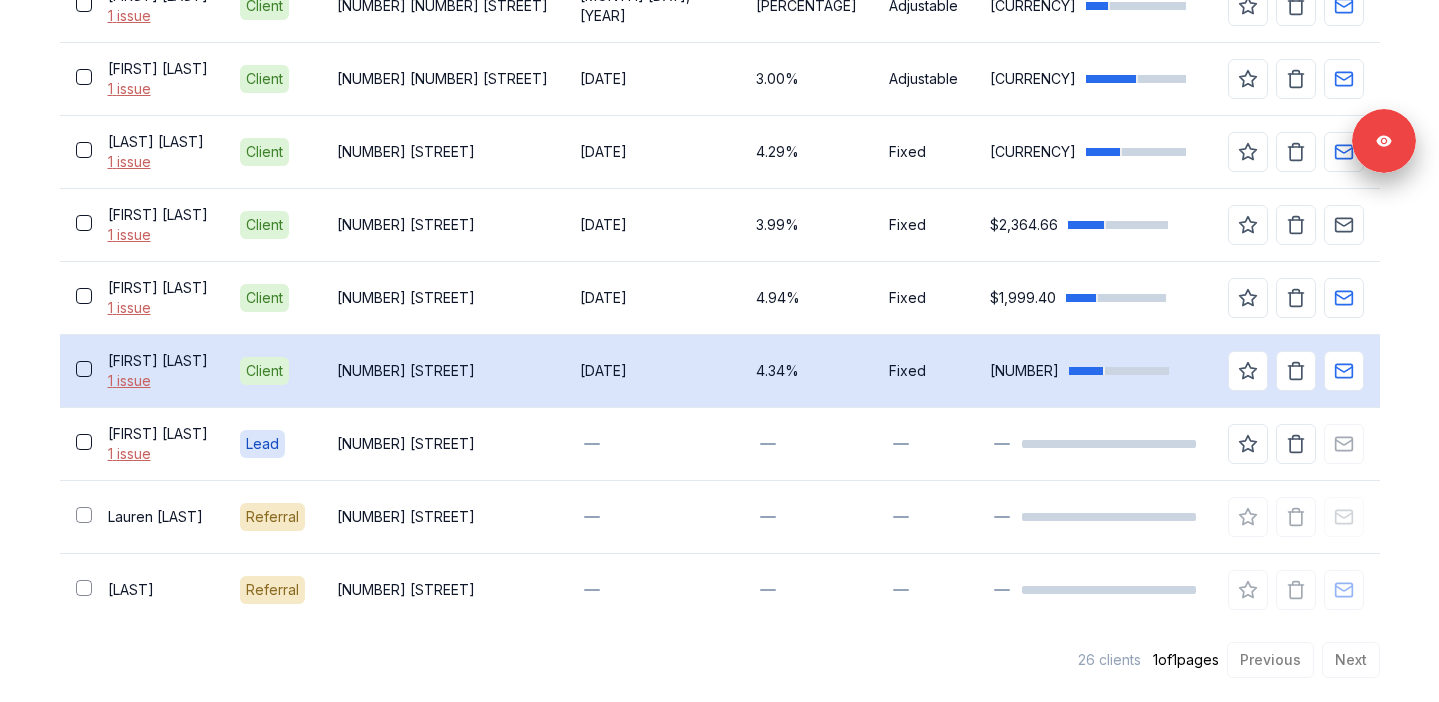 scroll, scrollTop: 1991, scrollLeft: 0, axis: vertical 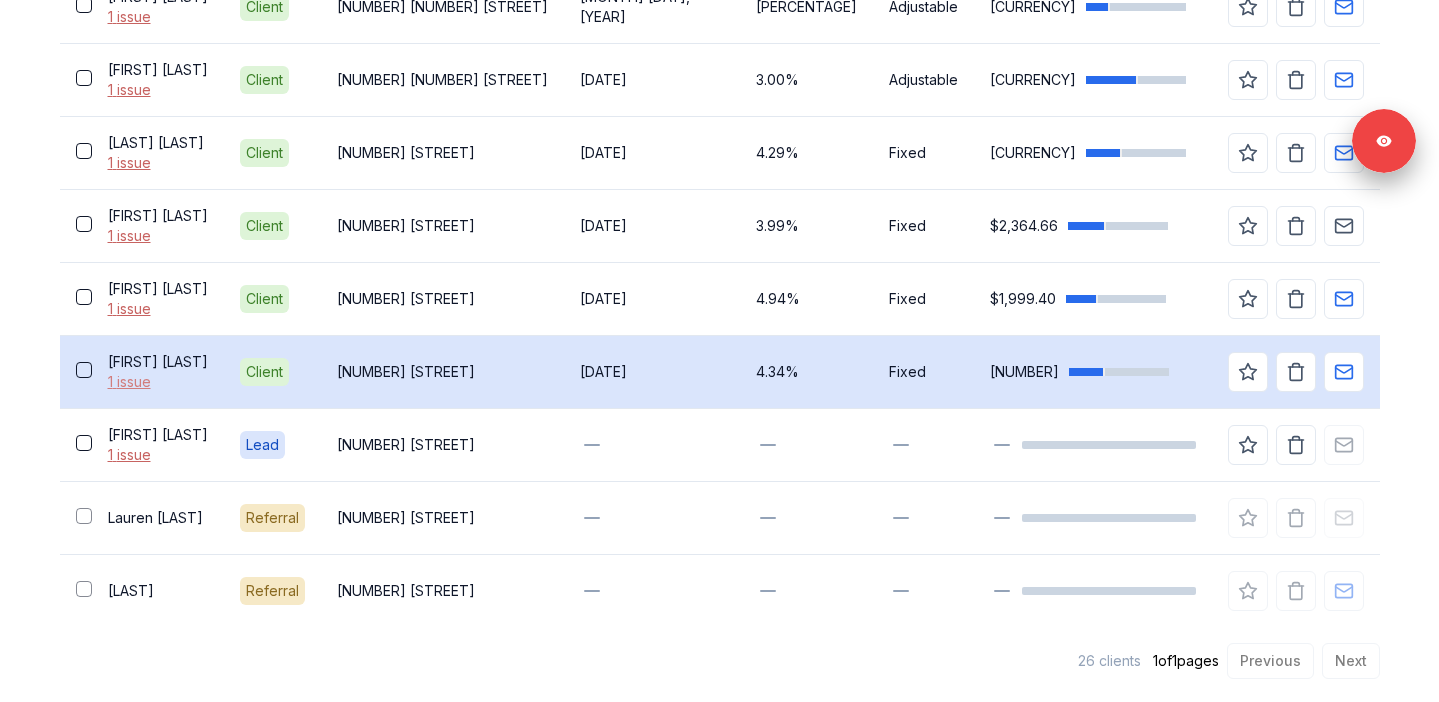 click on "1   issue" at bounding box center [158, 382] 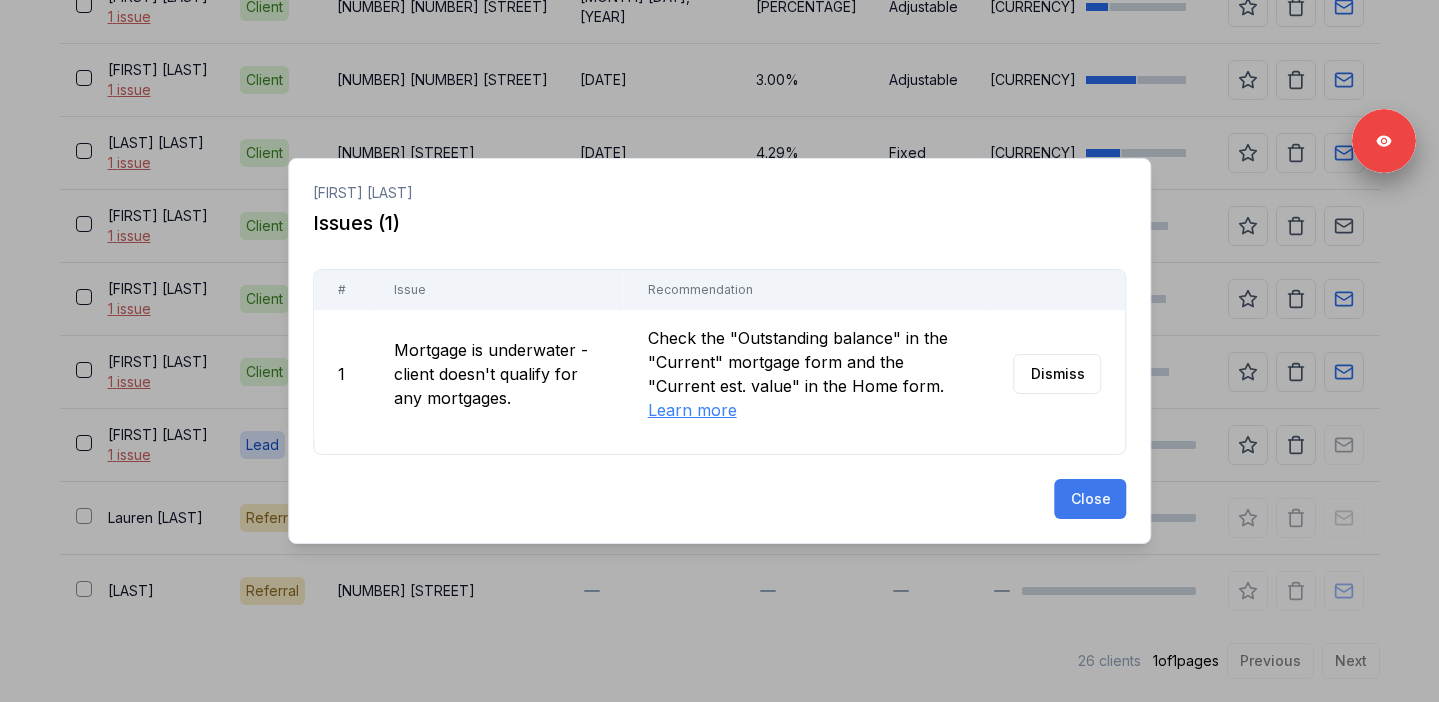 click on "Close" at bounding box center (1090, 499) 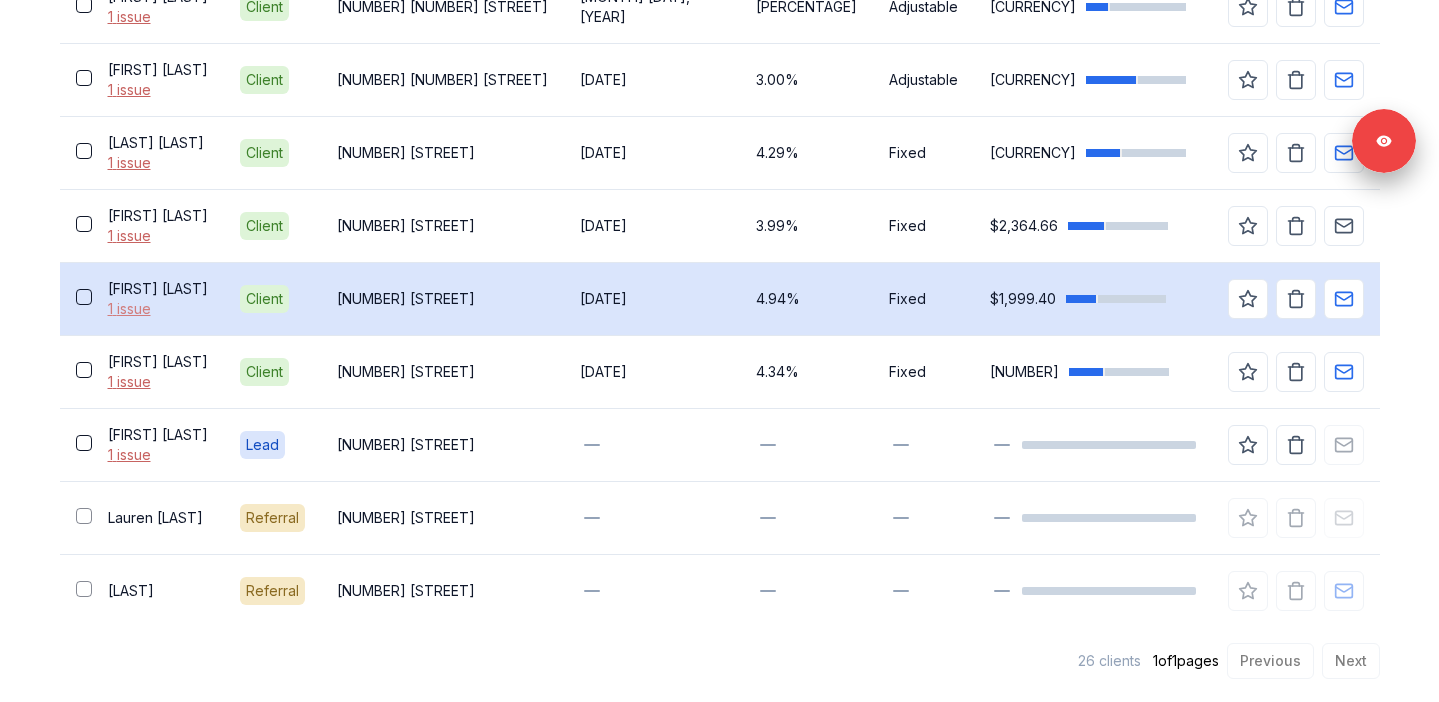 click on "1   issue" at bounding box center (158, 309) 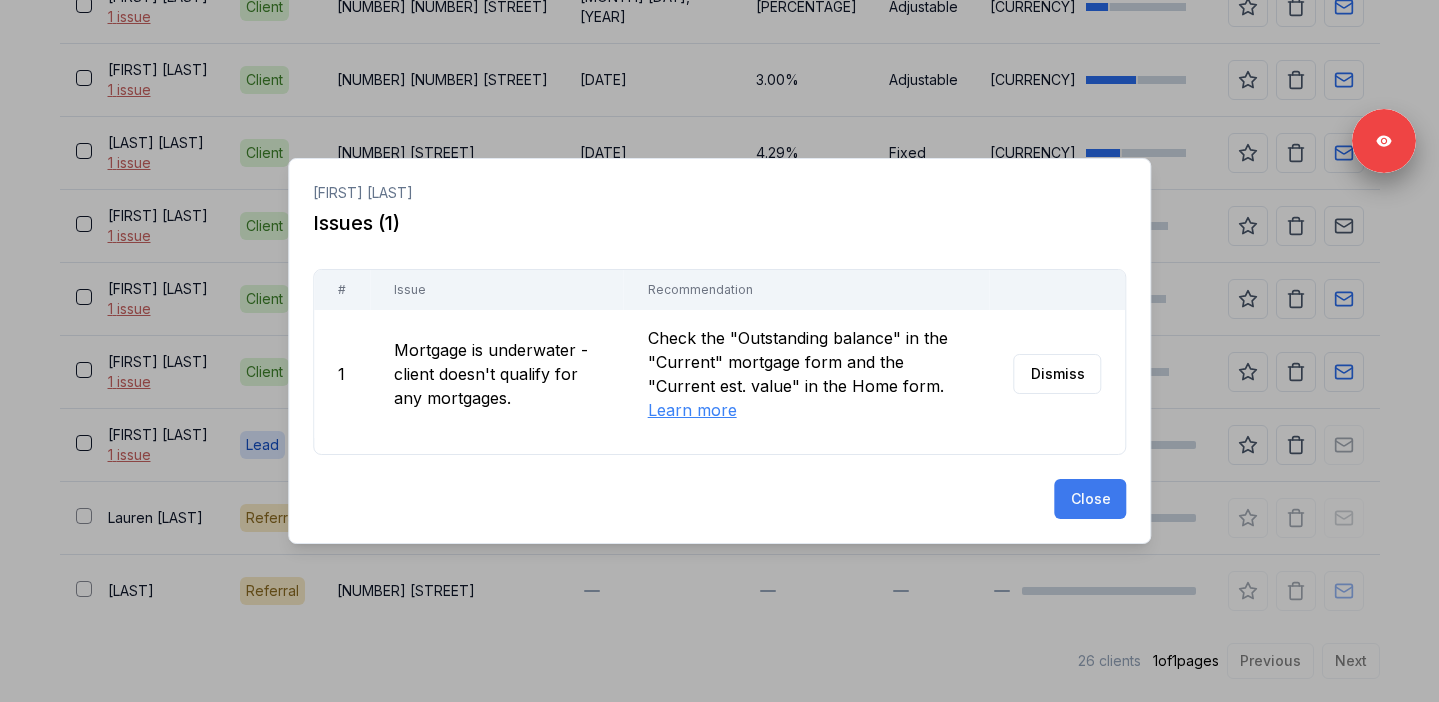 click on "Close" at bounding box center [1090, 499] 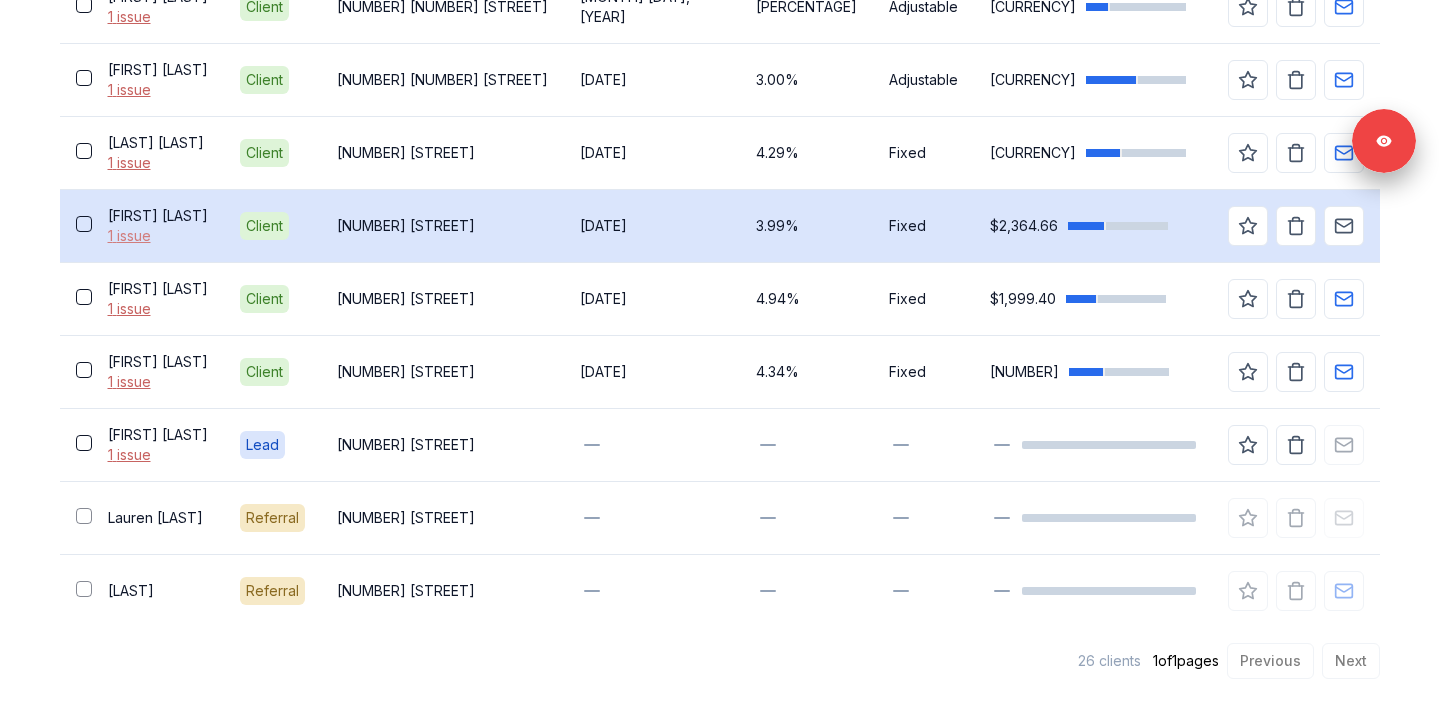 click on "1   issue" at bounding box center (158, 236) 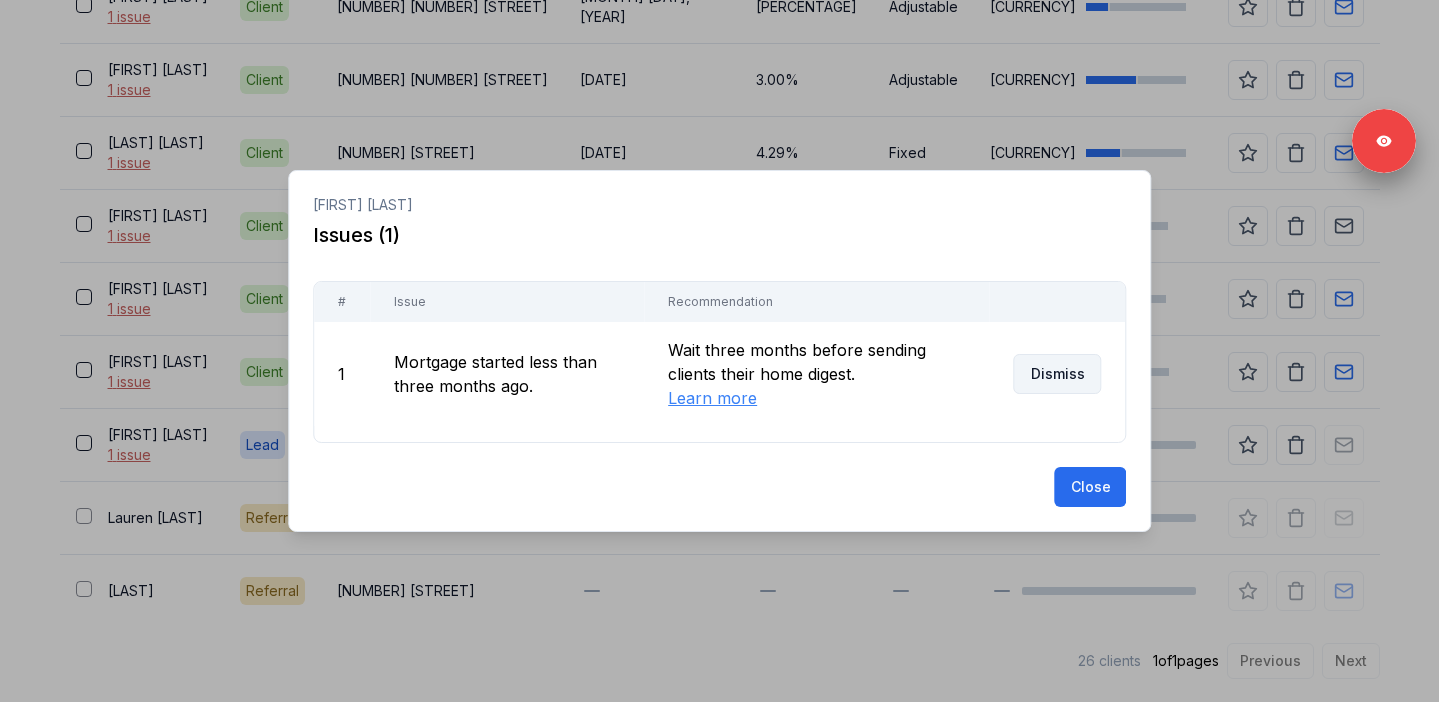 click on "Dismiss" at bounding box center (1057, 374) 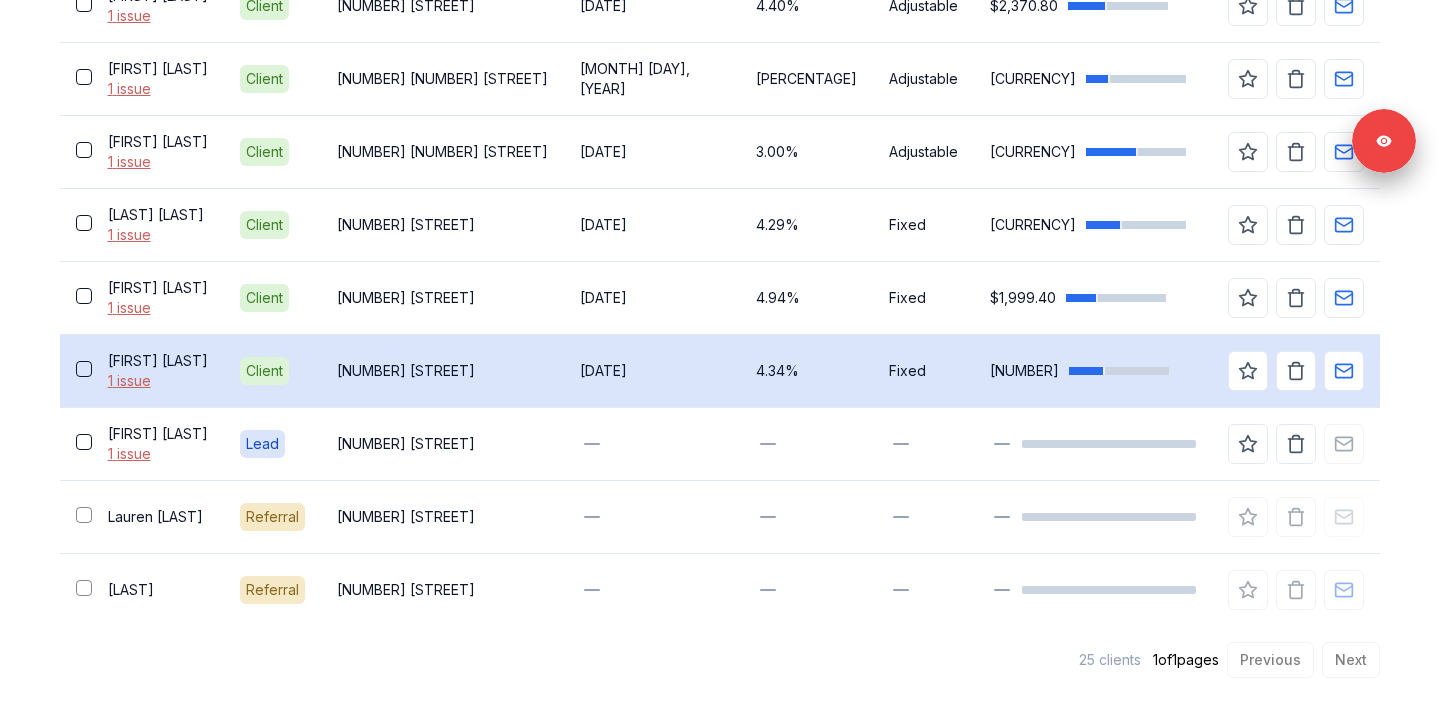 scroll, scrollTop: 1918, scrollLeft: 0, axis: vertical 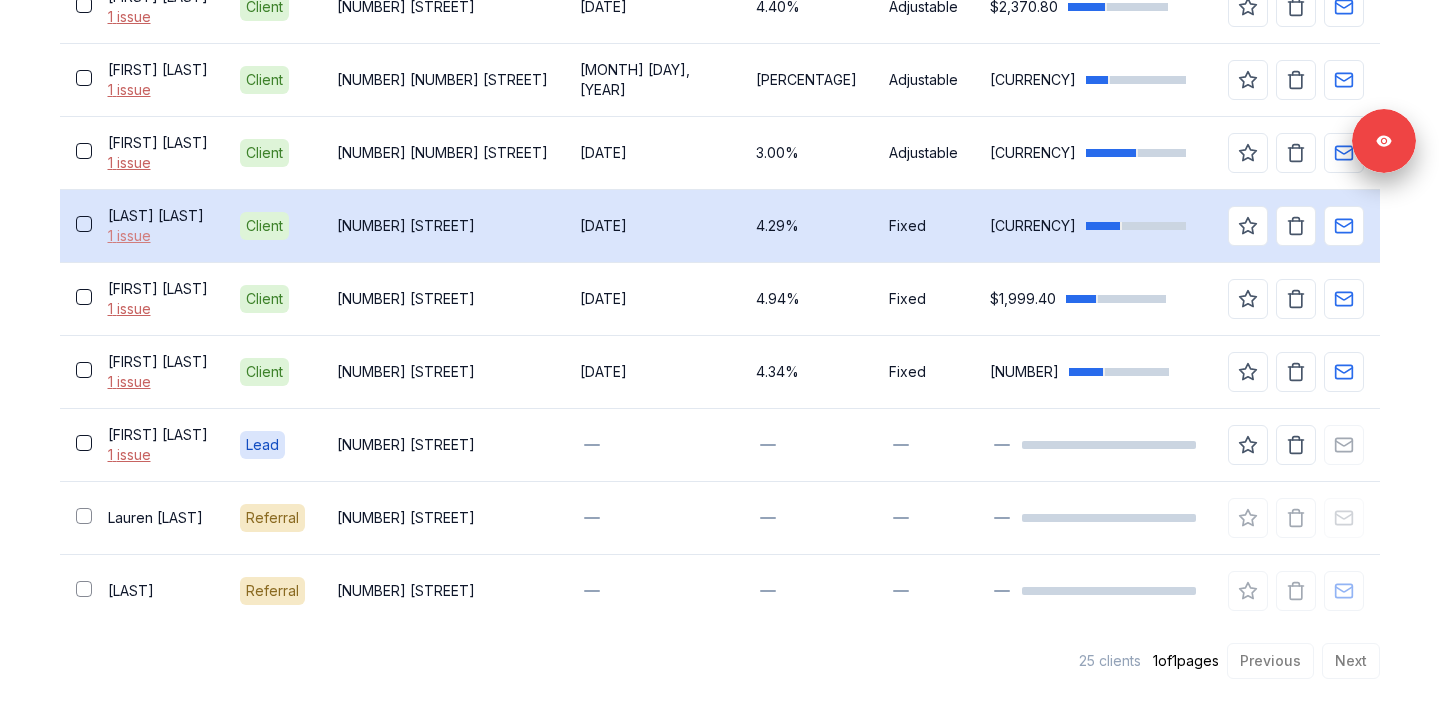 click on "1   issue" at bounding box center (158, 236) 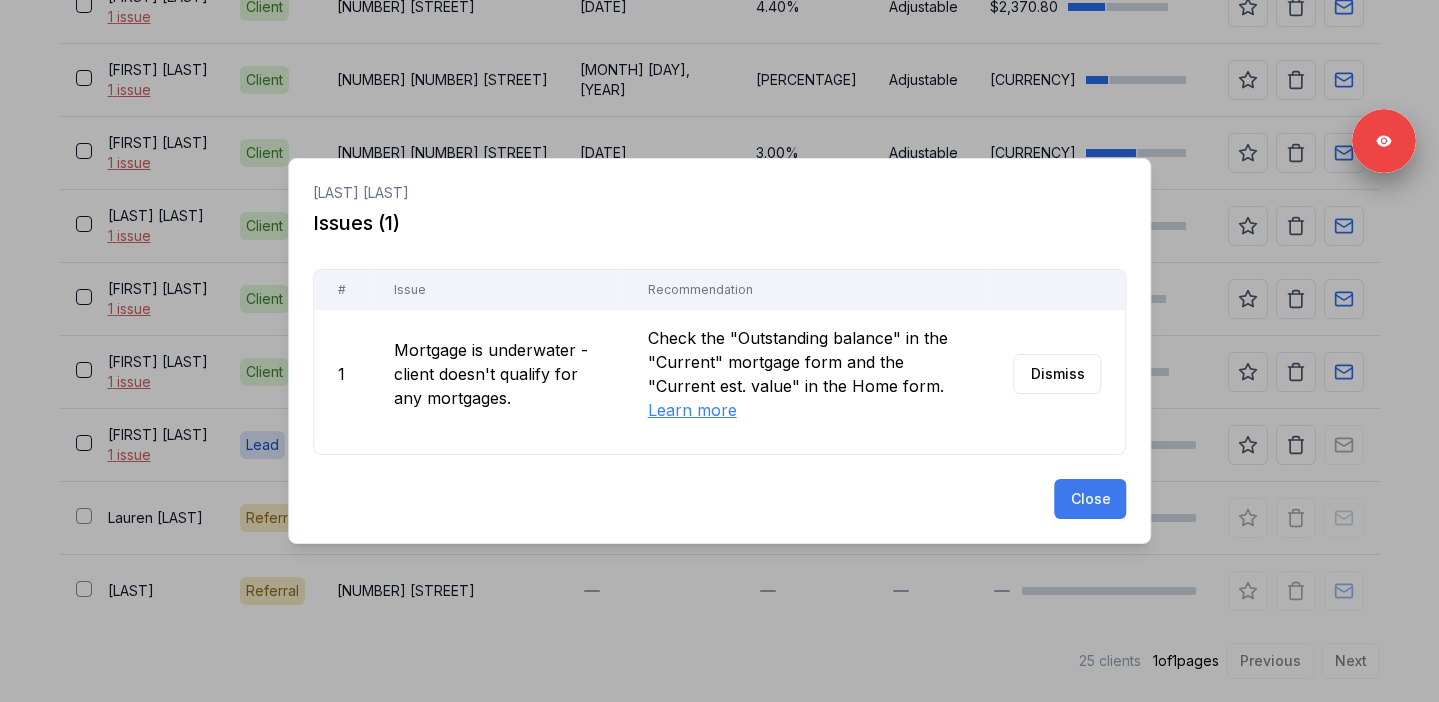 click on "Close" at bounding box center (1090, 499) 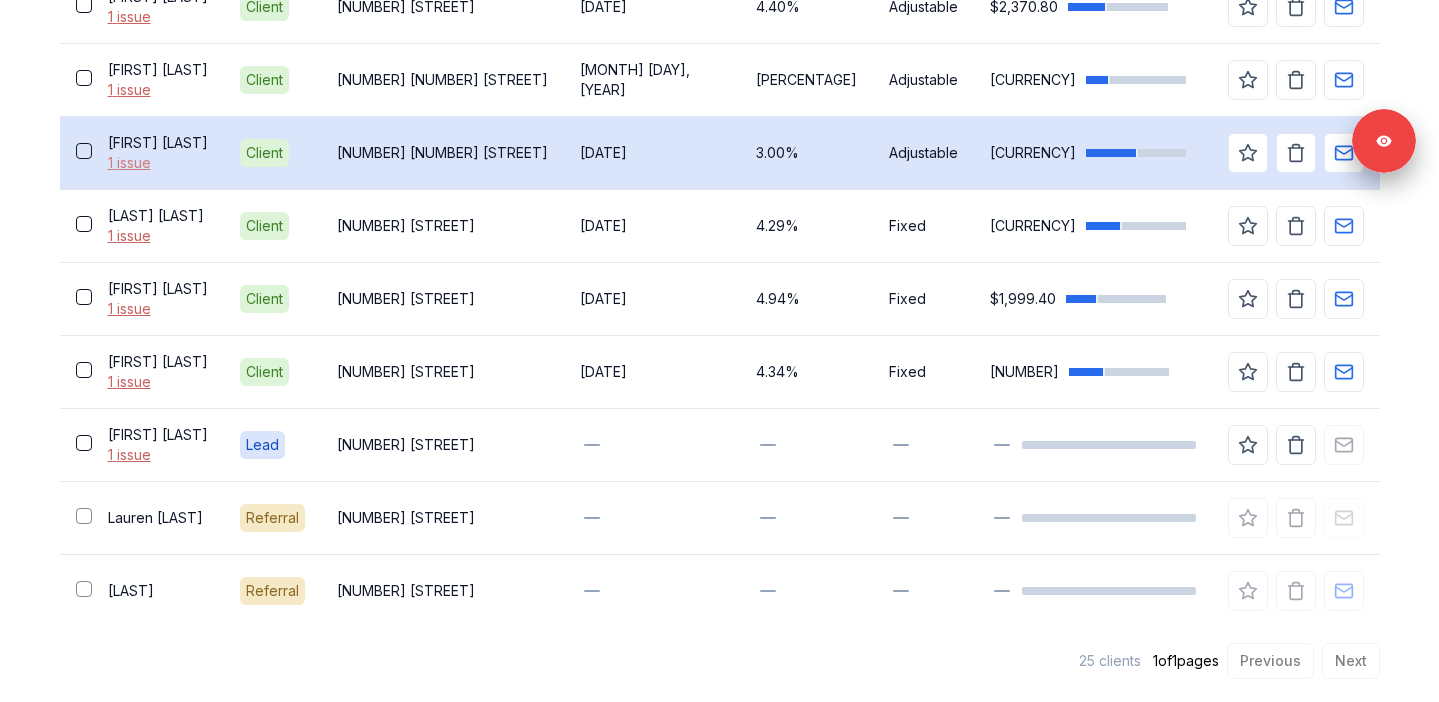 click on "1   issue" at bounding box center [158, 163] 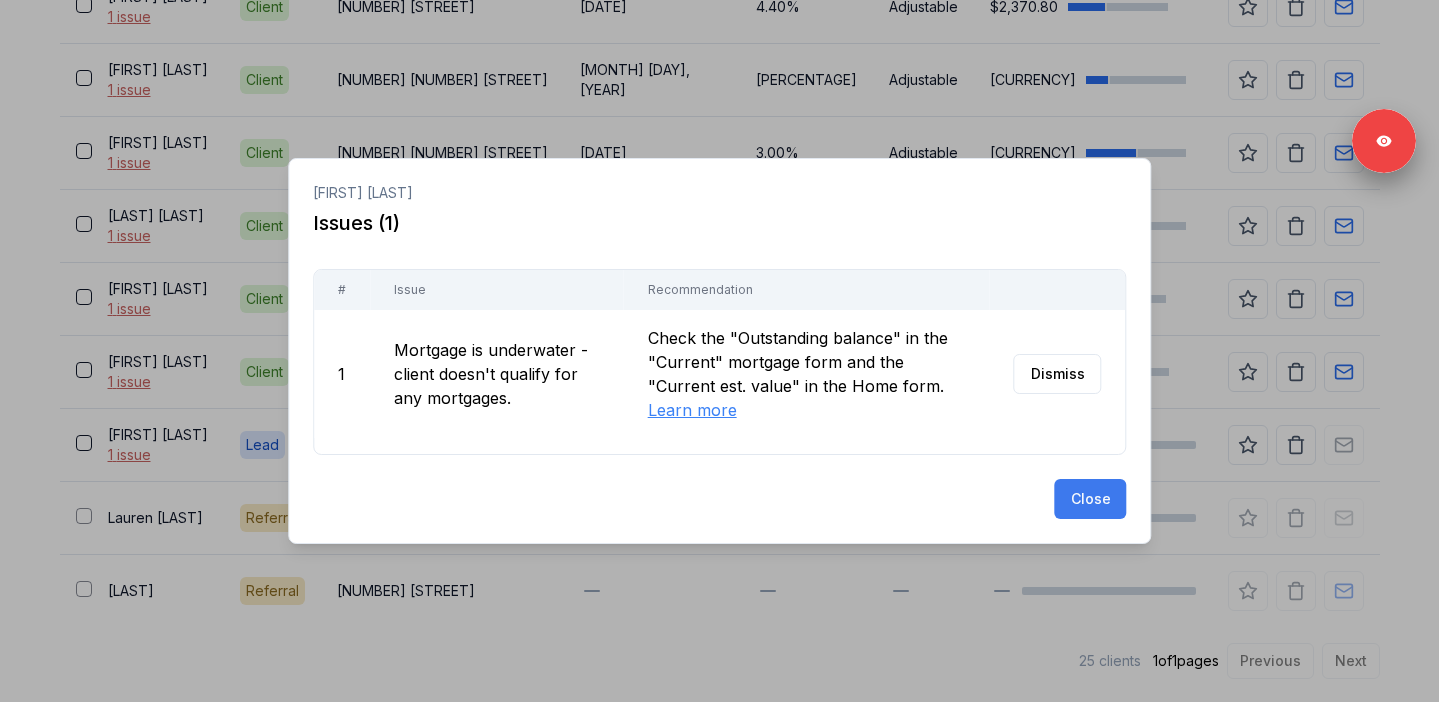 click on "Close" at bounding box center [1090, 499] 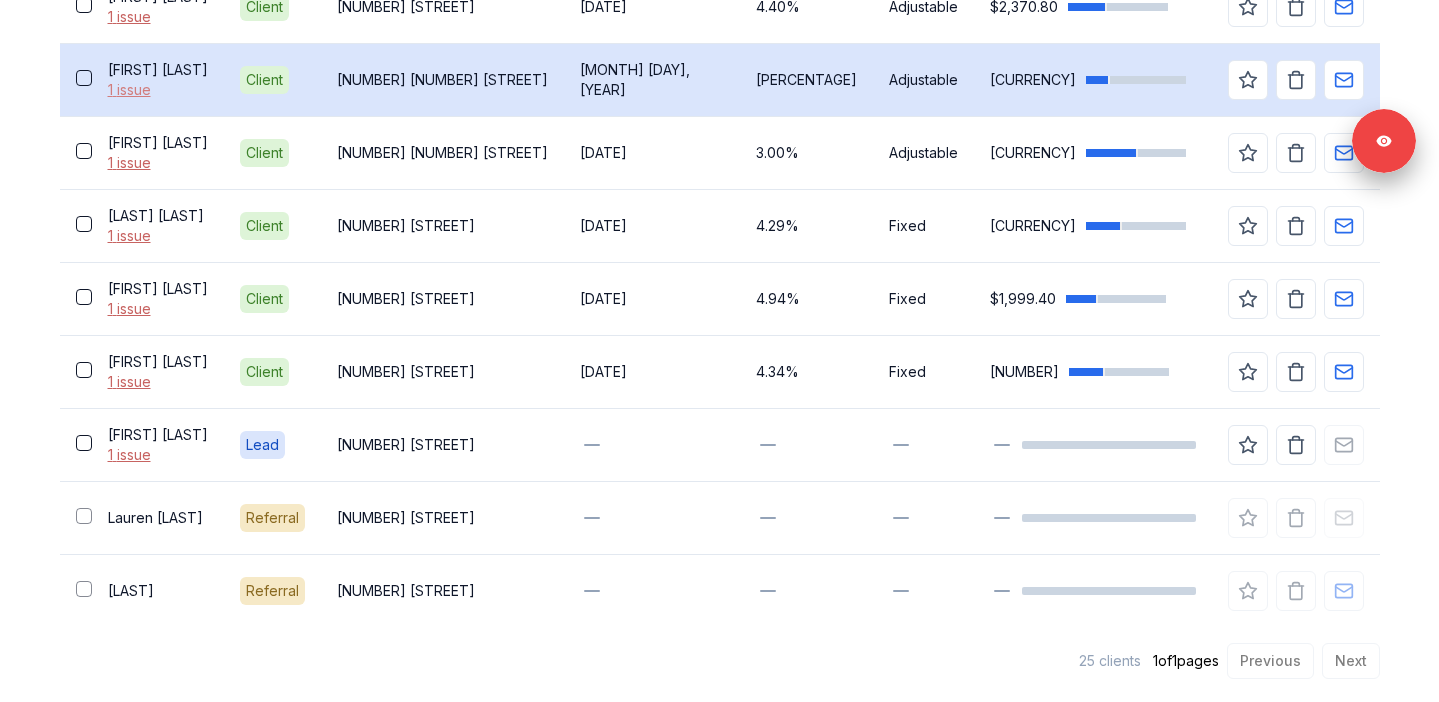 click on "1   issue" at bounding box center [158, 90] 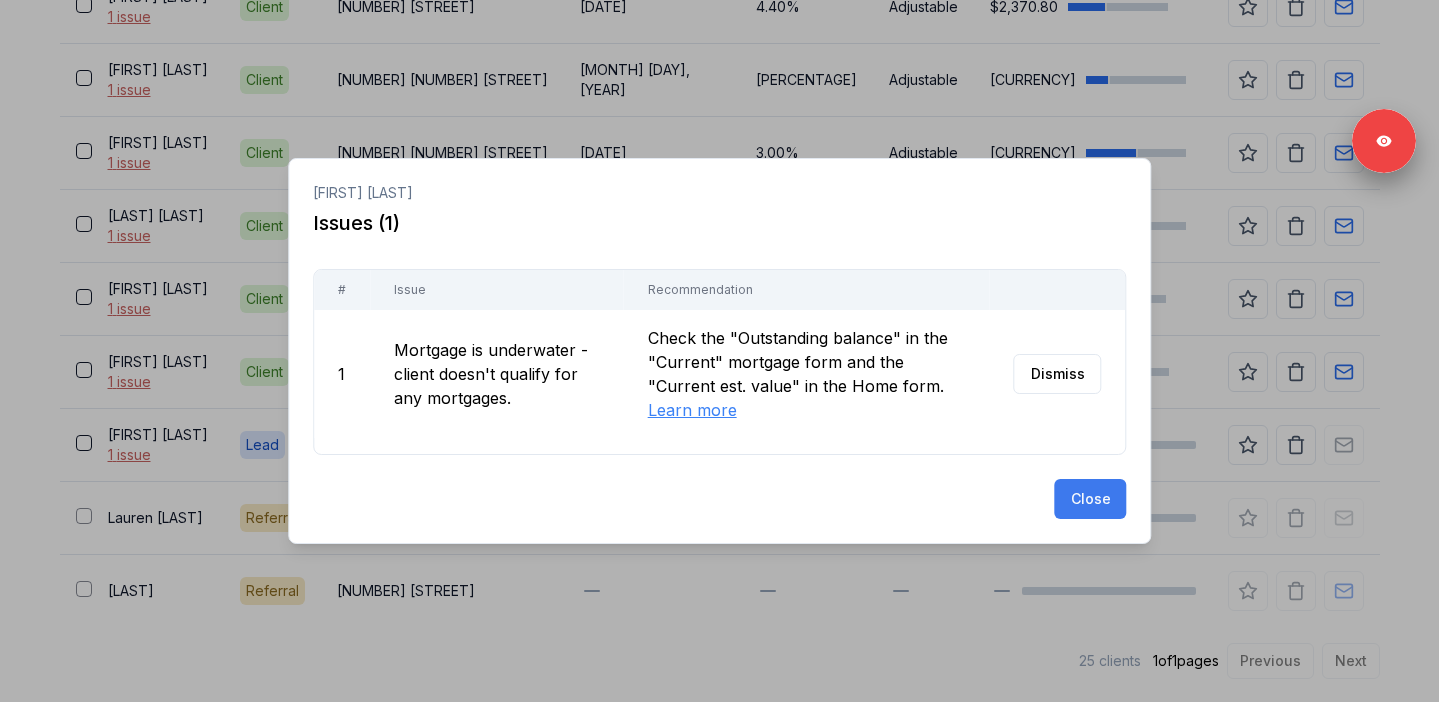 click on "Close" at bounding box center (1090, 499) 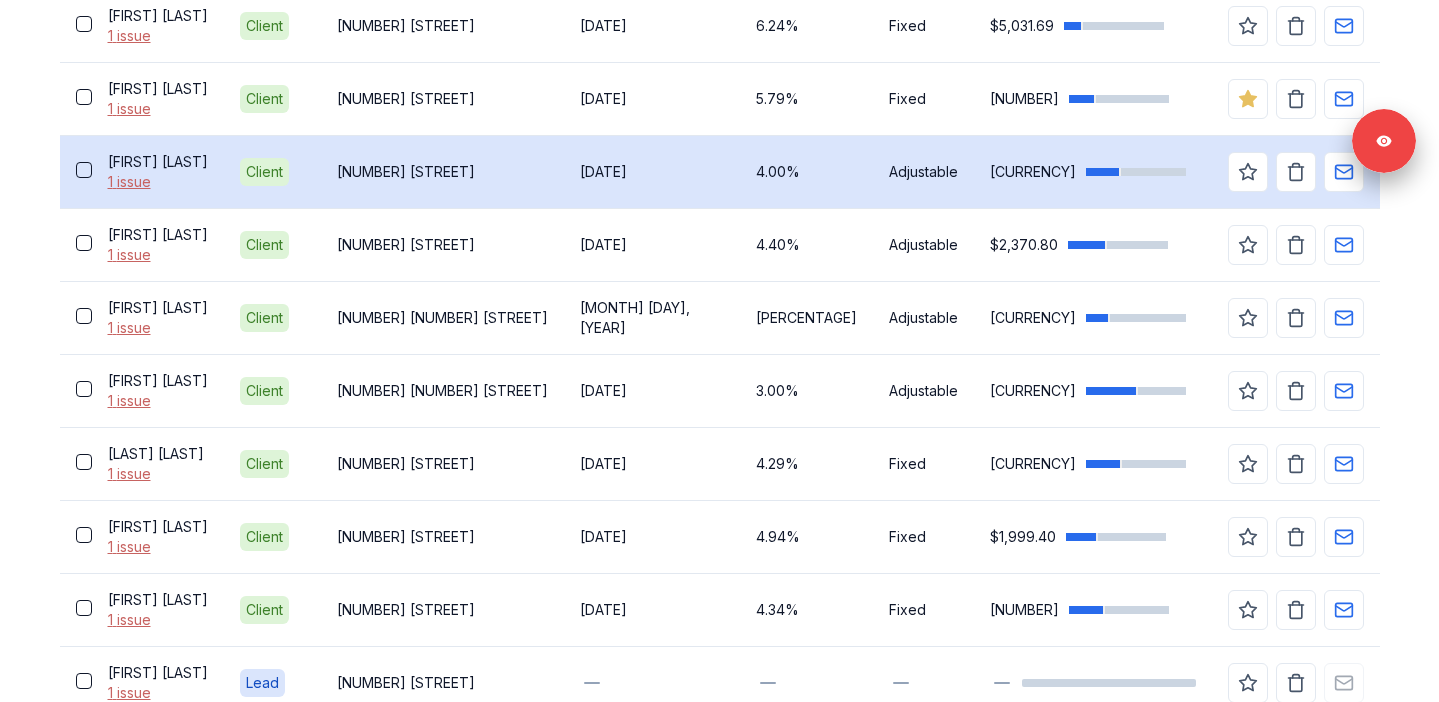 scroll, scrollTop: 1672, scrollLeft: 0, axis: vertical 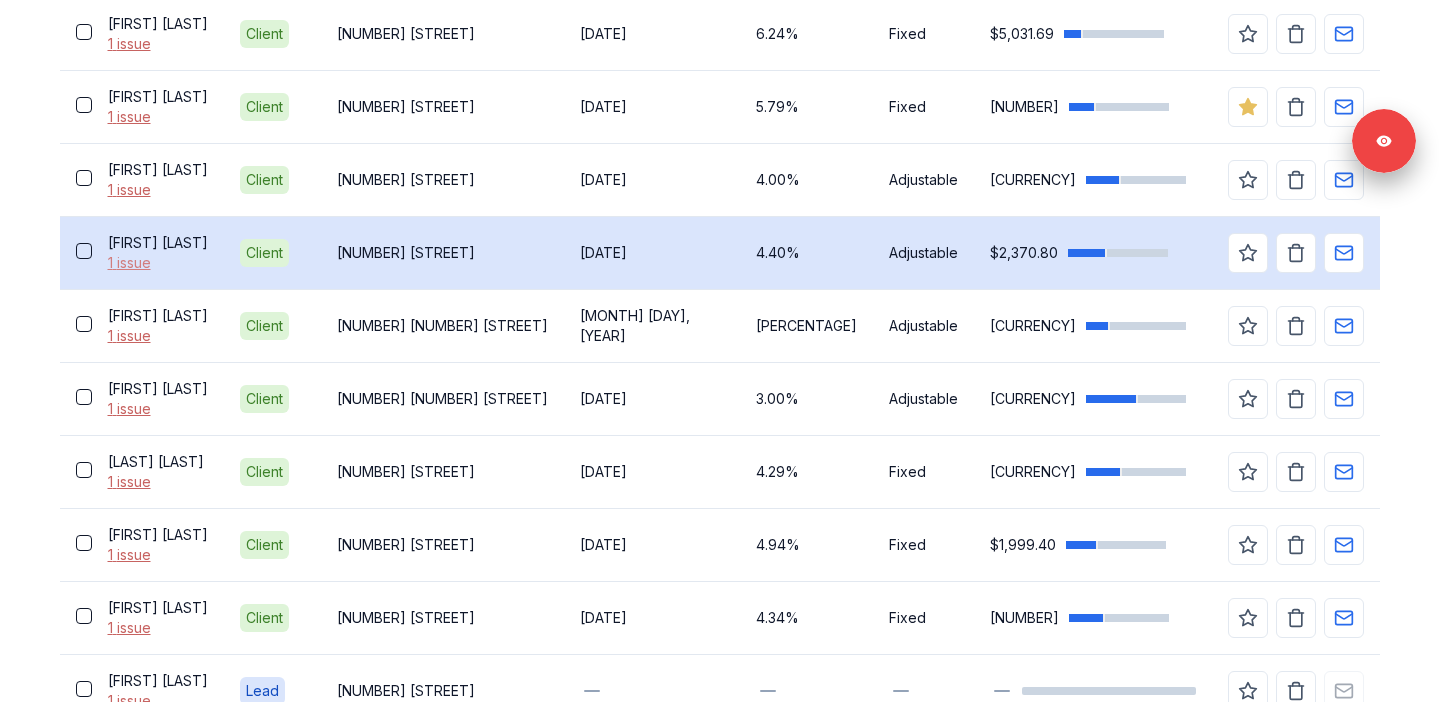 click on "1   issue" at bounding box center [158, 263] 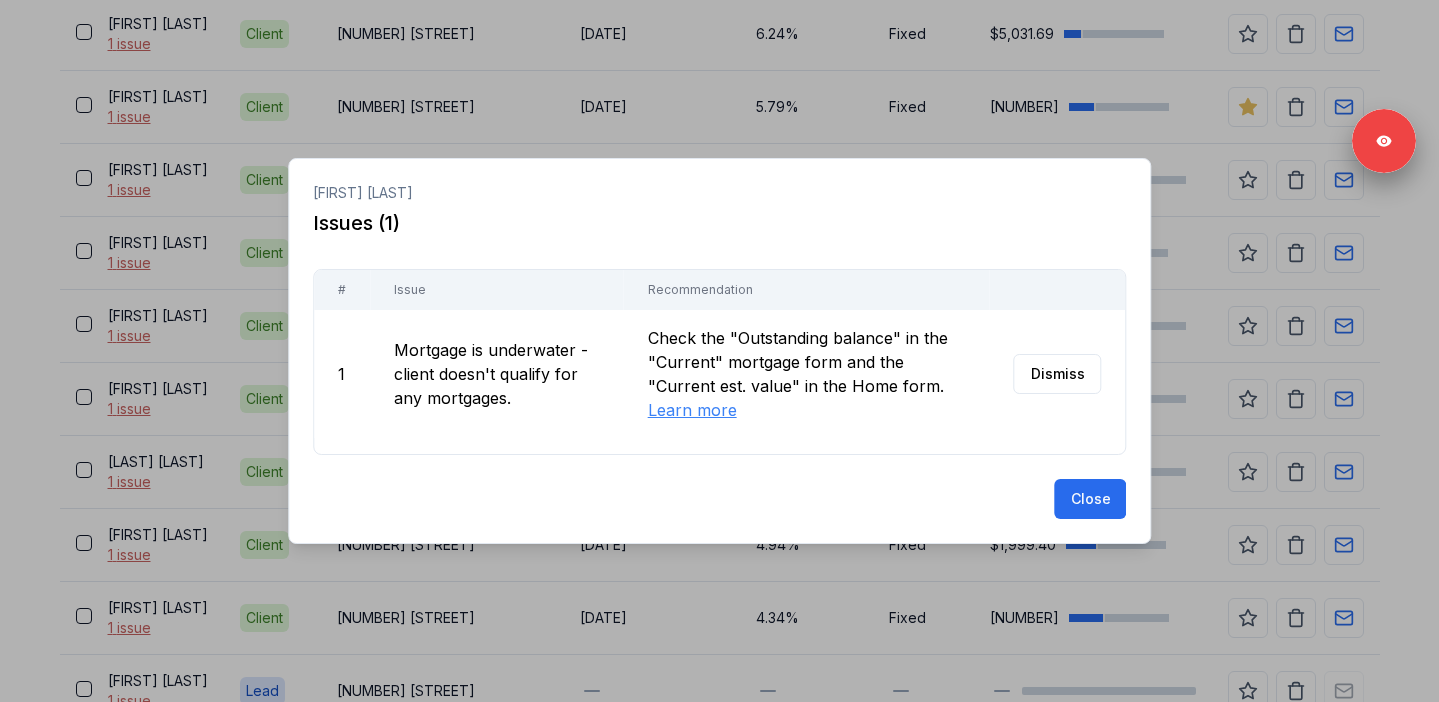 click at bounding box center (719, 351) 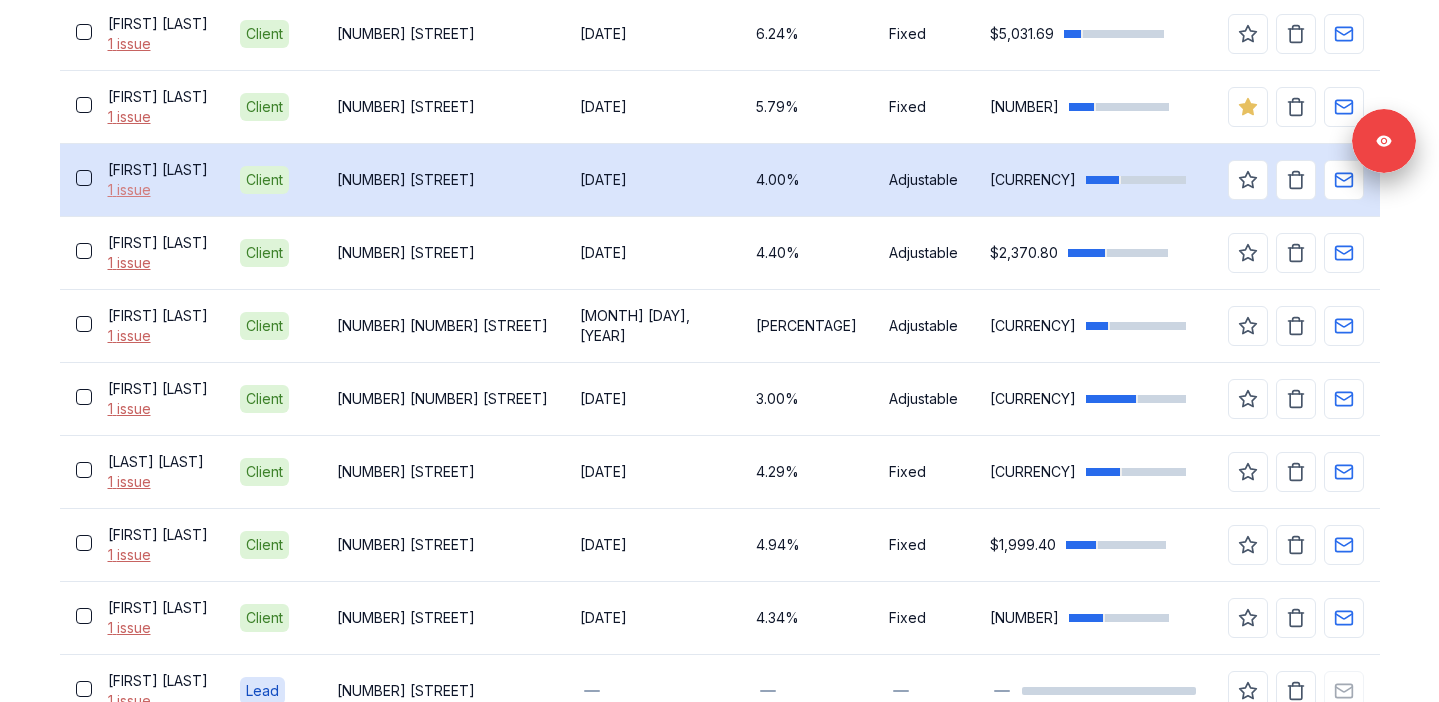 click on "1   issue" at bounding box center [158, 190] 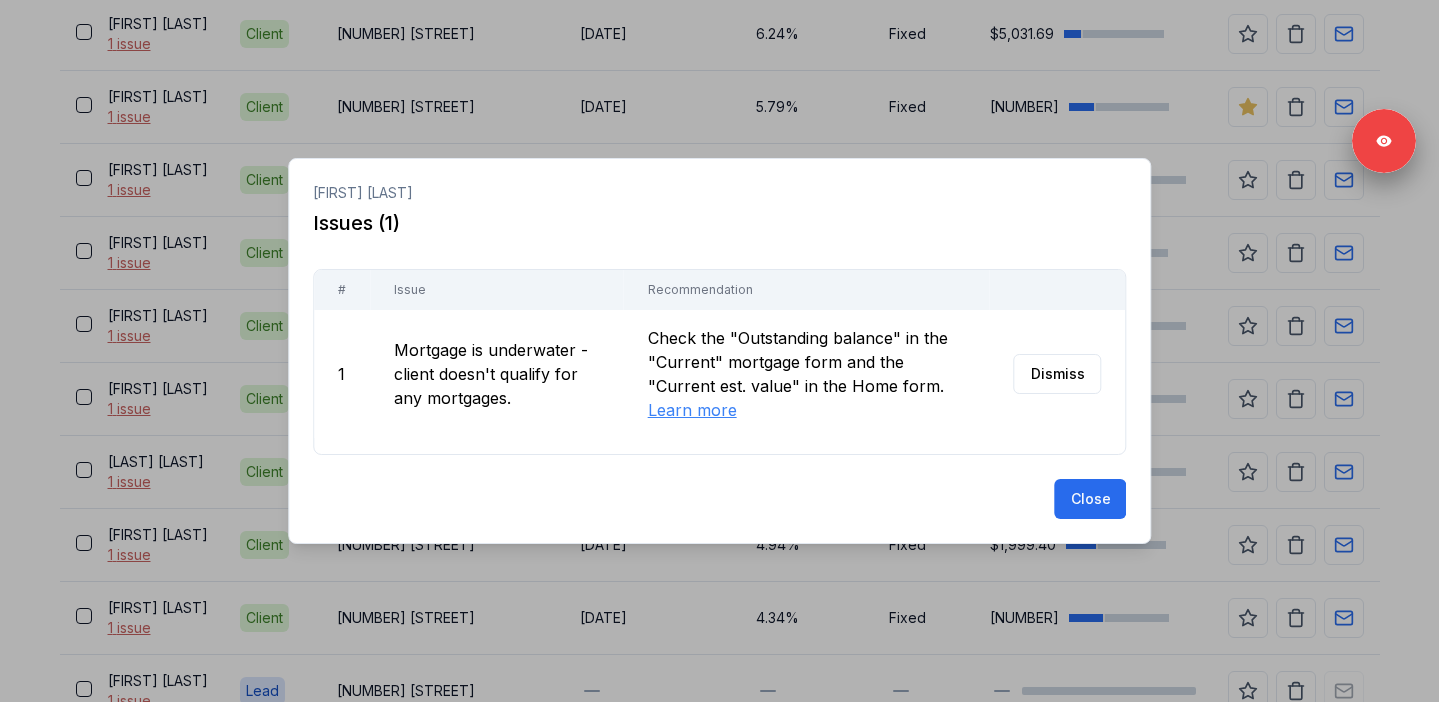 click at bounding box center [719, 351] 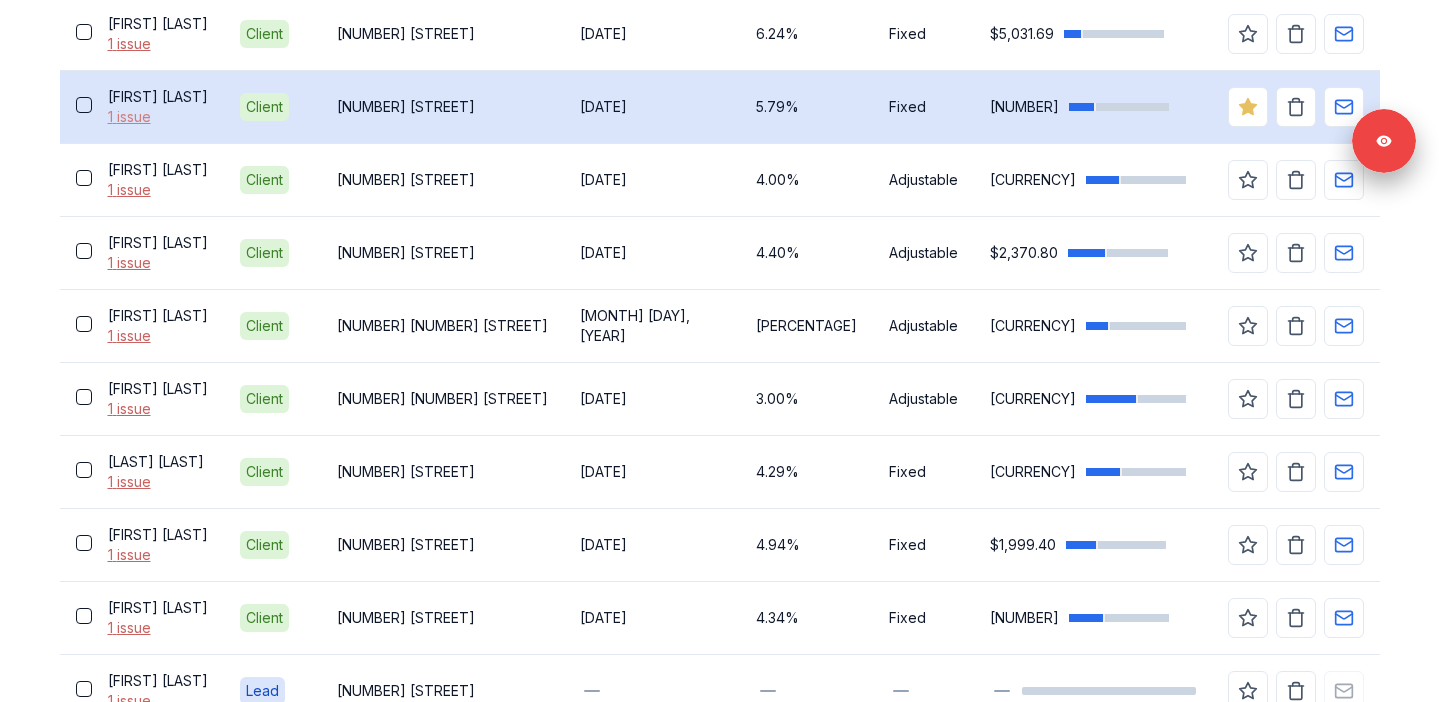 click on "1   issue" at bounding box center [158, 117] 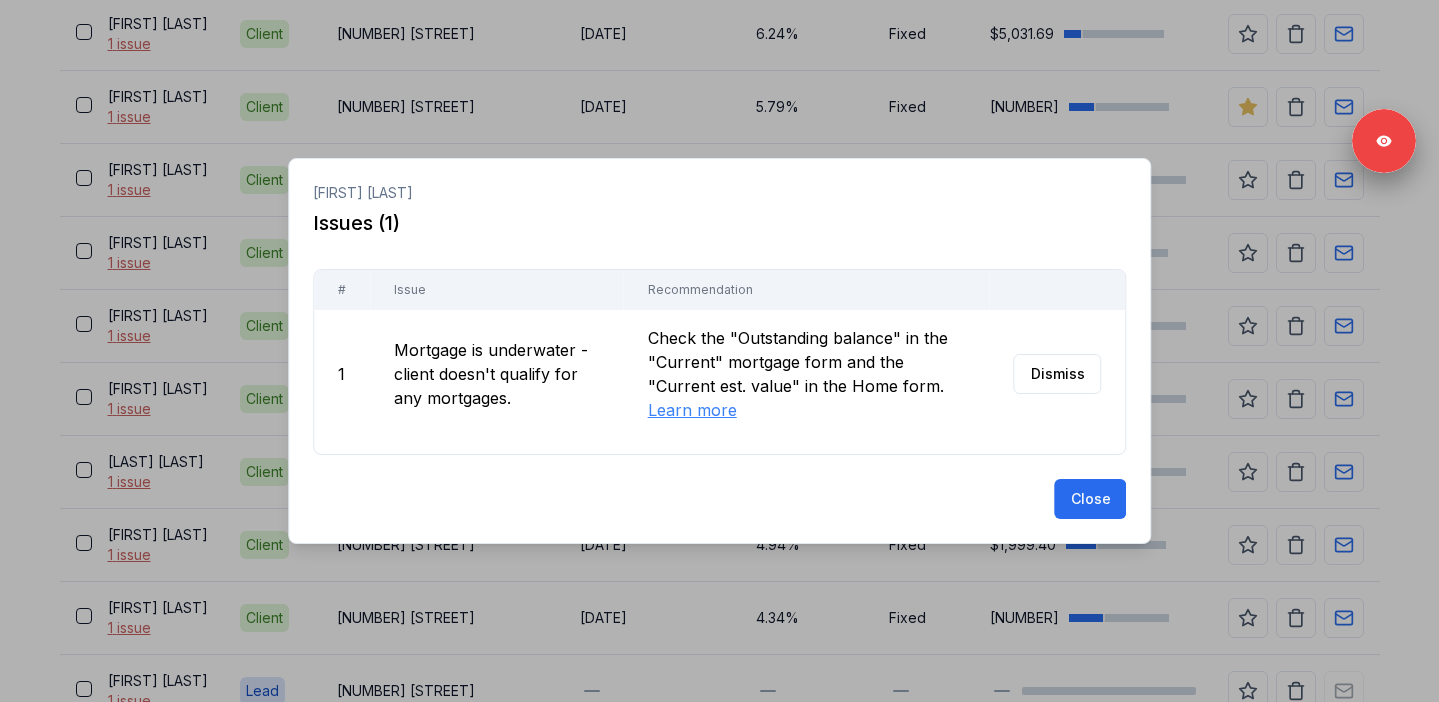click at bounding box center (719, 351) 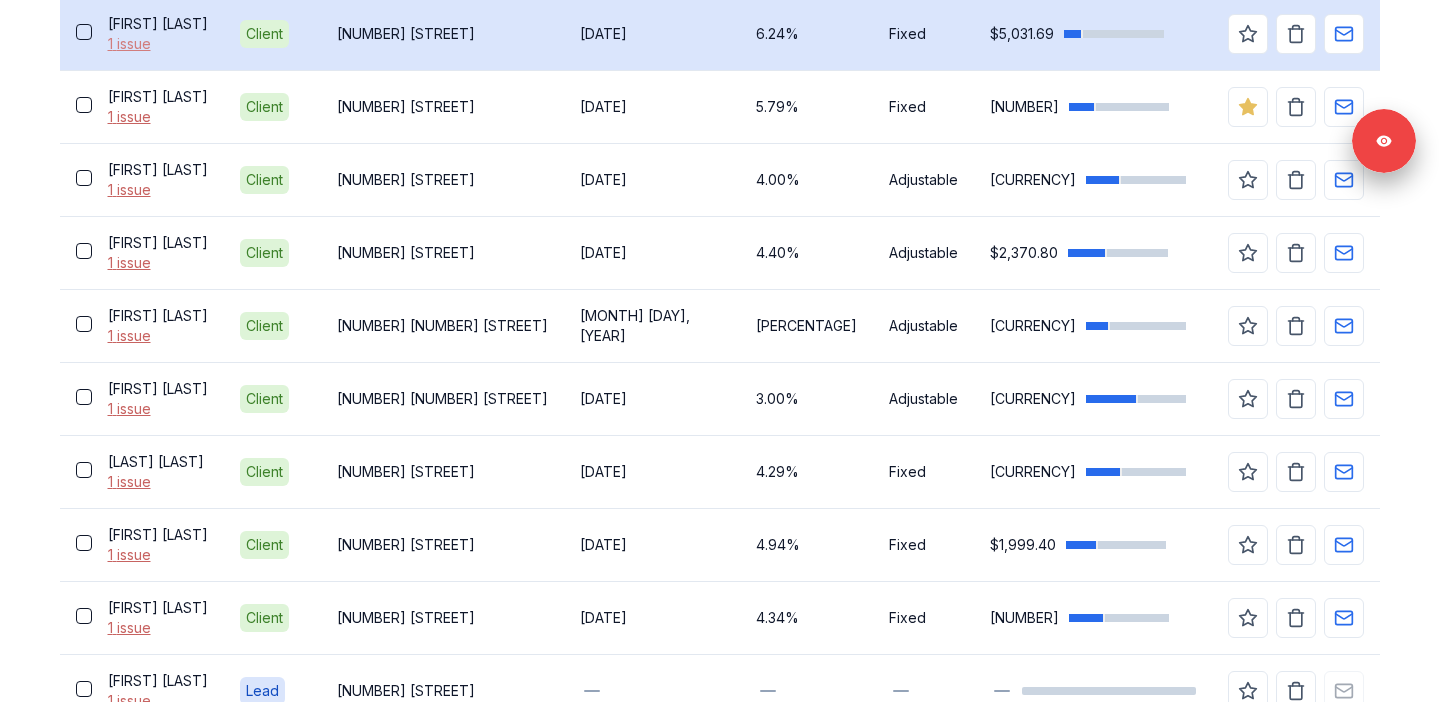 click on "1   issue" at bounding box center (158, 44) 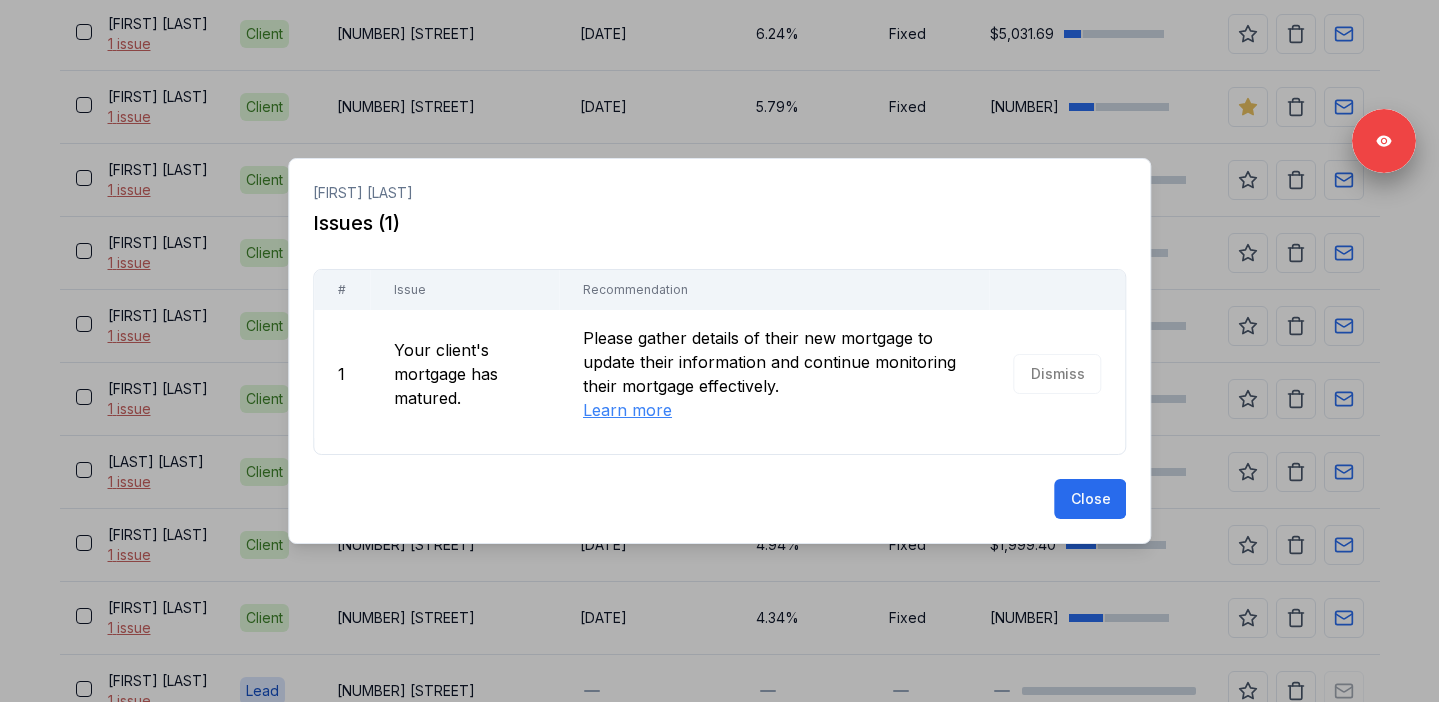 click at bounding box center (719, 351) 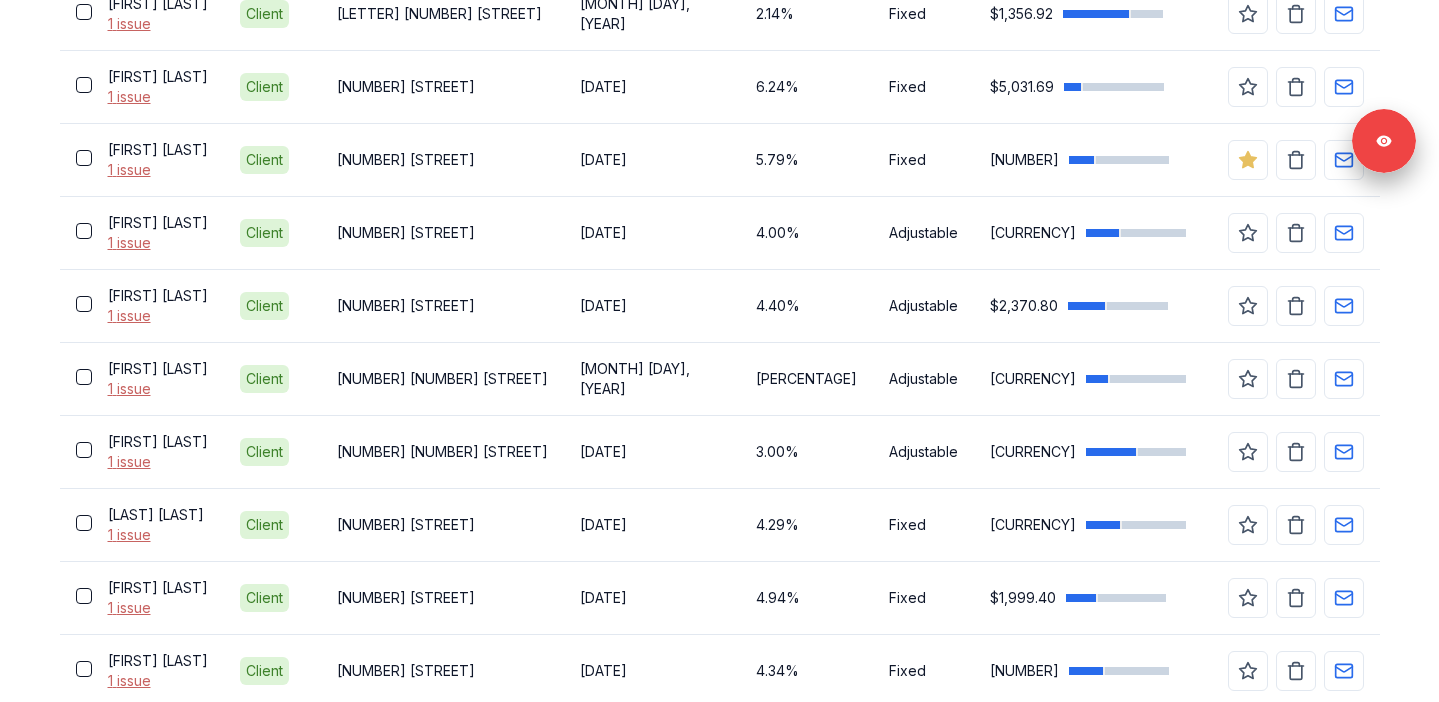 scroll, scrollTop: 1572, scrollLeft: 0, axis: vertical 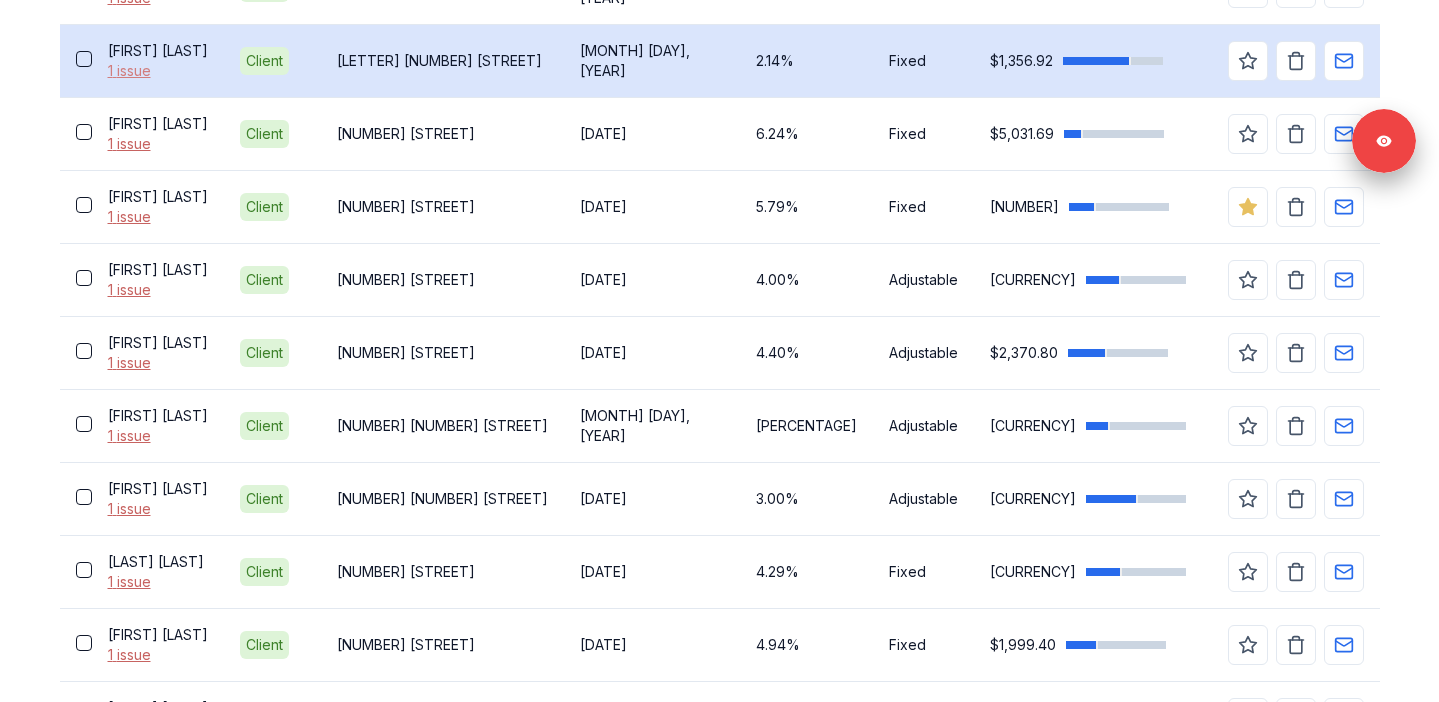 click on "1   issue" at bounding box center (158, 71) 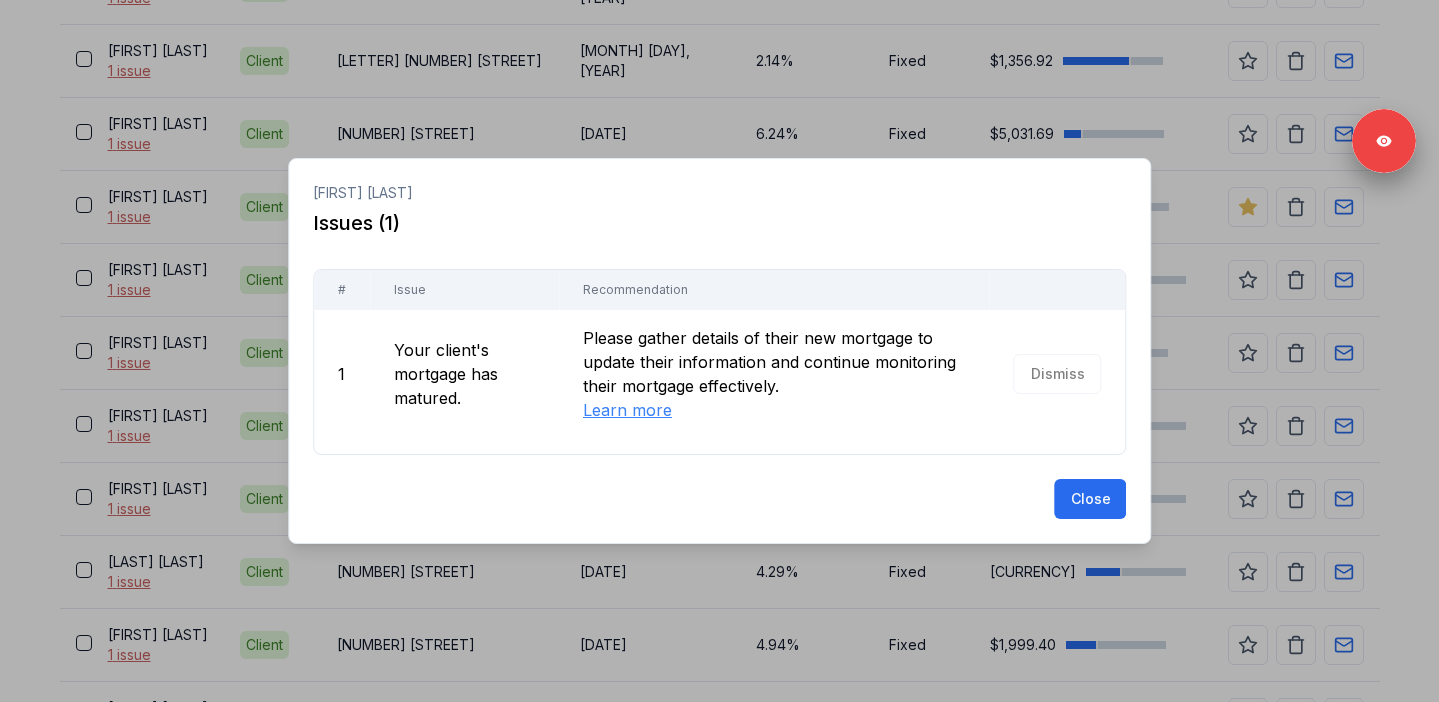 click at bounding box center [719, 351] 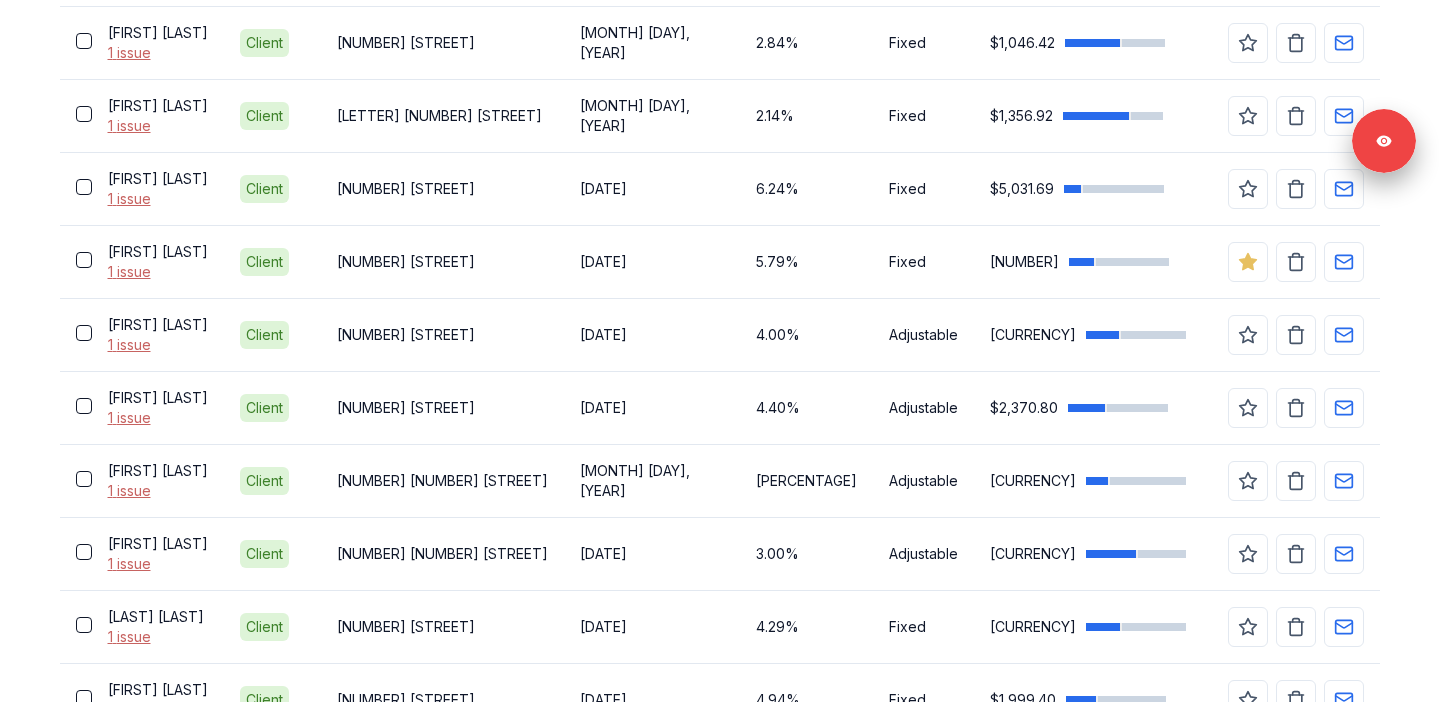 scroll, scrollTop: 1421, scrollLeft: 0, axis: vertical 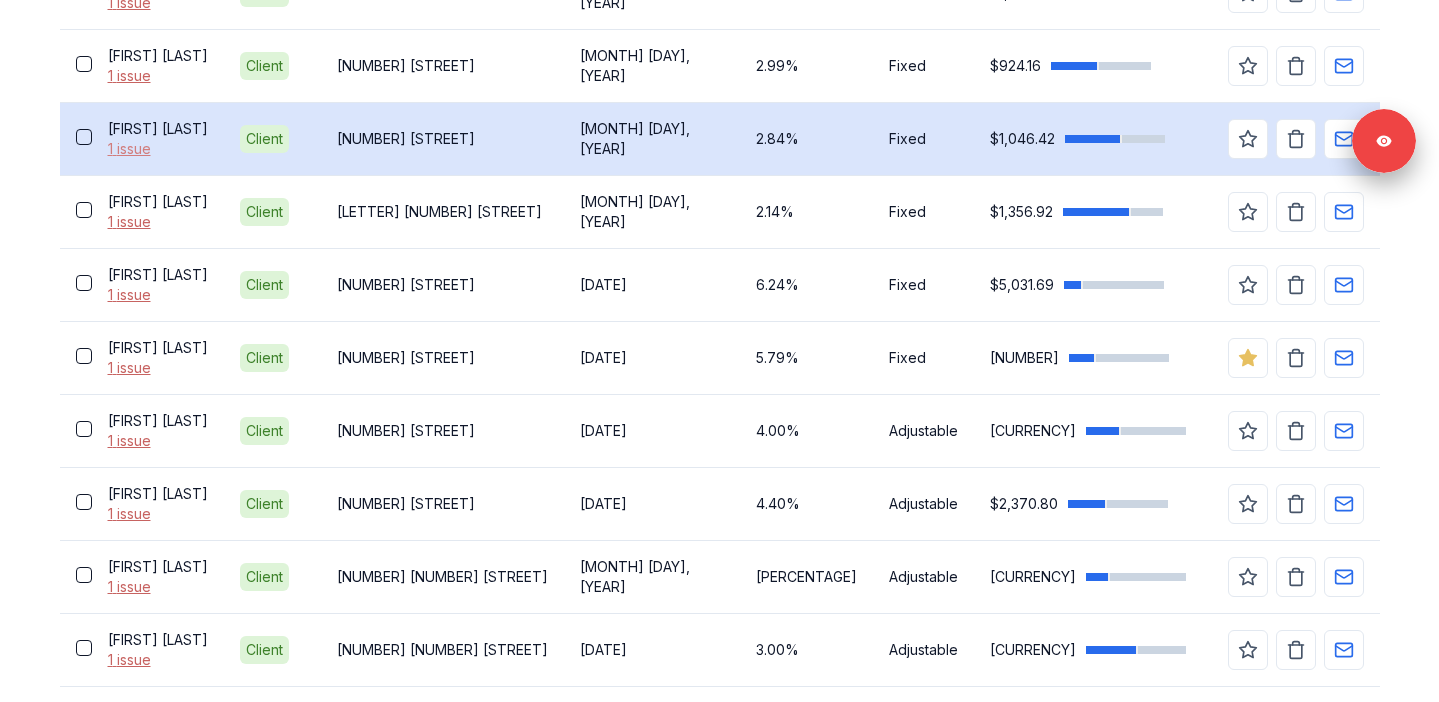 click on "1   issue" at bounding box center (158, 149) 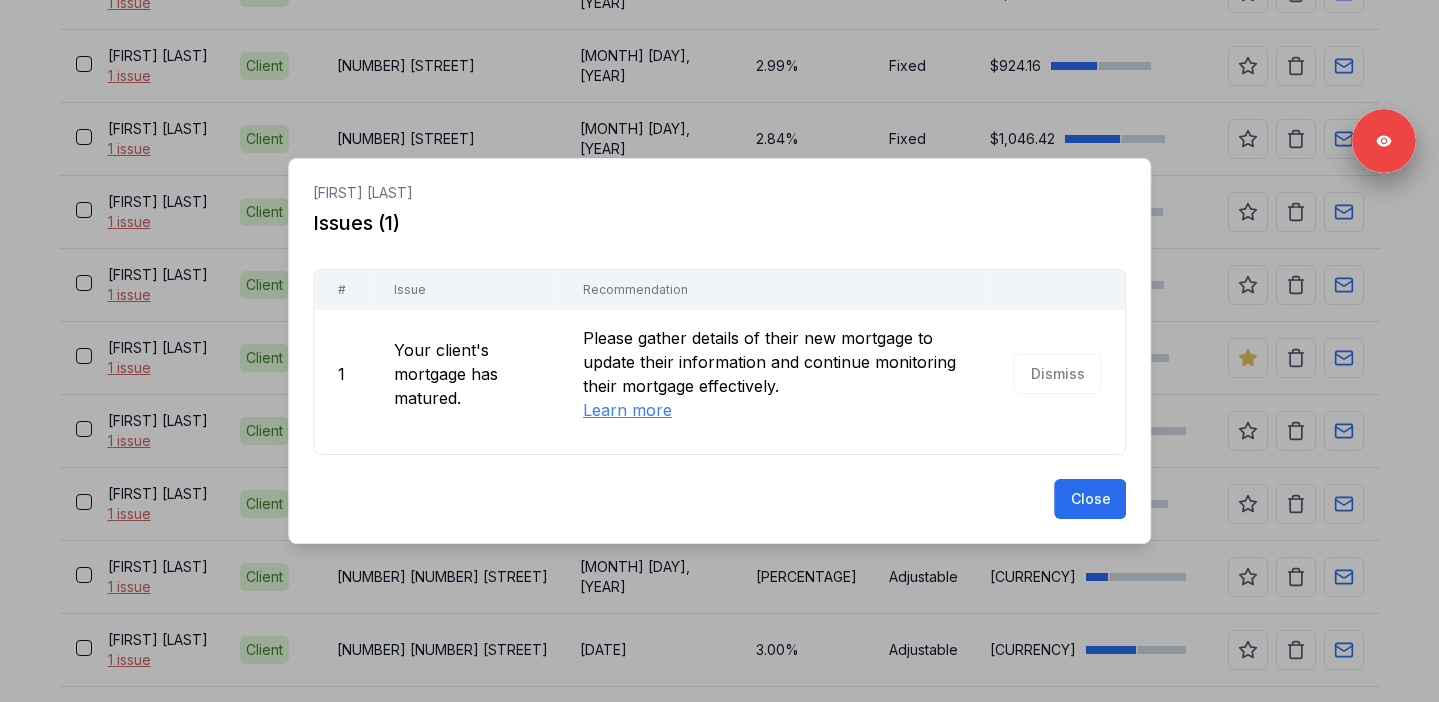 click at bounding box center (719, 351) 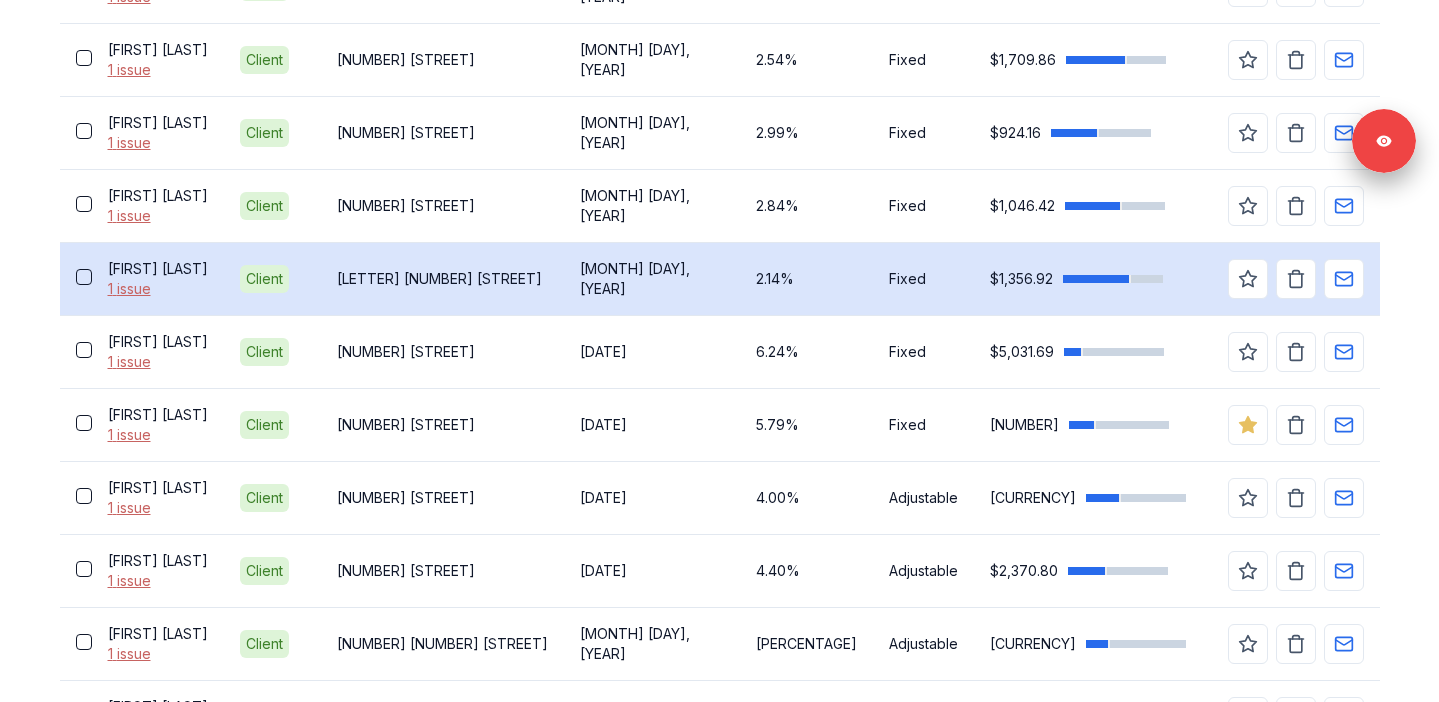 scroll, scrollTop: 1333, scrollLeft: 0, axis: vertical 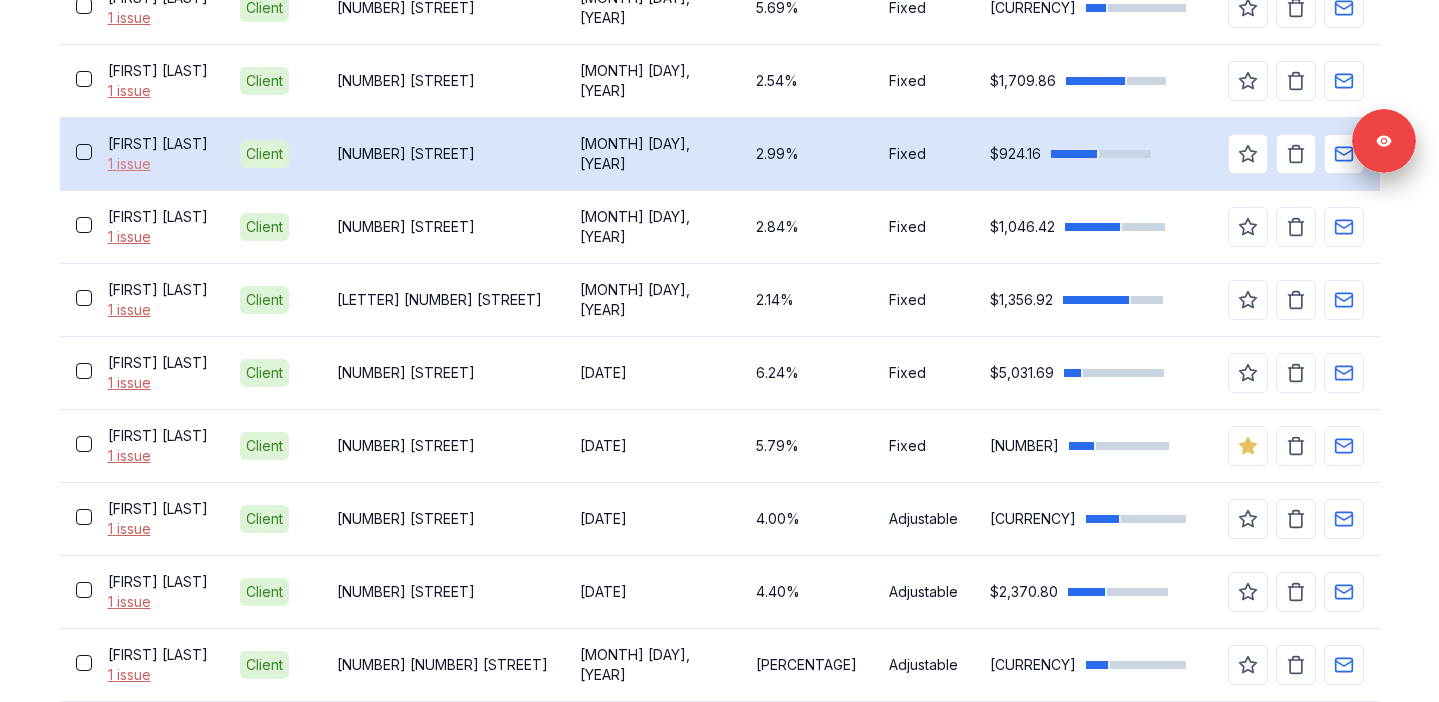 click on "1   issue" at bounding box center (158, 164) 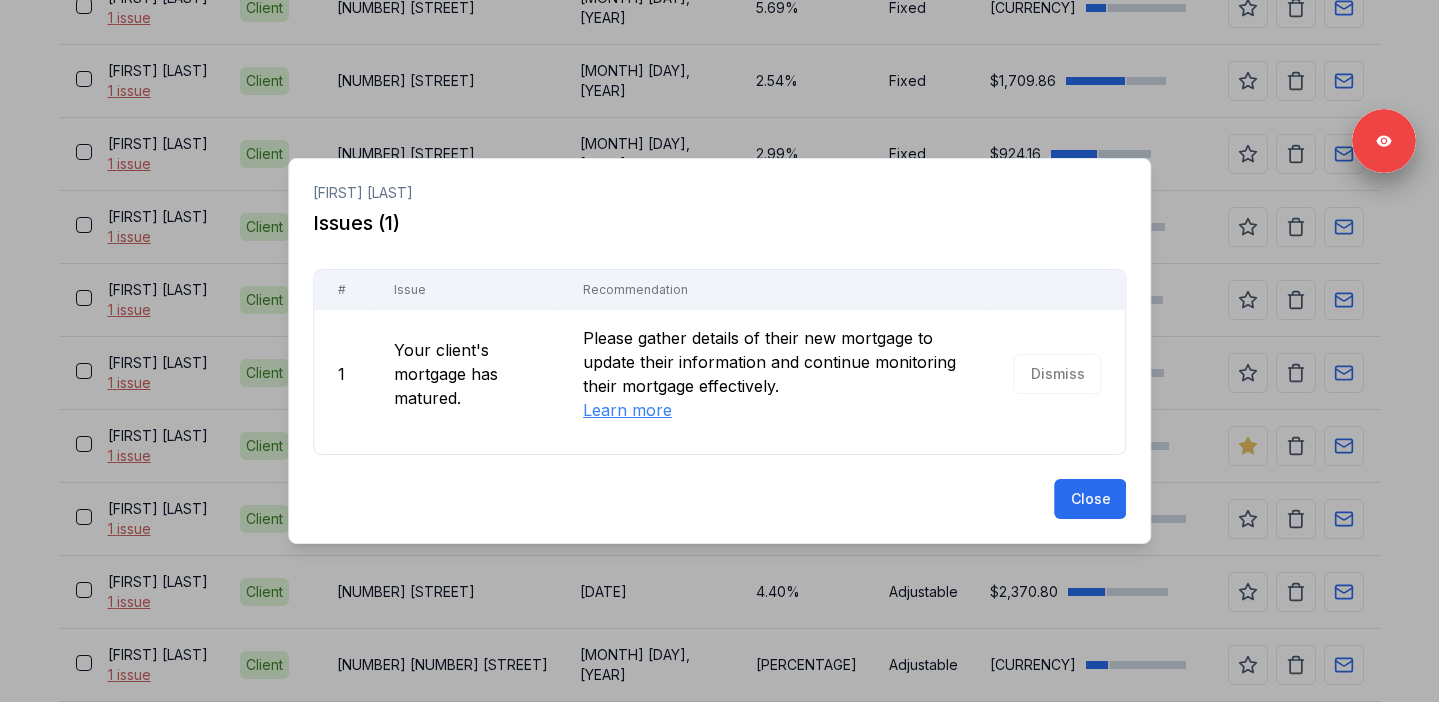click at bounding box center (719, 351) 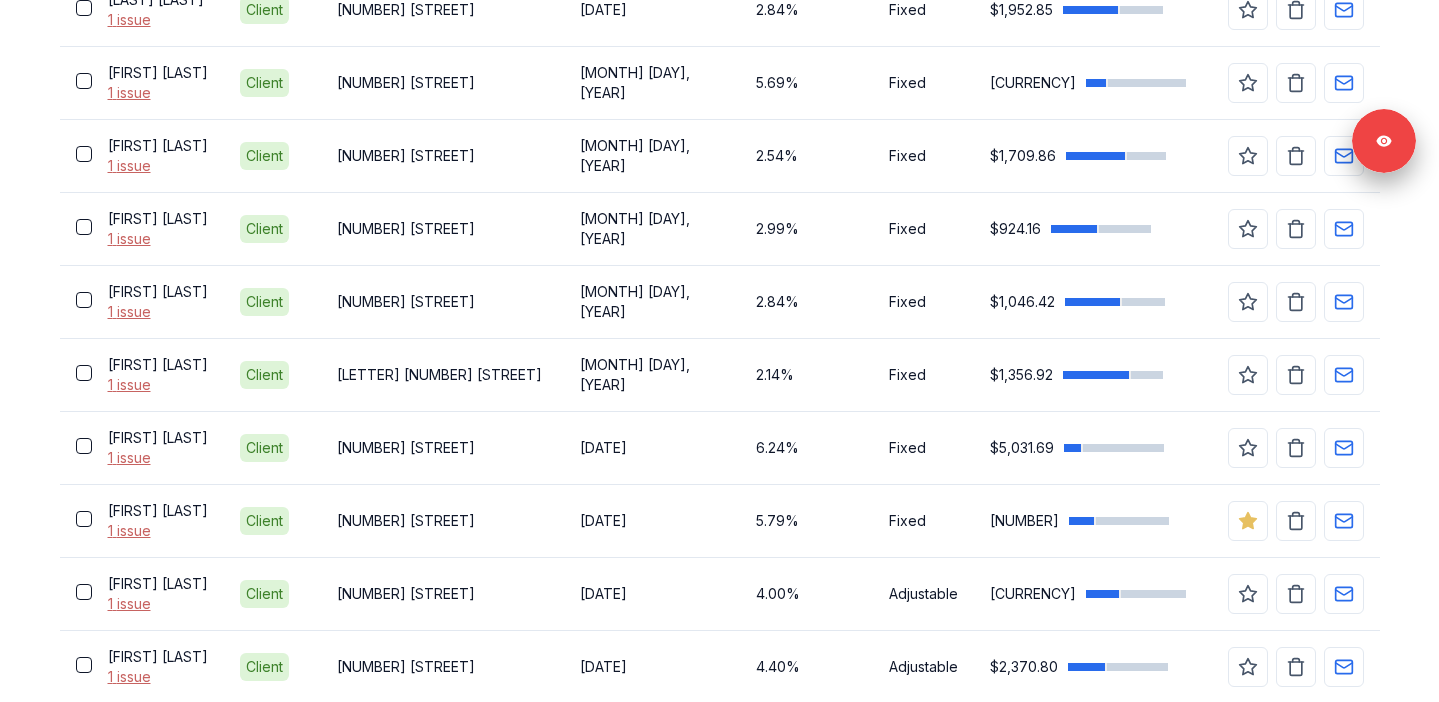 scroll, scrollTop: 1250, scrollLeft: 0, axis: vertical 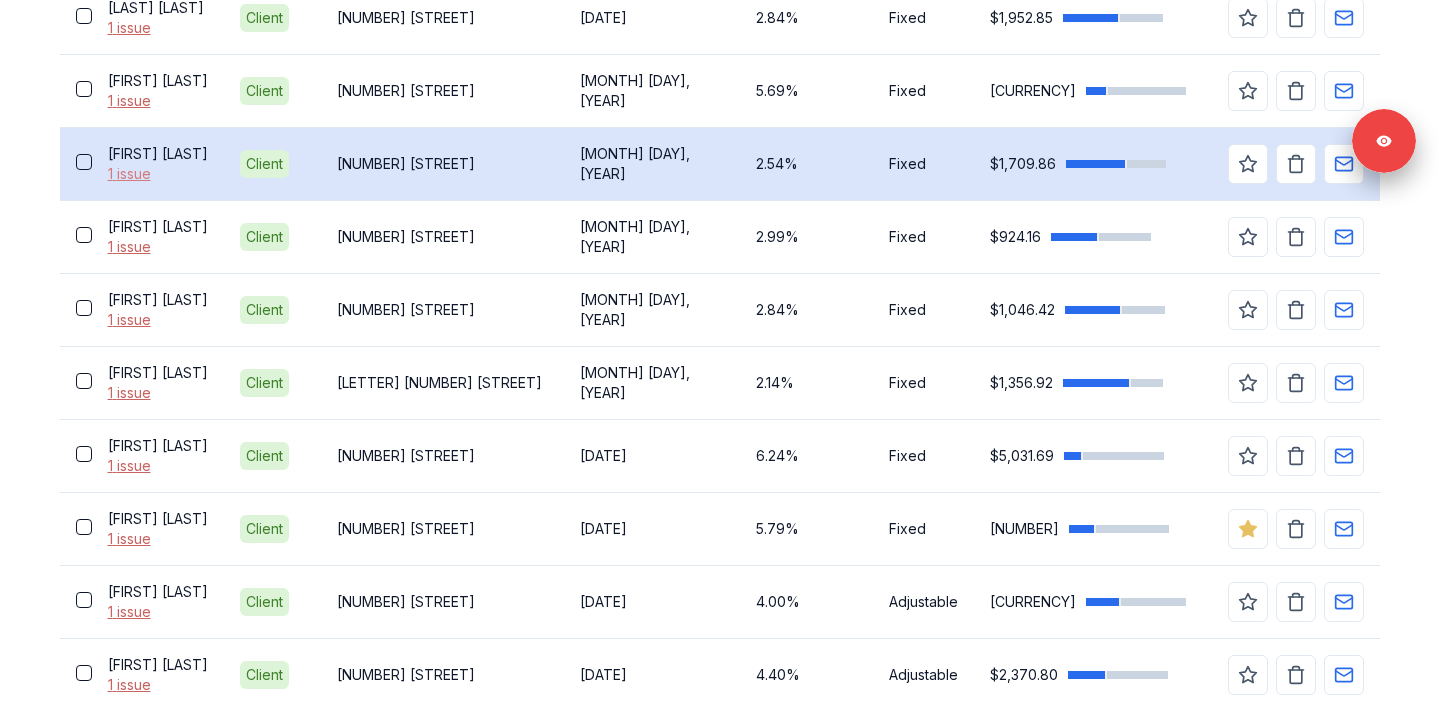 click on "1   issue" at bounding box center [158, 174] 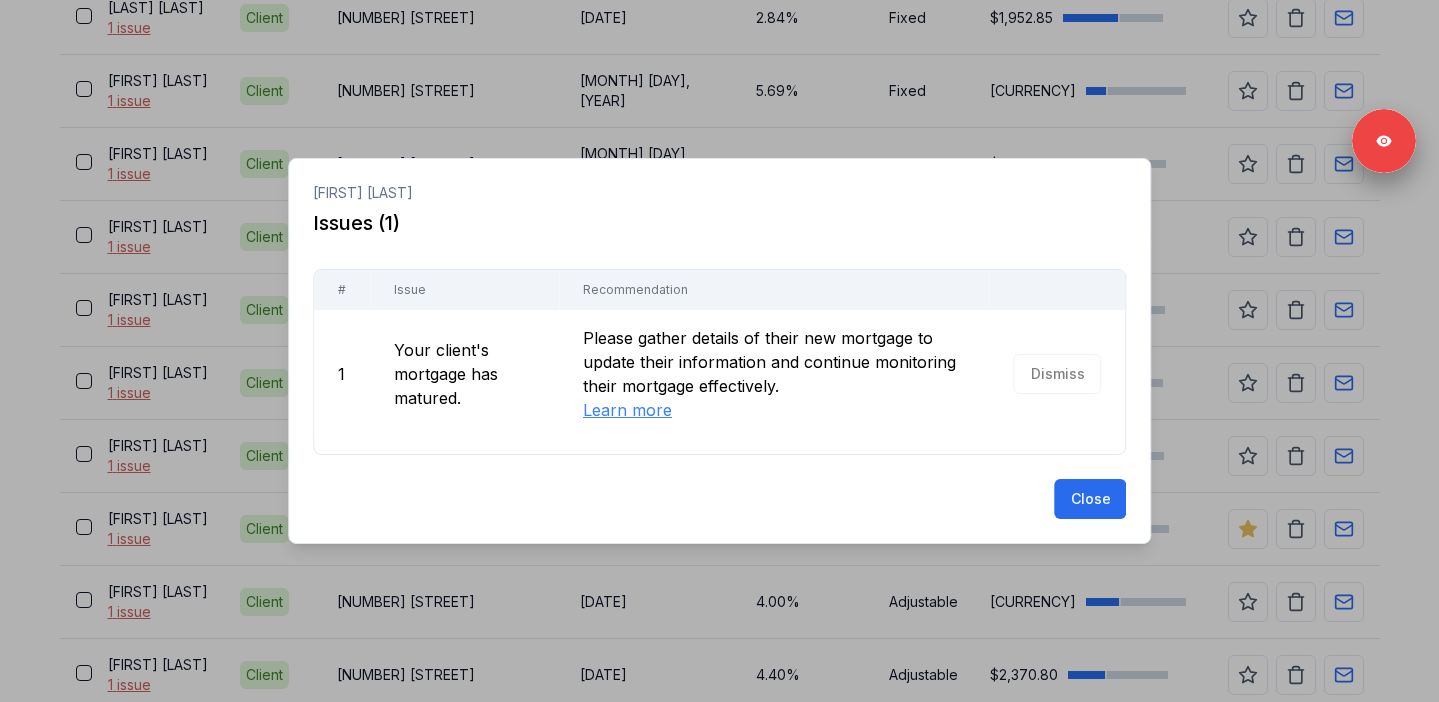click at bounding box center (719, 351) 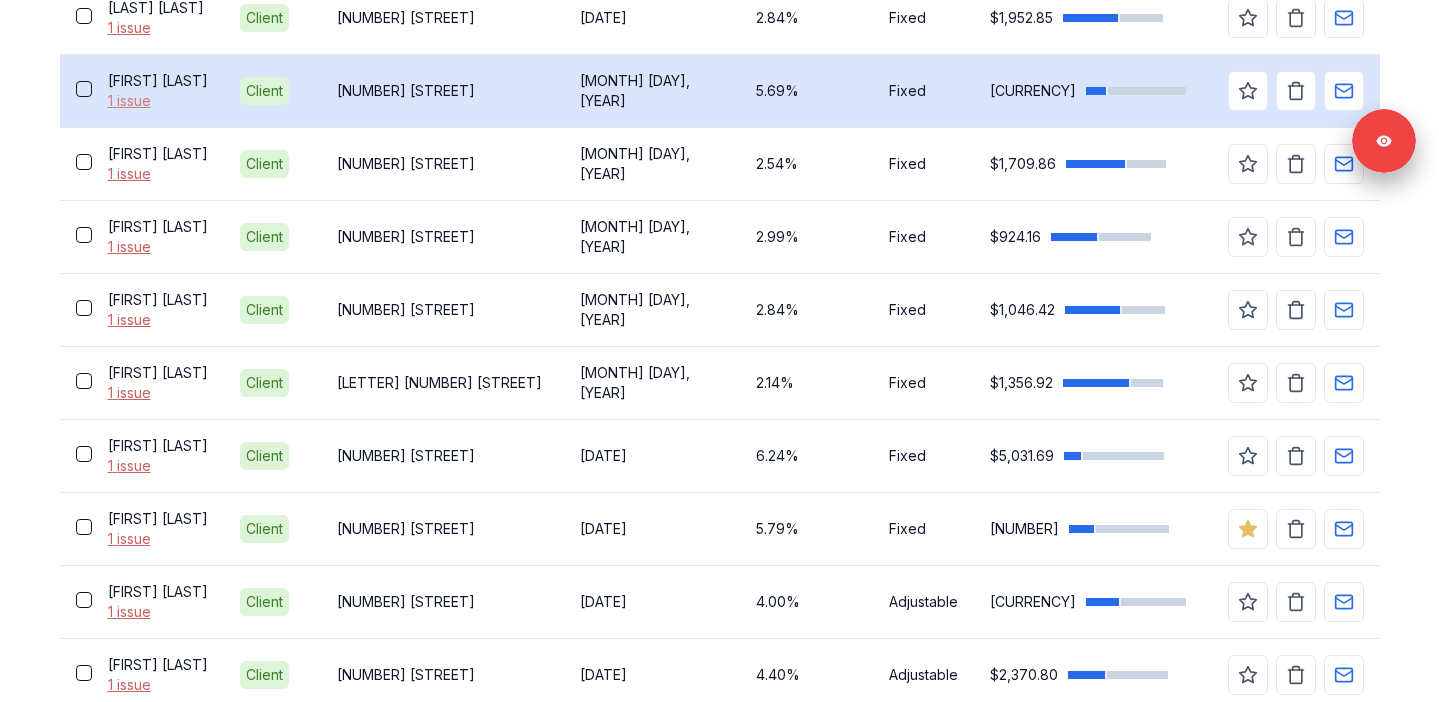 click on "1   issue" at bounding box center [158, 101] 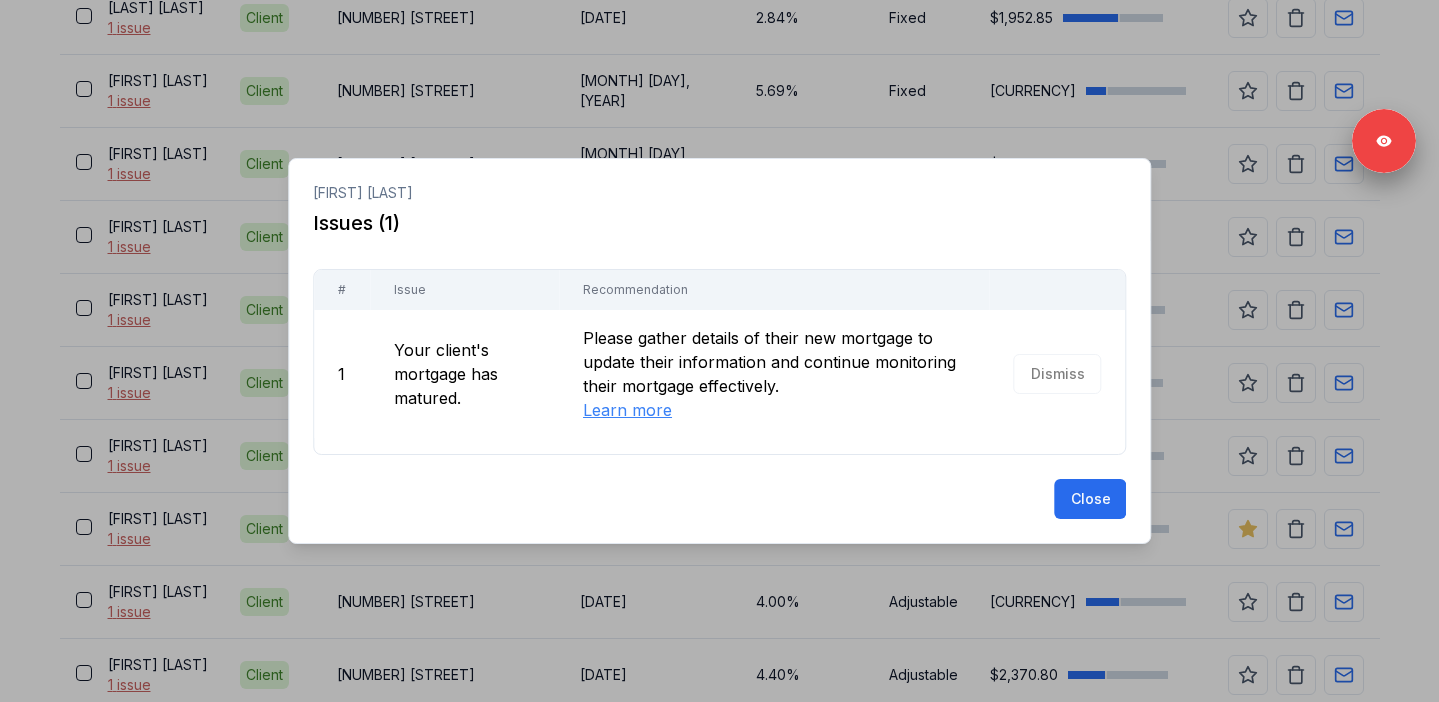 click at bounding box center [719, 351] 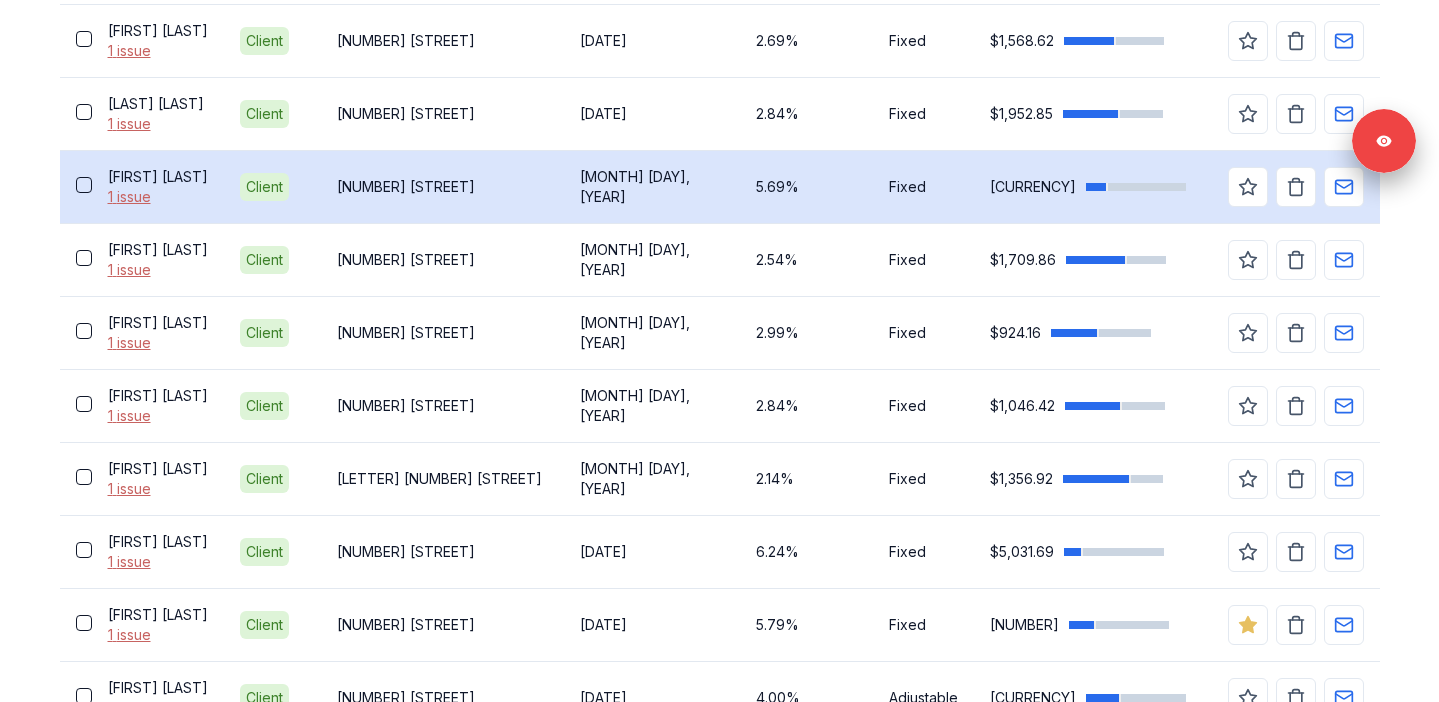 scroll, scrollTop: 1130, scrollLeft: 0, axis: vertical 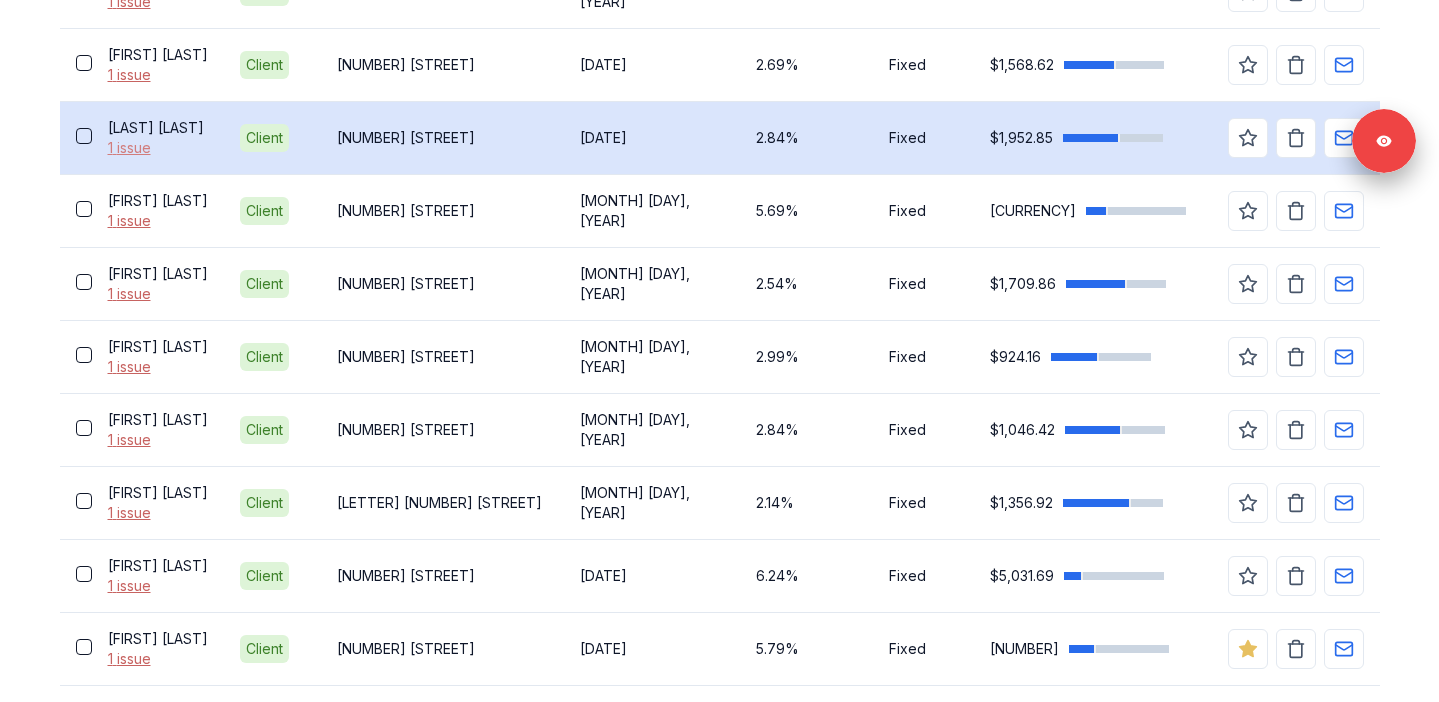click on "1   issue" at bounding box center [158, 148] 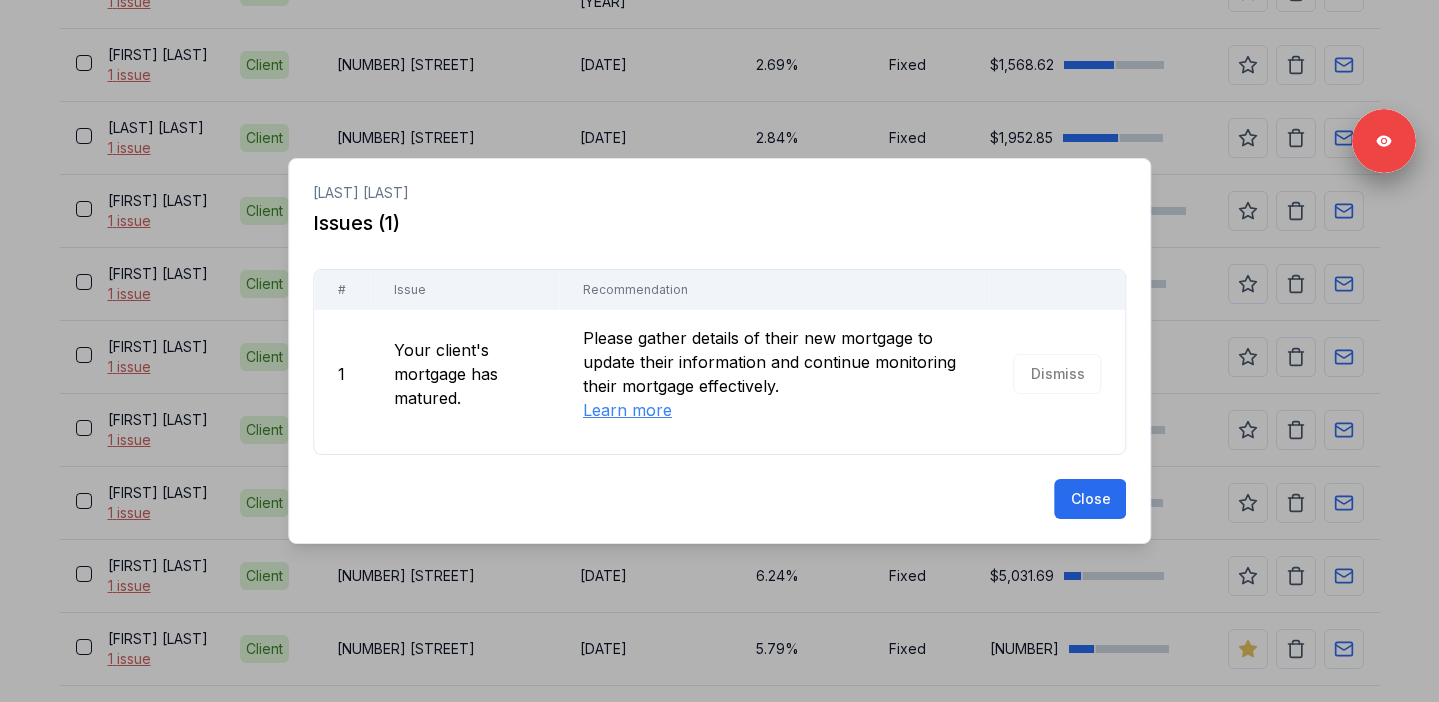 click at bounding box center (719, 351) 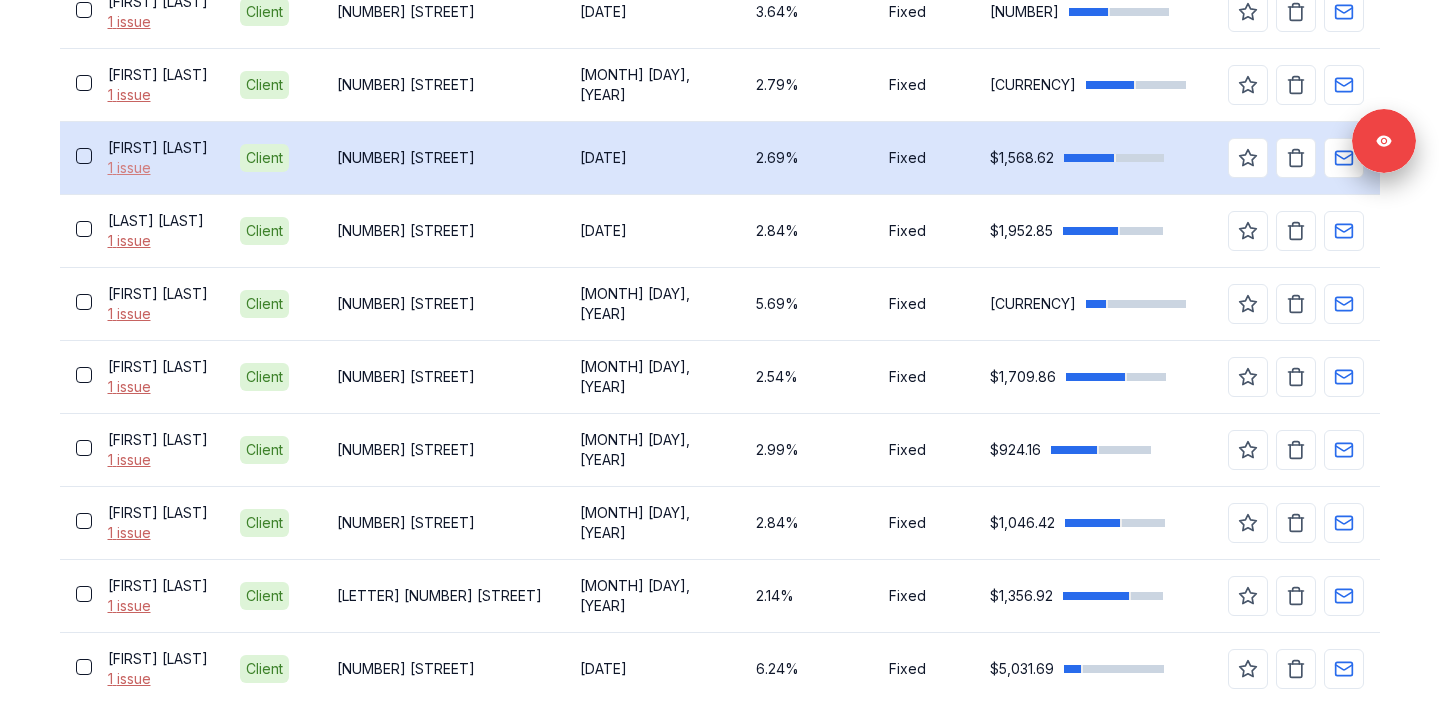 scroll, scrollTop: 1032, scrollLeft: 0, axis: vertical 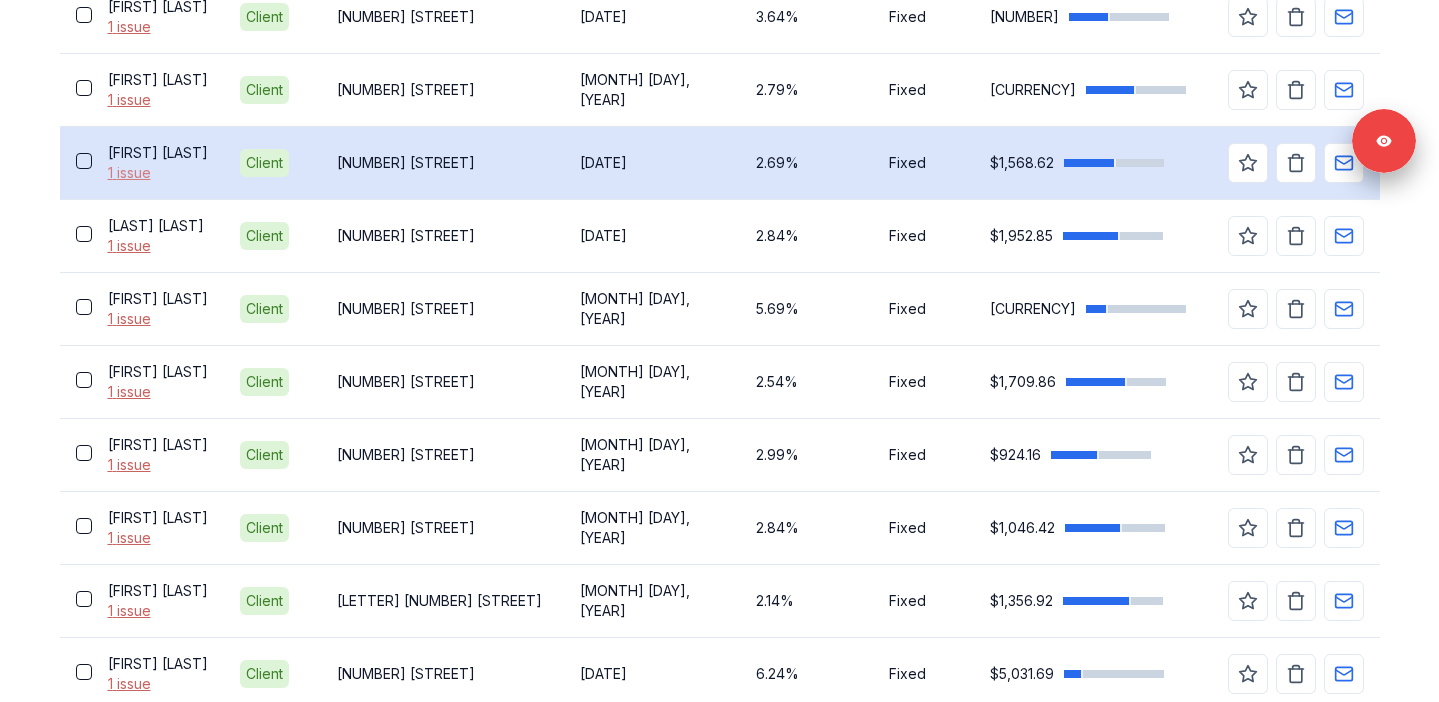 click on "1   issue" at bounding box center [158, 173] 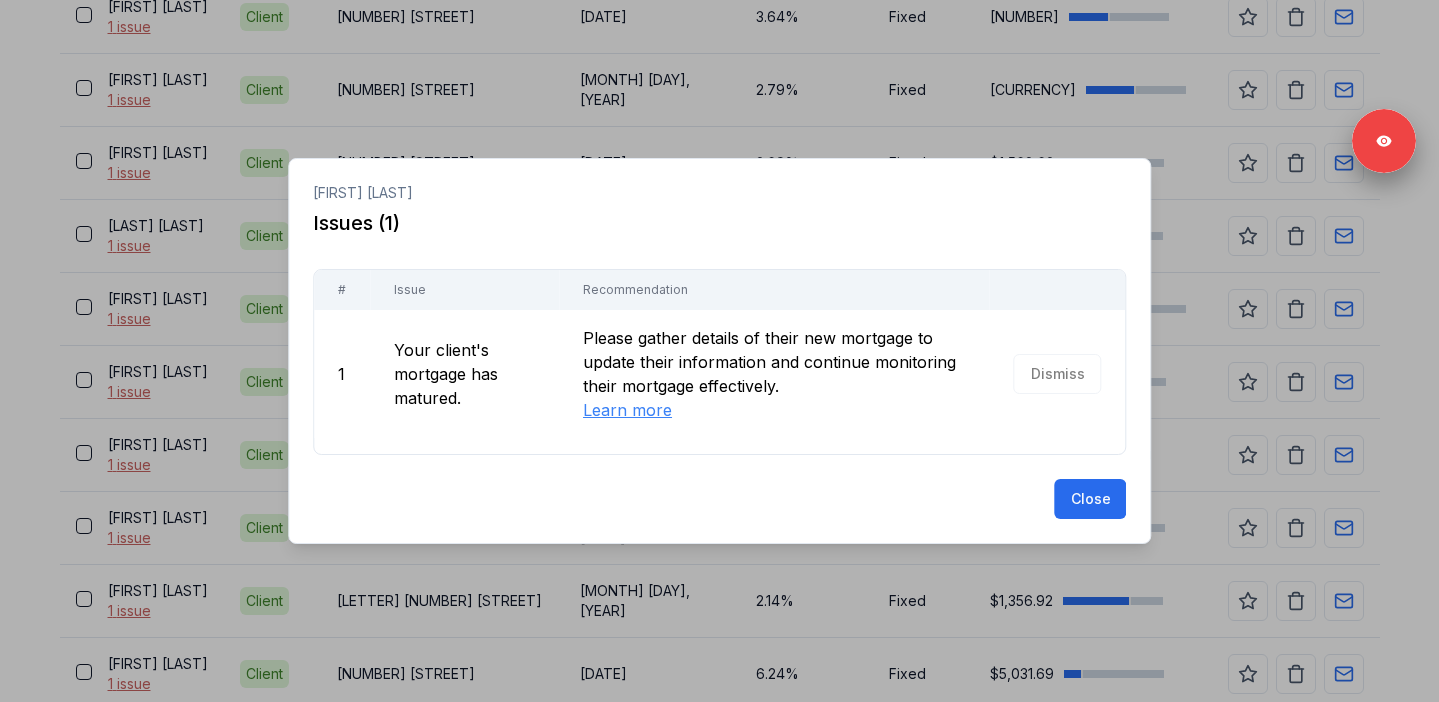 click at bounding box center [719, 351] 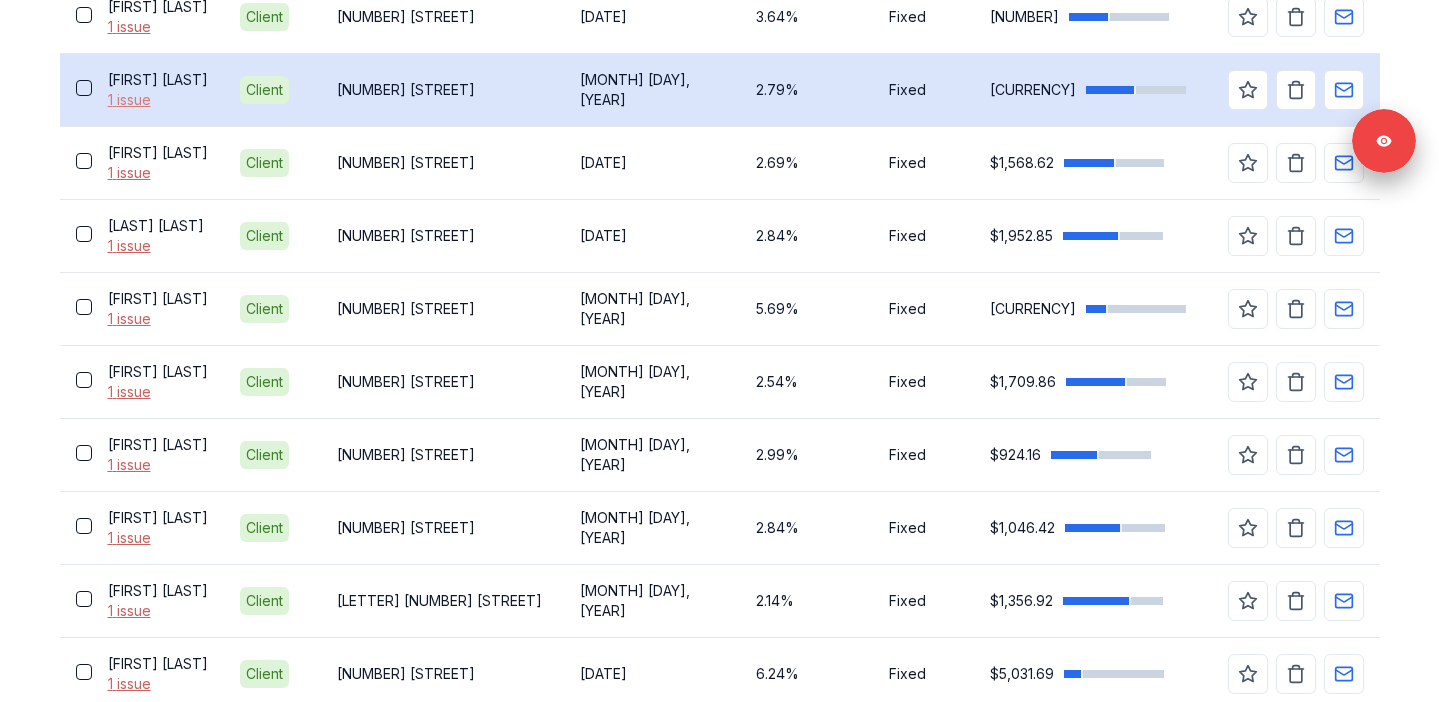 click on "1   issue" at bounding box center (158, 100) 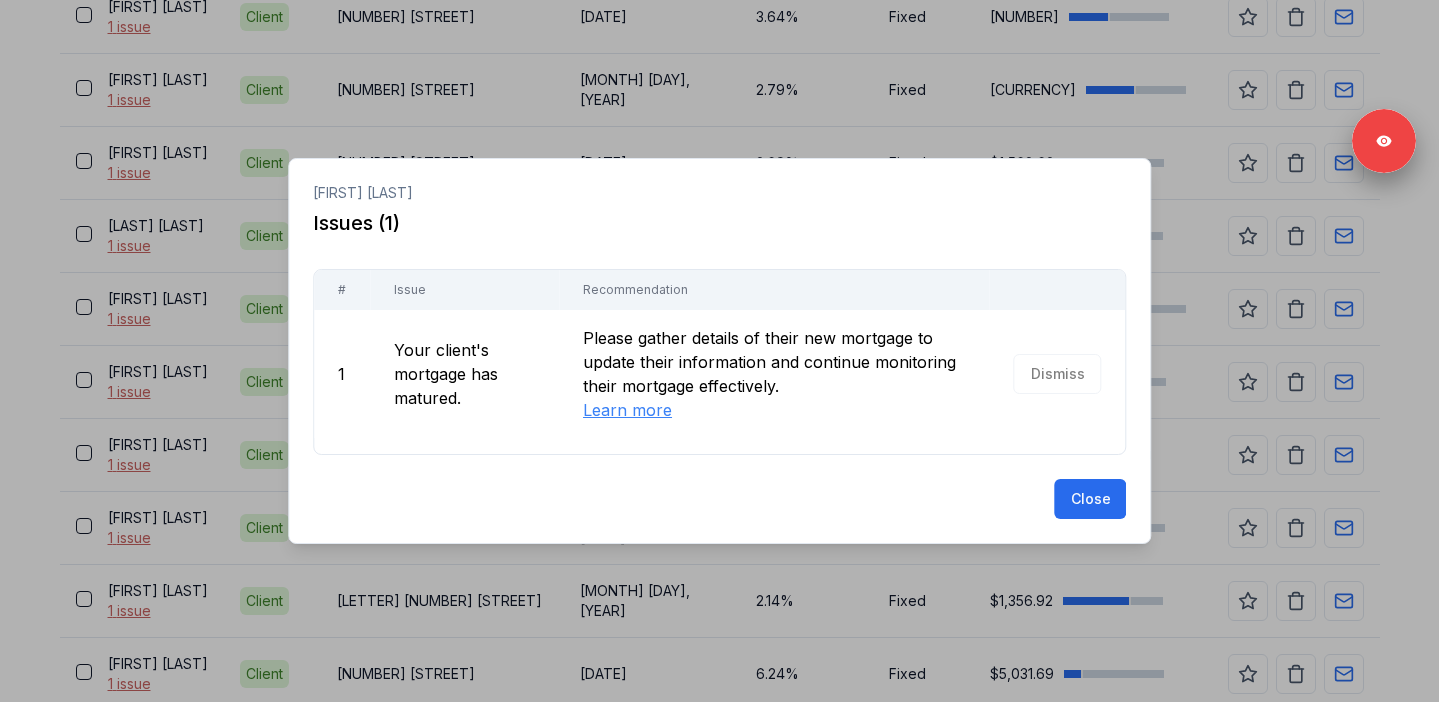 click at bounding box center (719, 351) 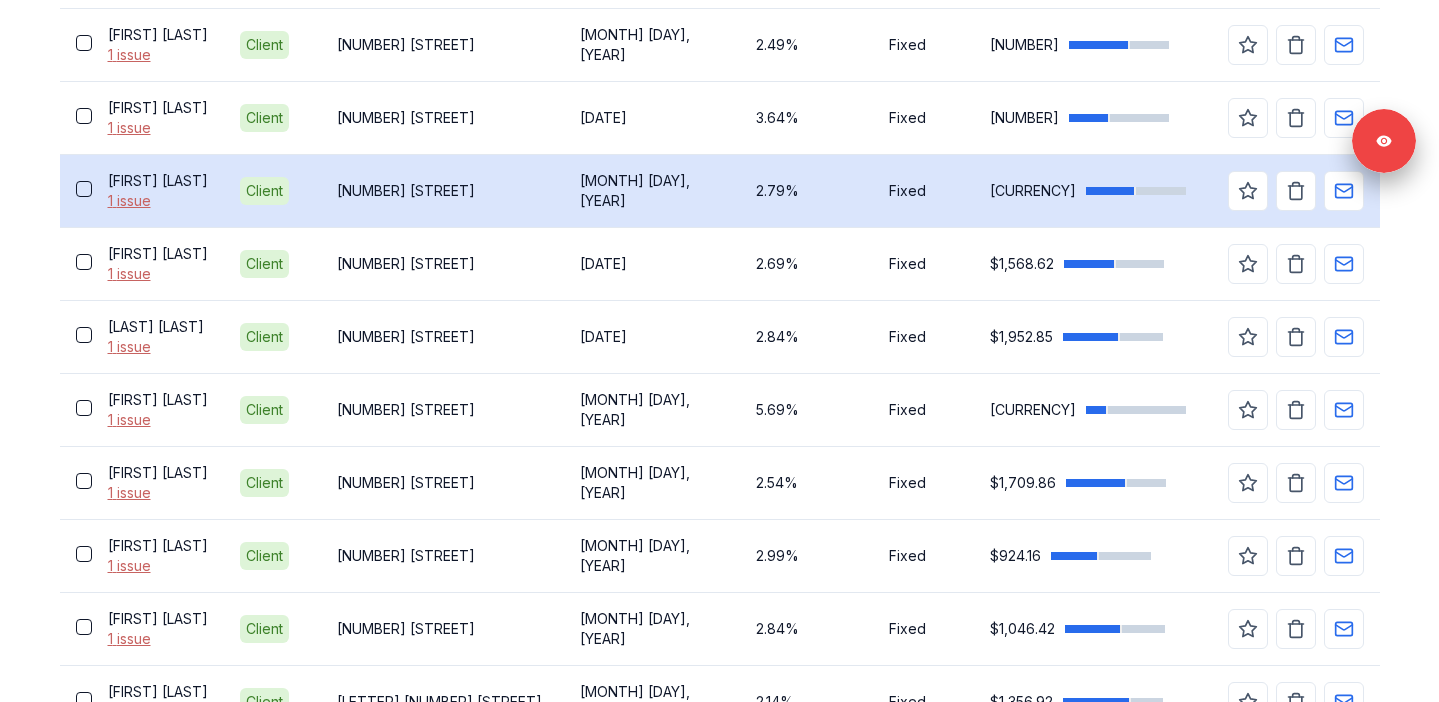 scroll, scrollTop: 914, scrollLeft: 0, axis: vertical 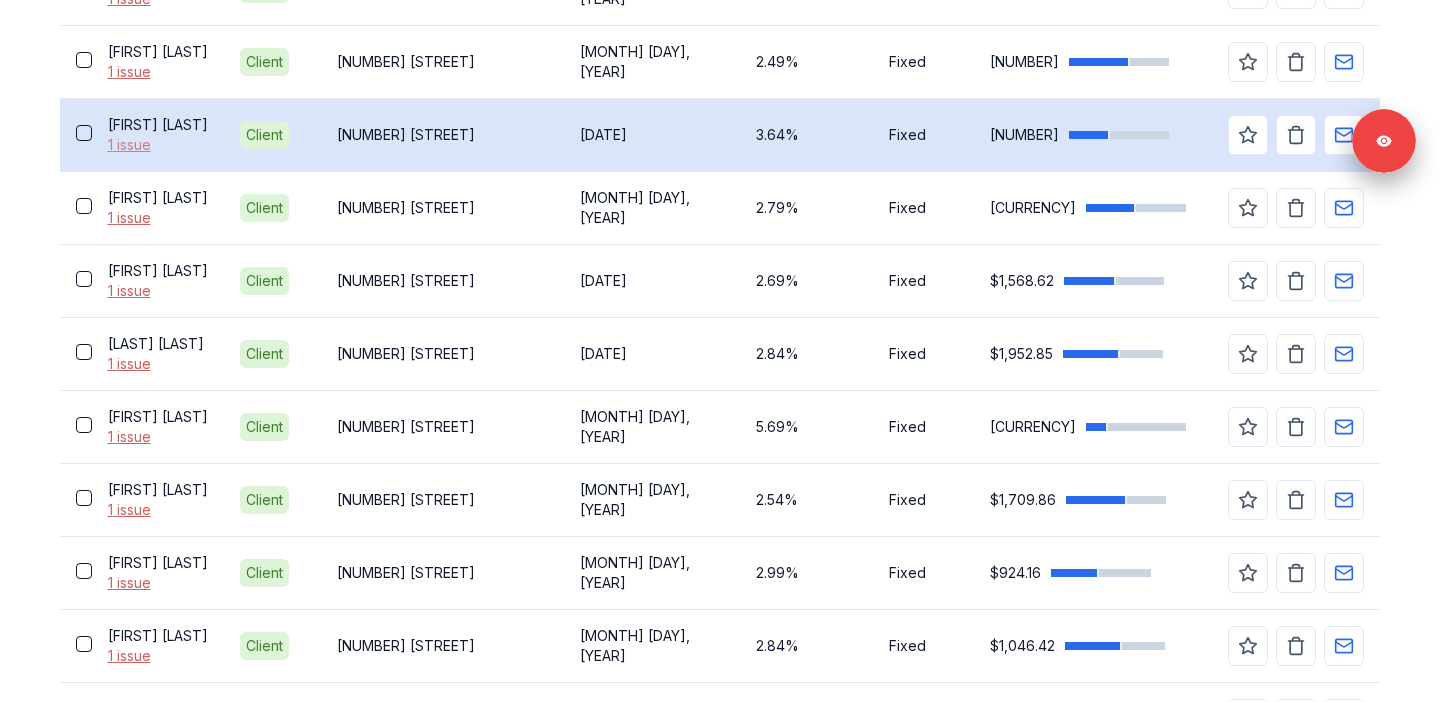 click on "1   issue" at bounding box center [158, 145] 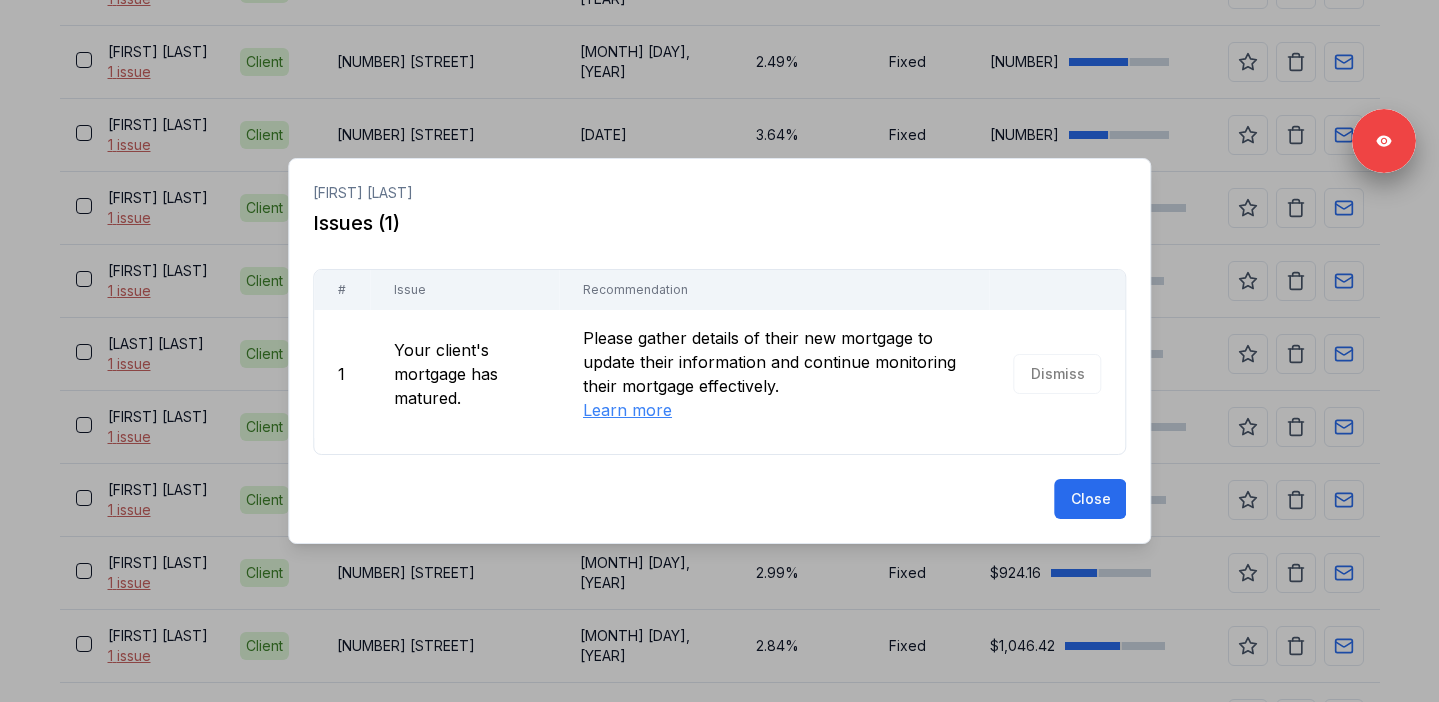click at bounding box center [719, 351] 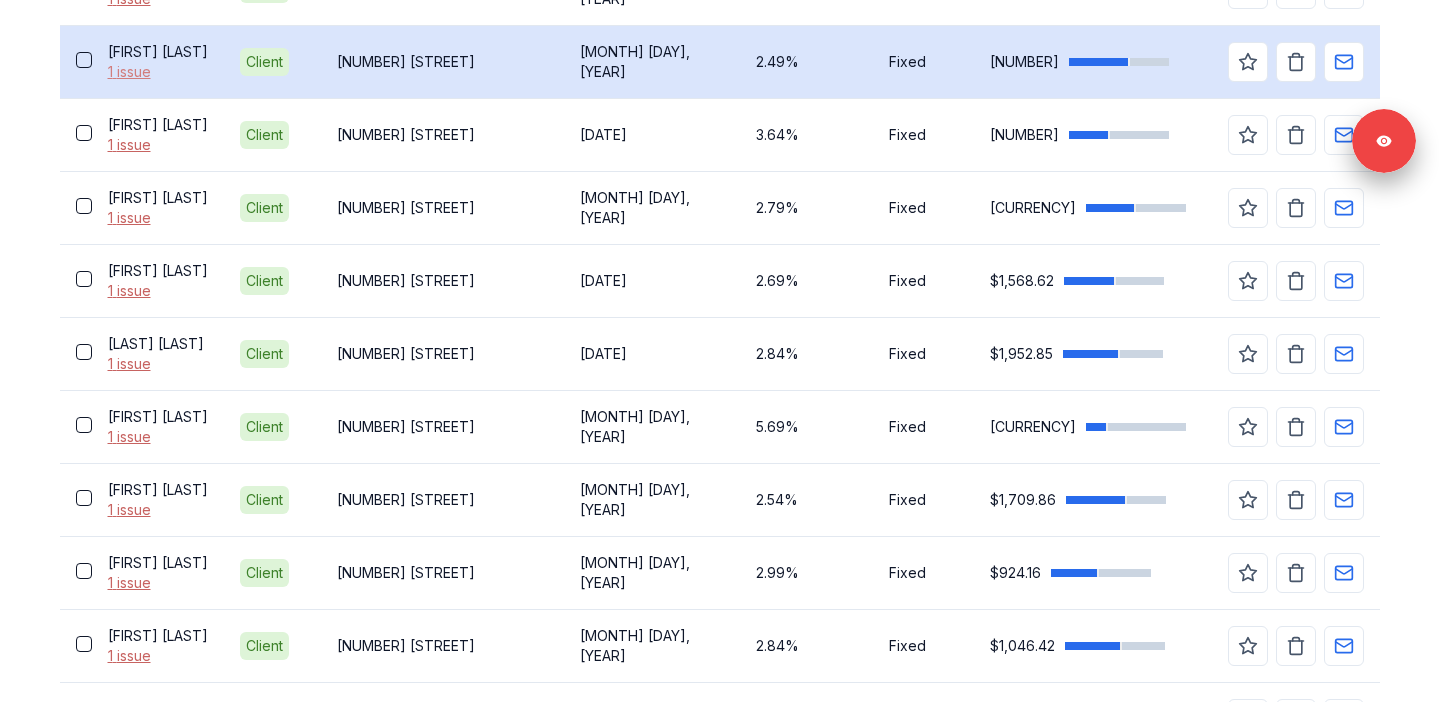 click on "1   issue" at bounding box center [158, 72] 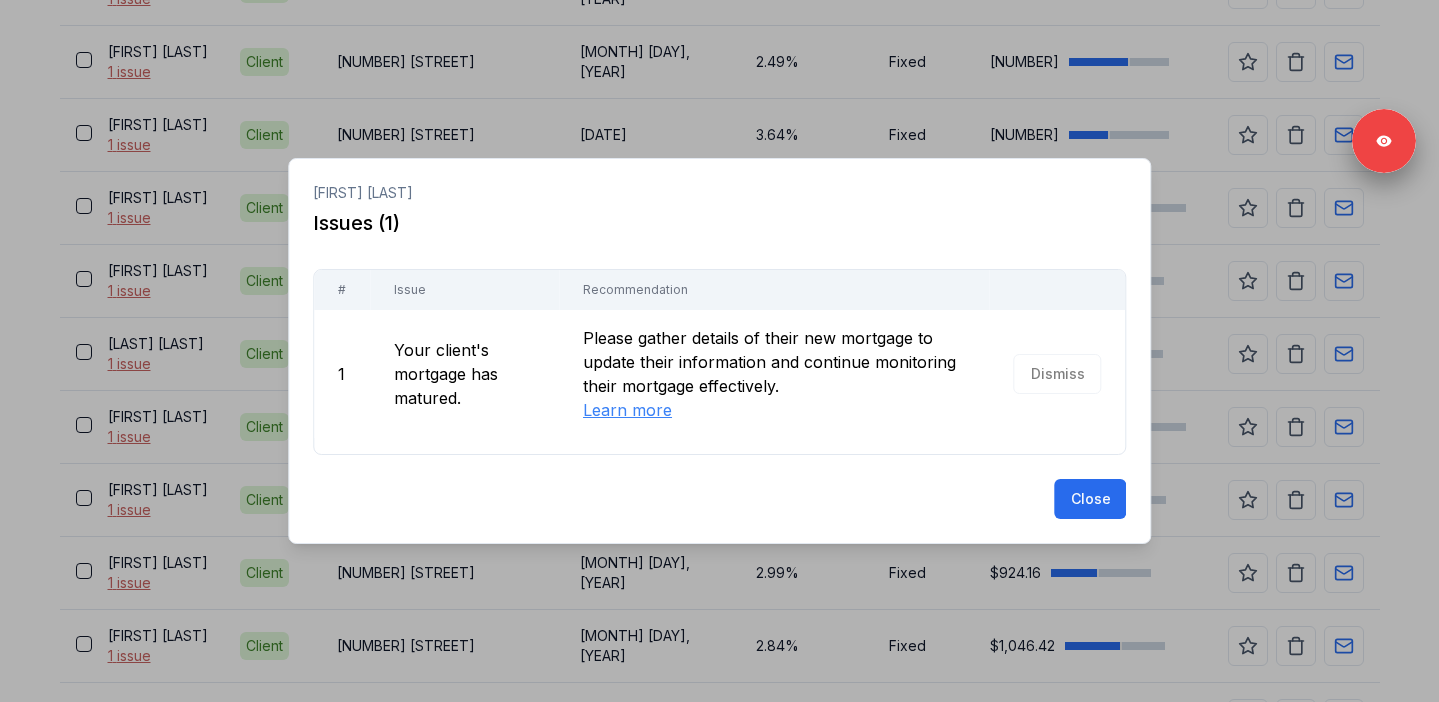click at bounding box center (719, 351) 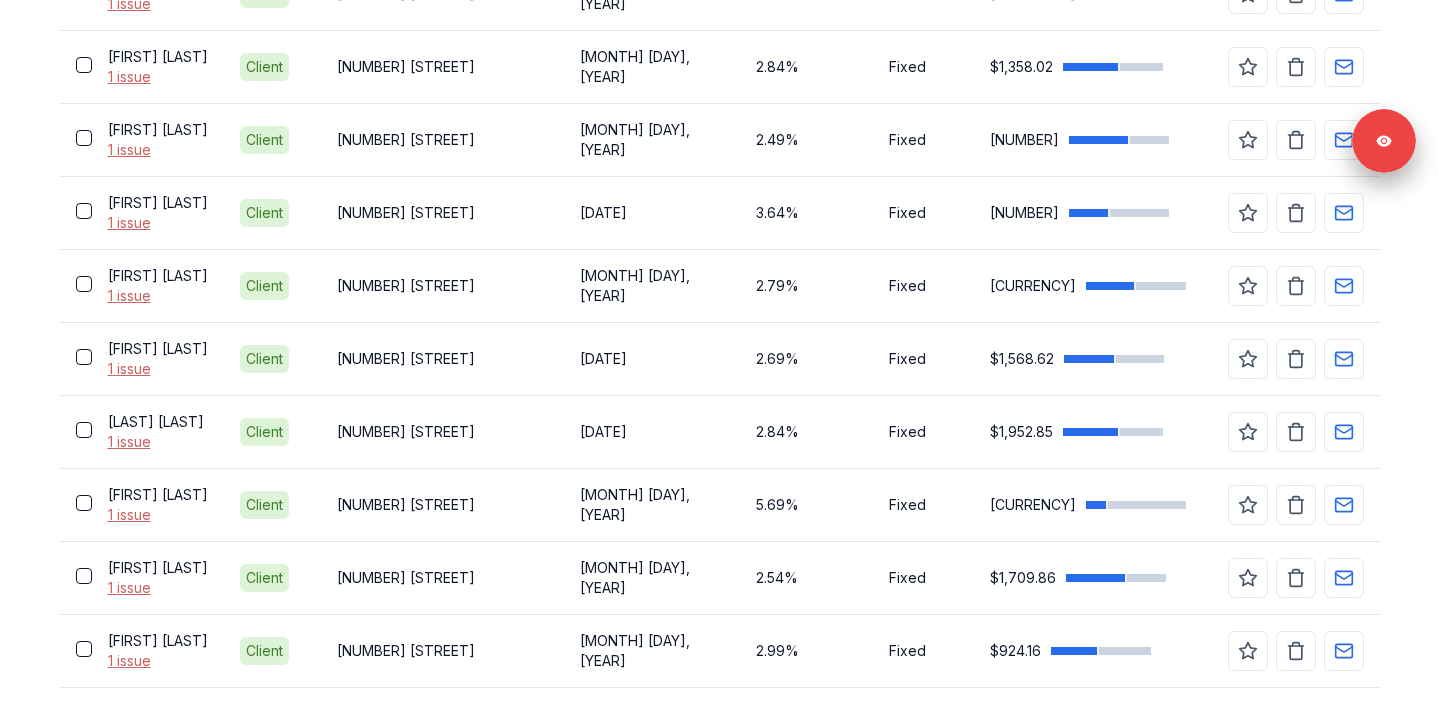 scroll, scrollTop: 765, scrollLeft: 0, axis: vertical 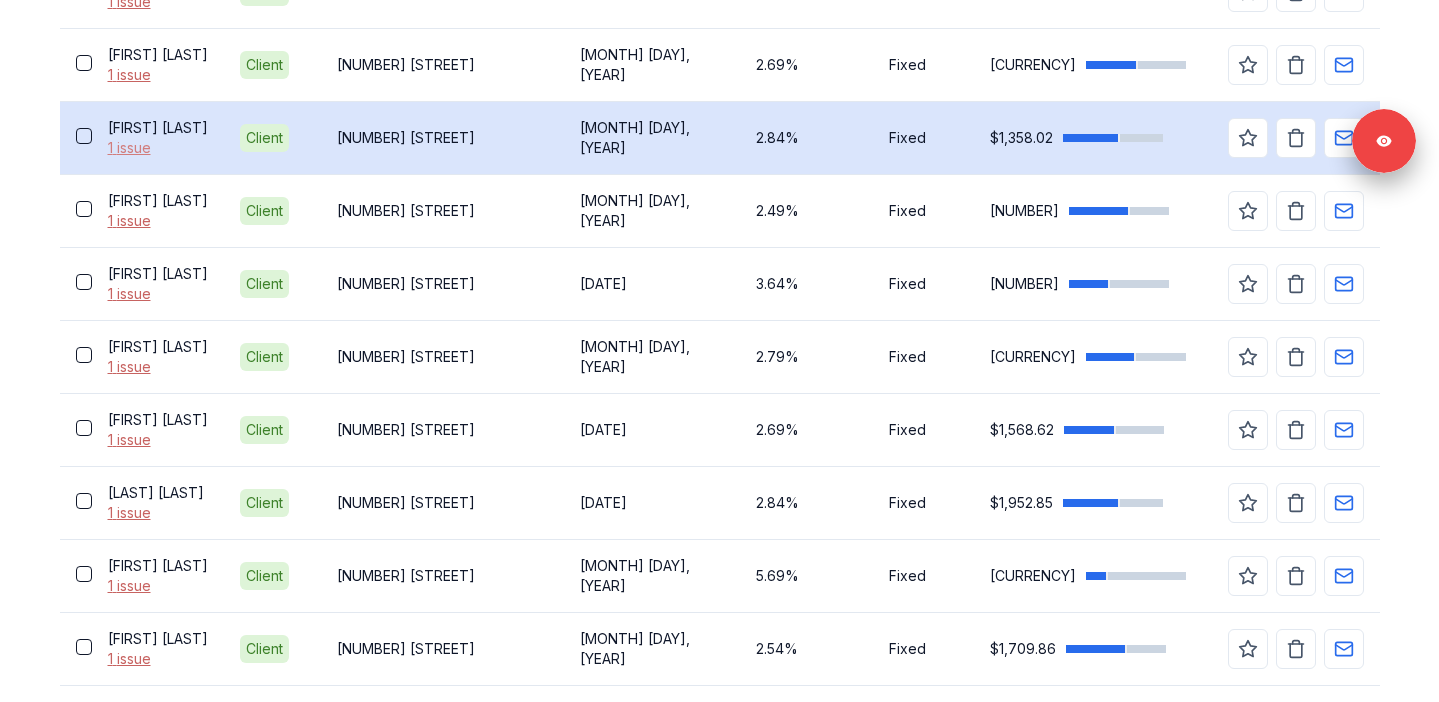 click on "1   issue" at bounding box center [158, 148] 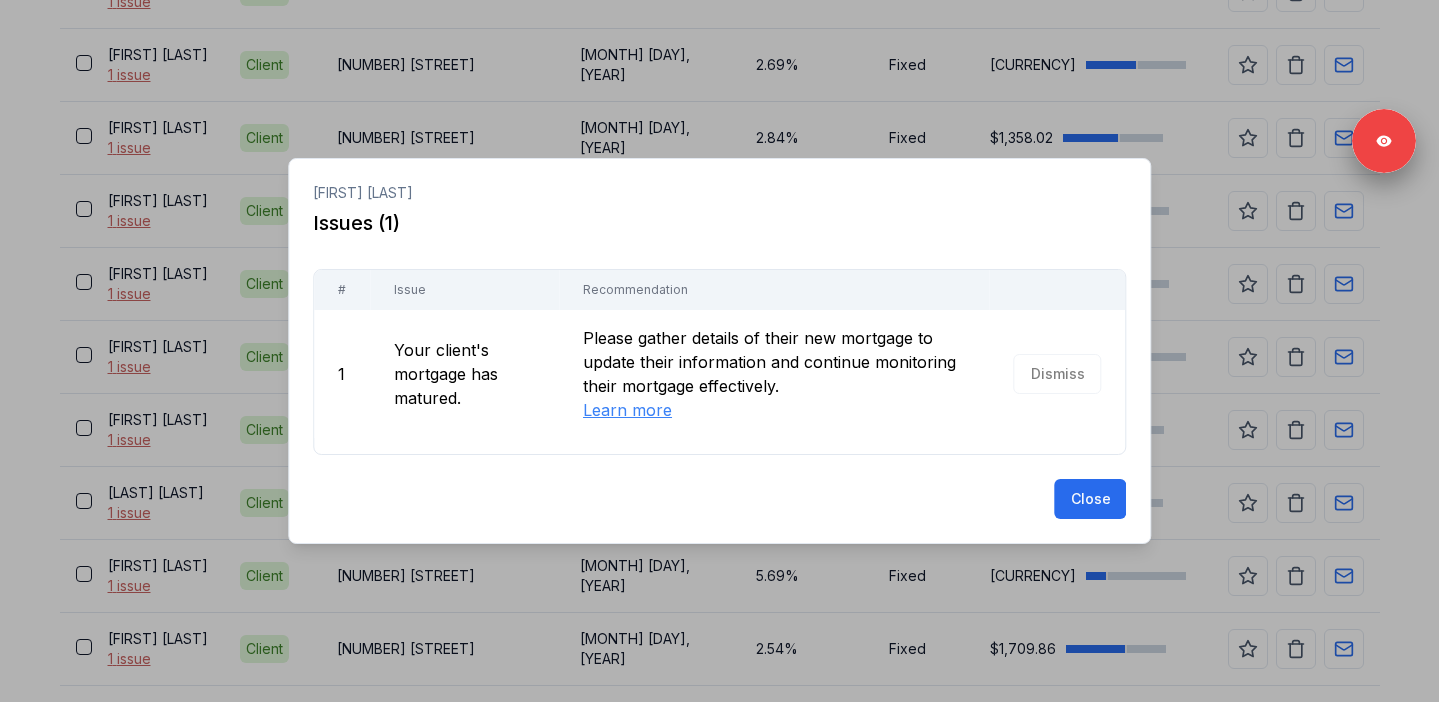 click at bounding box center [719, 351] 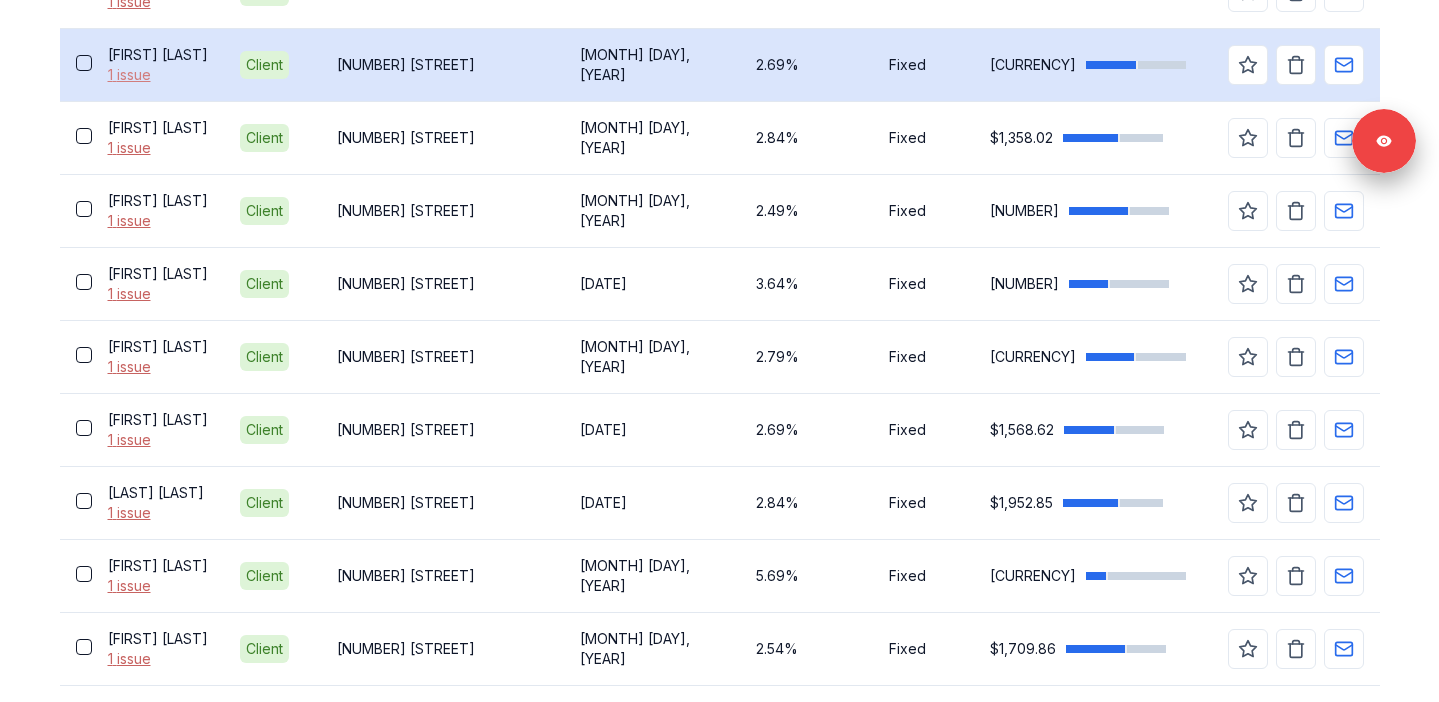 click on "1   issue" at bounding box center (158, 75) 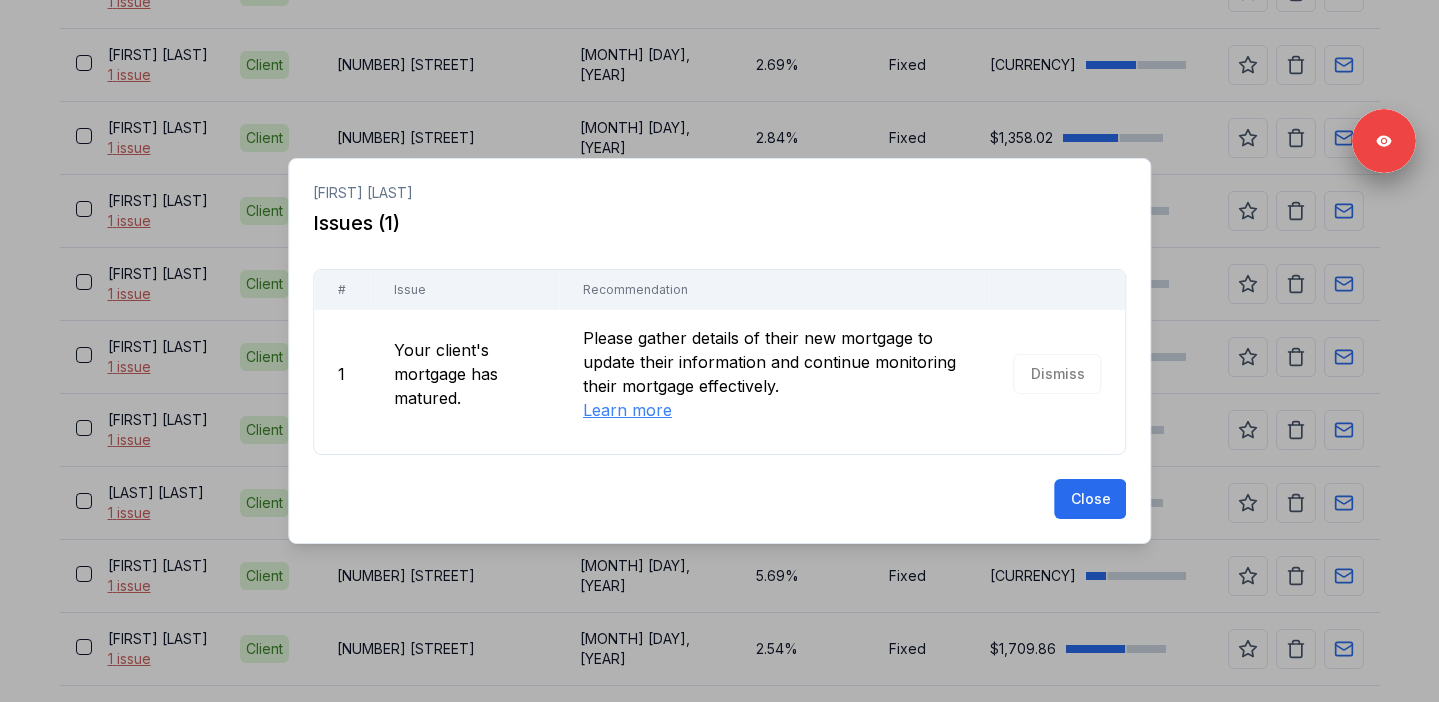 click at bounding box center (719, 351) 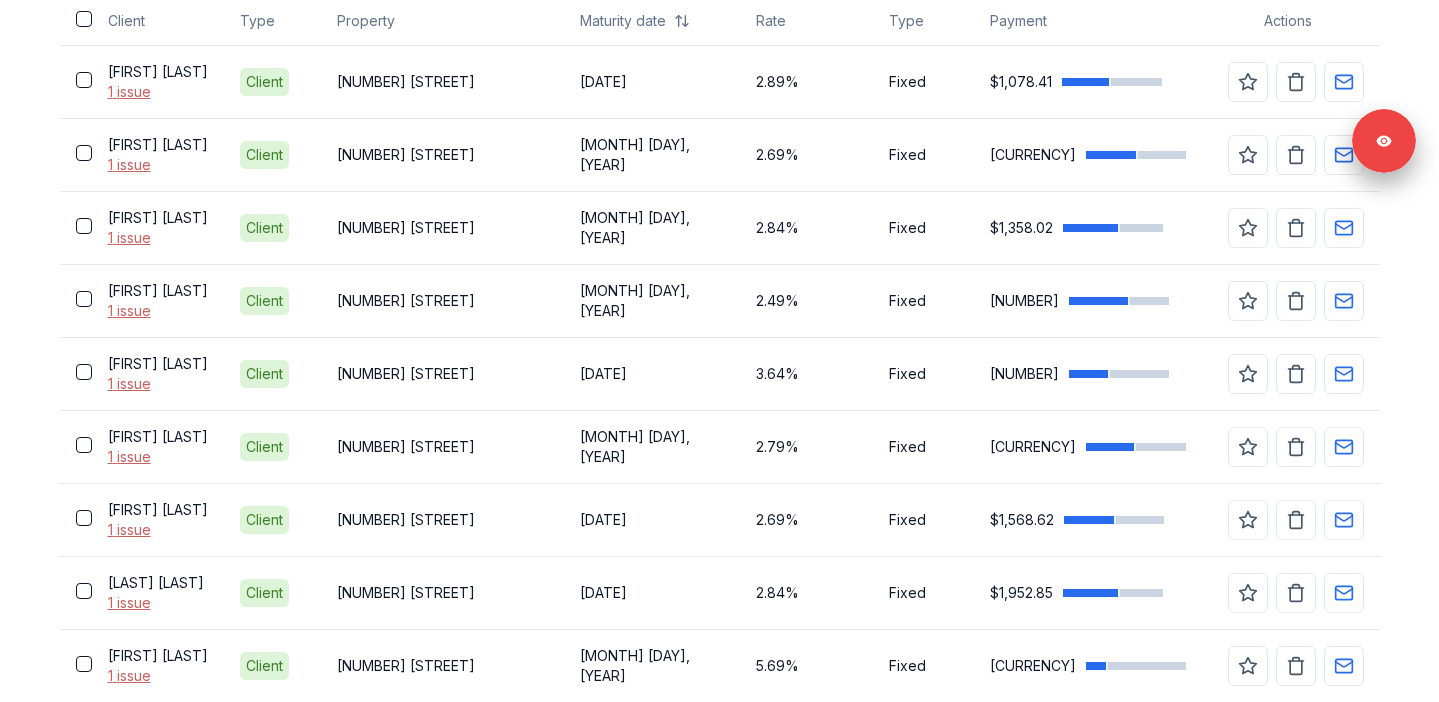 scroll, scrollTop: 617, scrollLeft: 0, axis: vertical 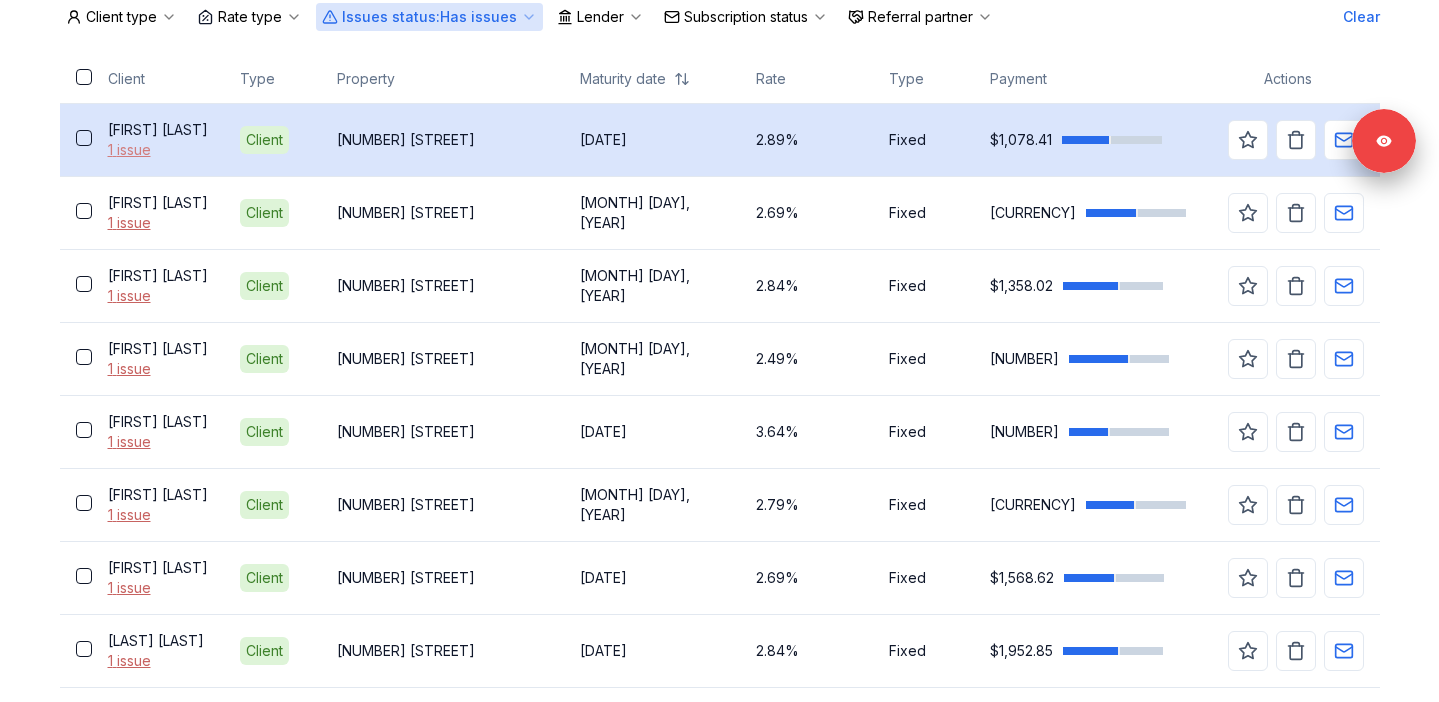 click on "1   issue" at bounding box center (158, 150) 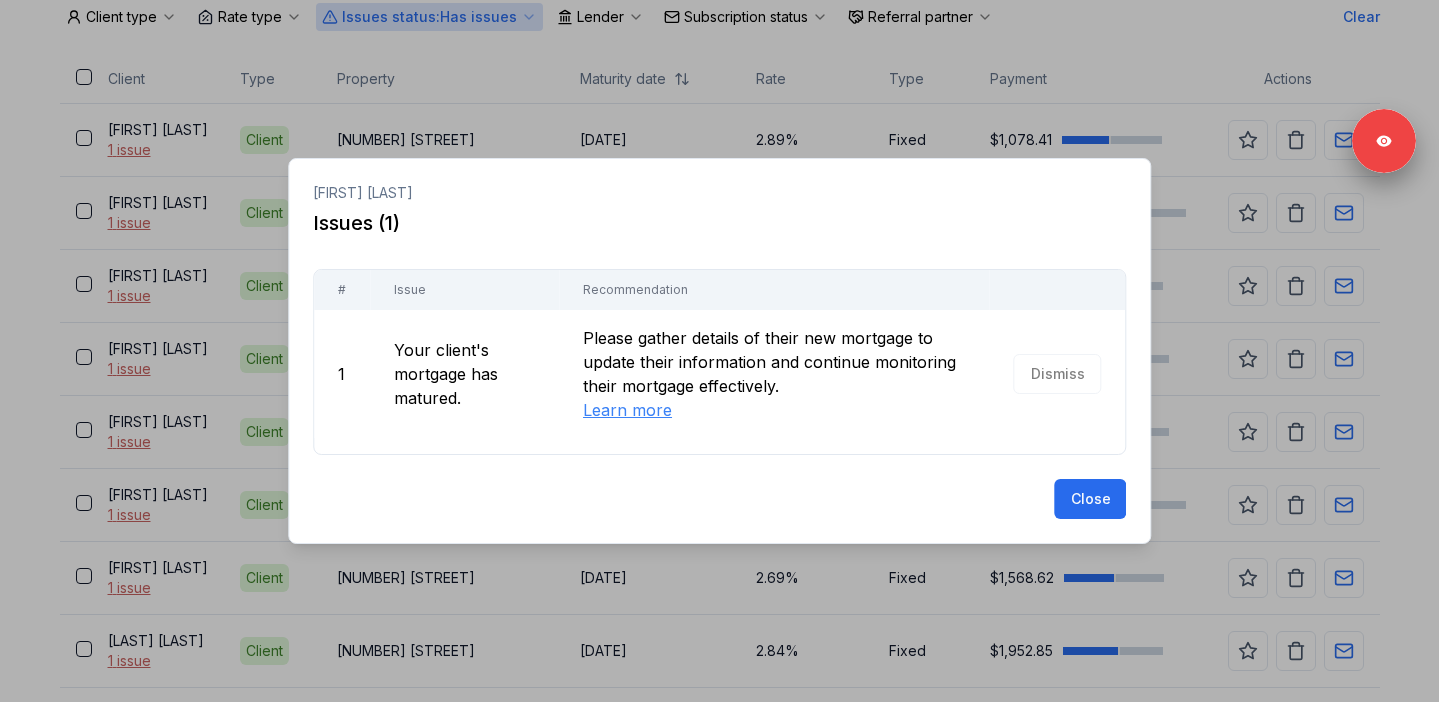 click at bounding box center (719, 351) 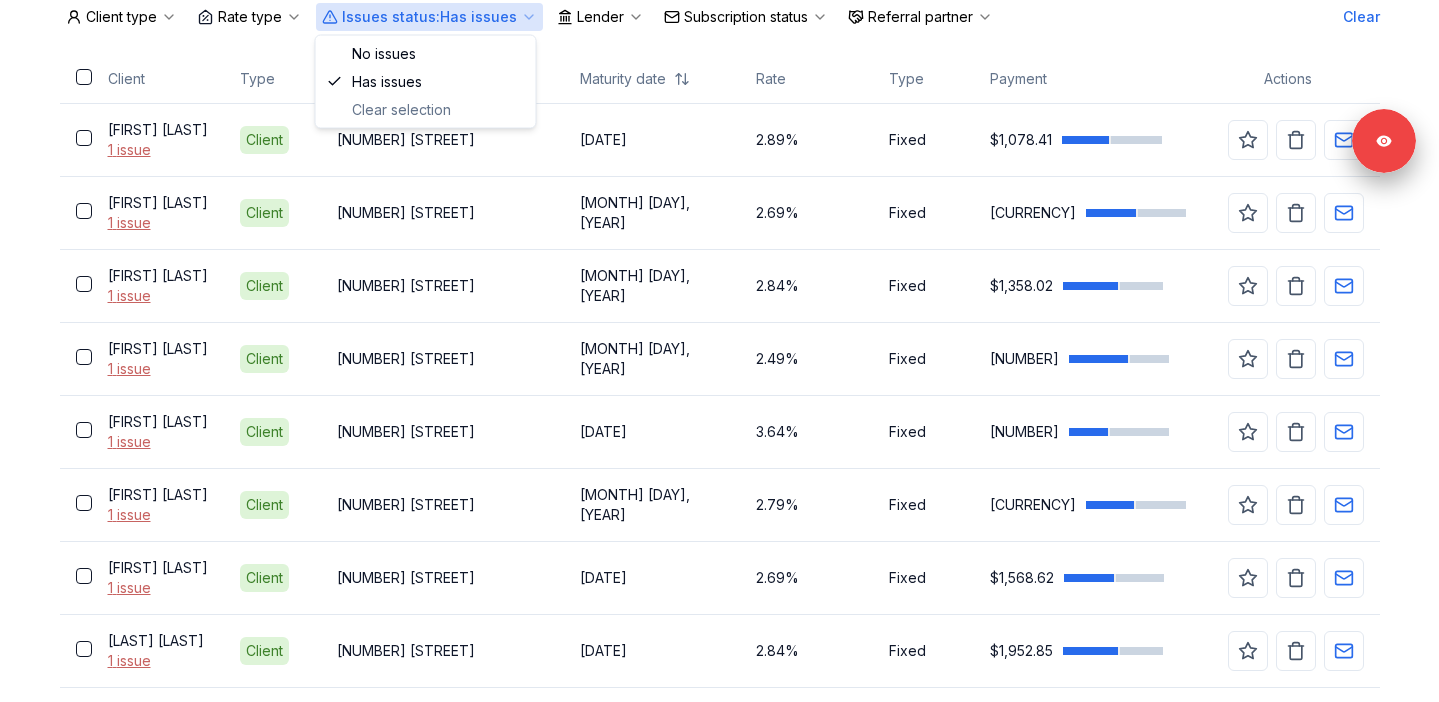 click on "Issues status :  Has issues" at bounding box center [429, 17] 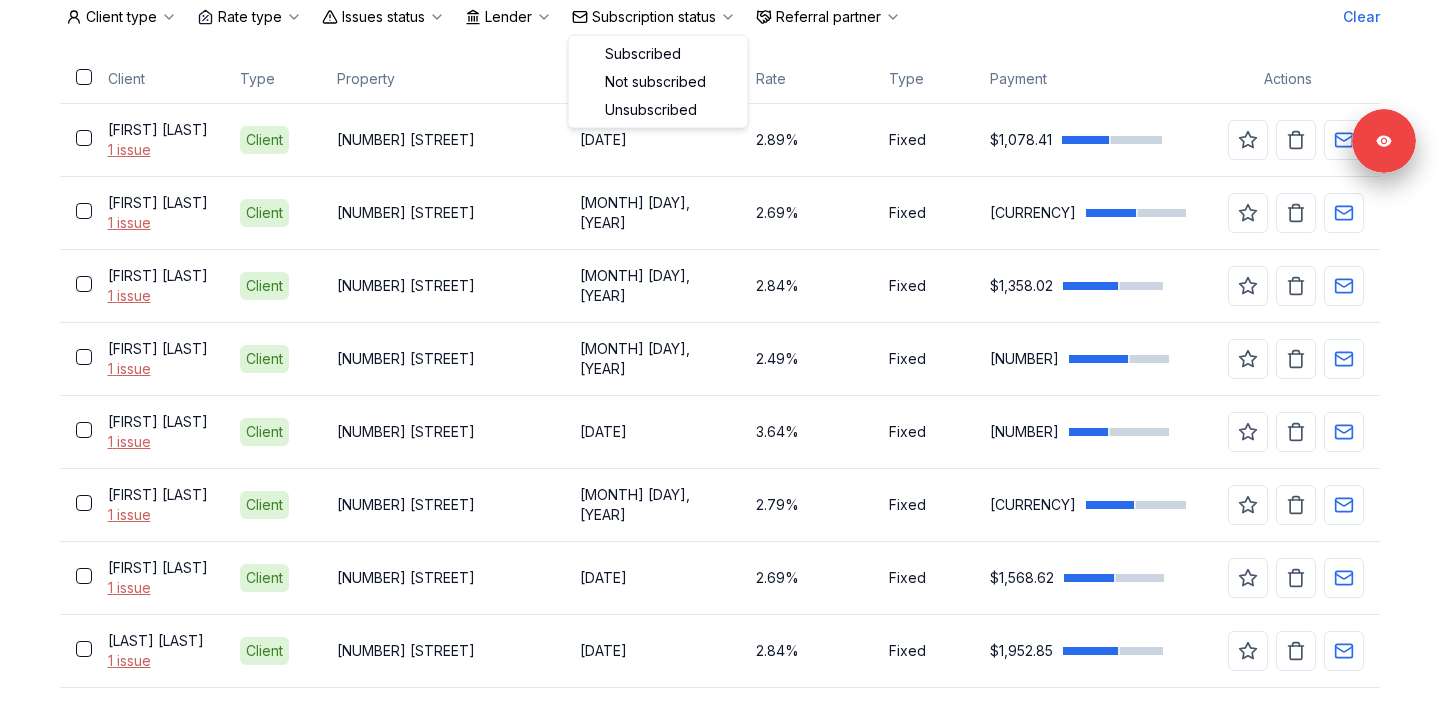 click on "Subscription status" at bounding box center [654, 17] 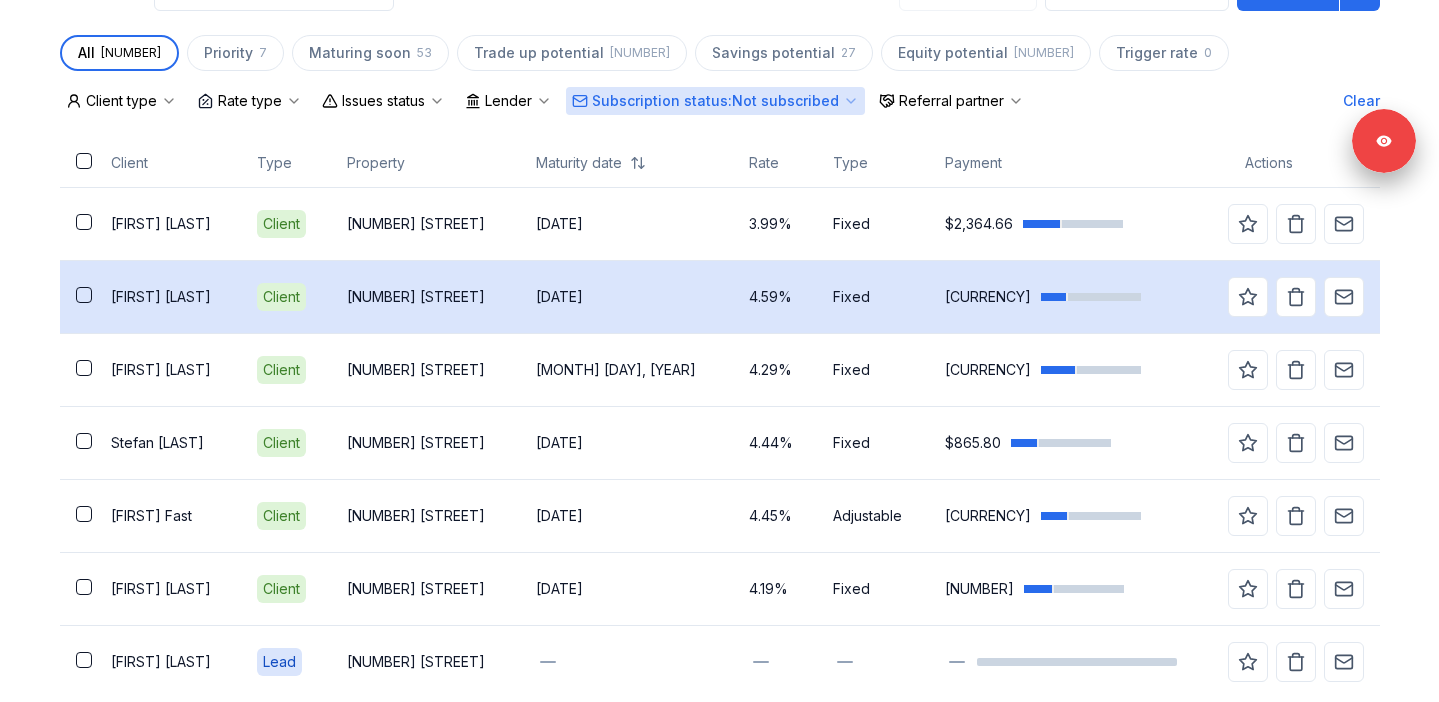 scroll, scrollTop: 590, scrollLeft: 0, axis: vertical 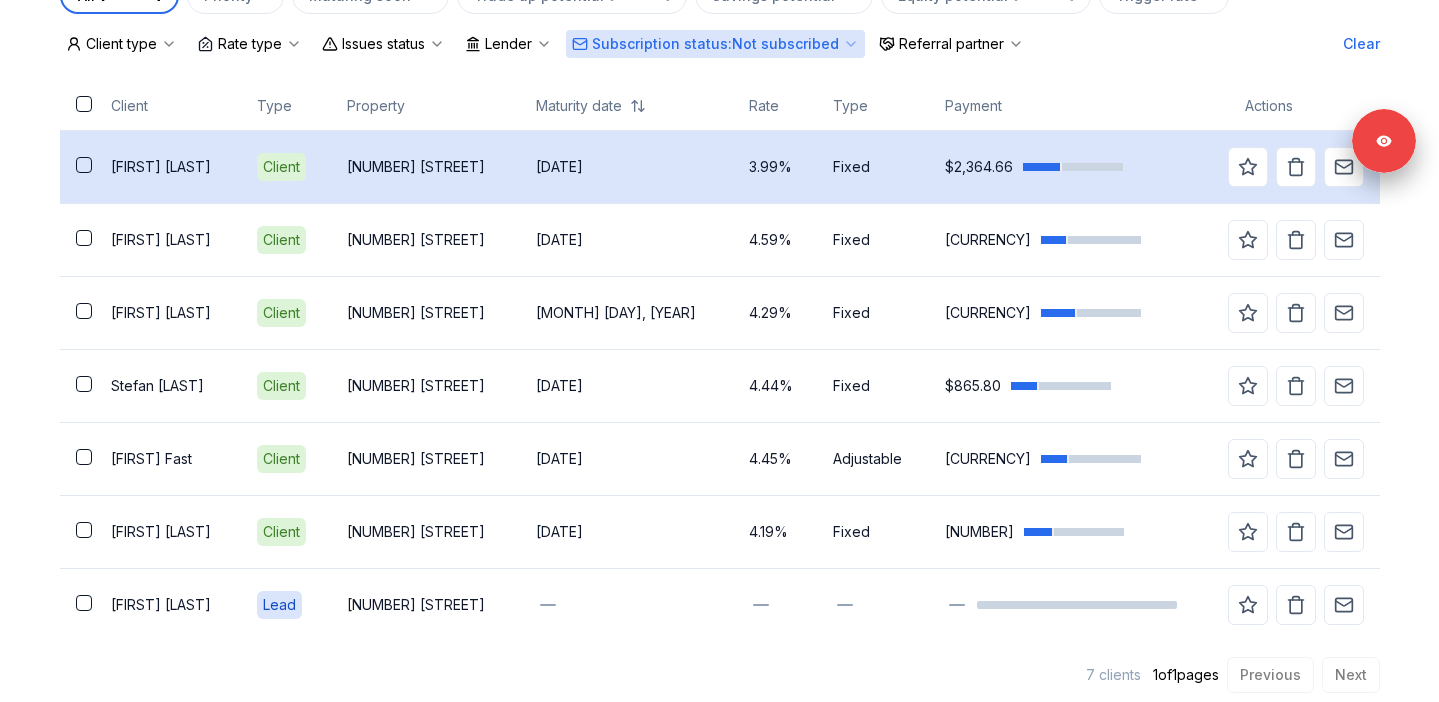 click at bounding box center [84, 165] 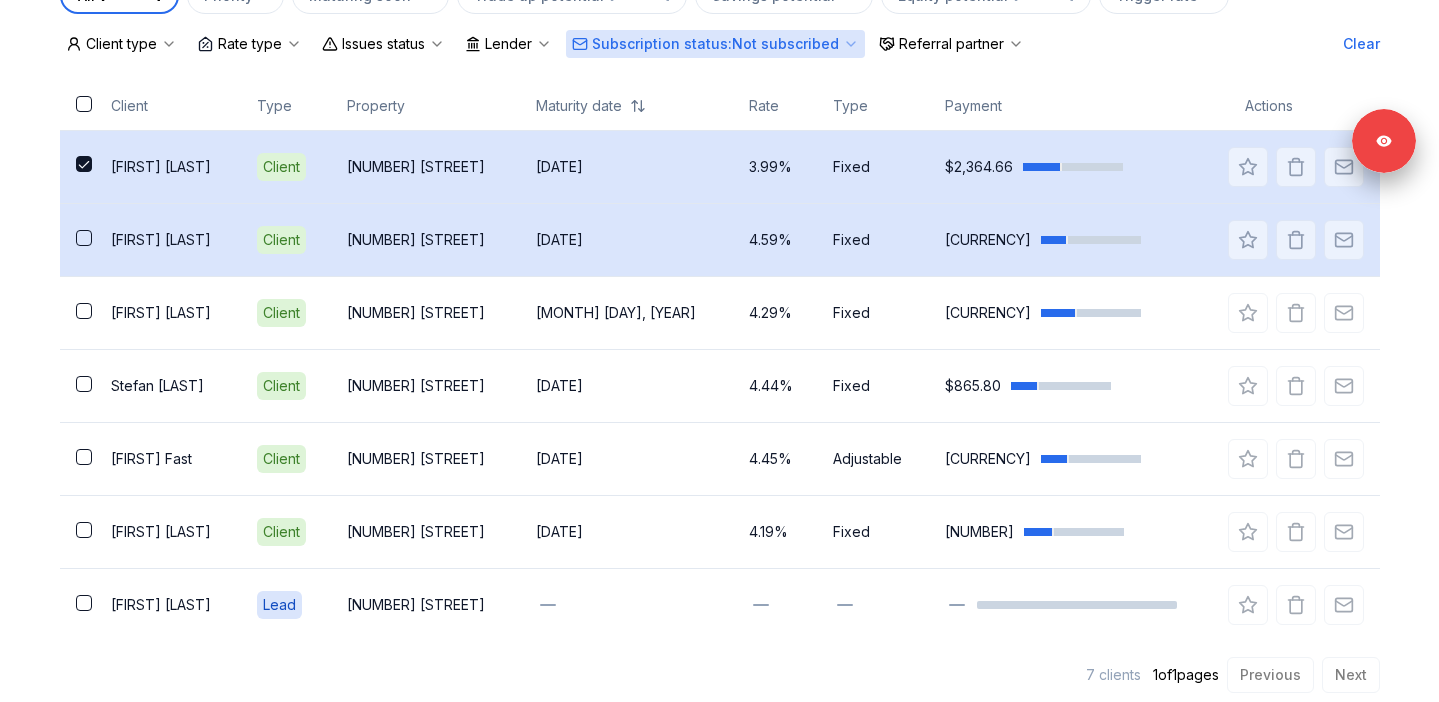 click at bounding box center (84, 238) 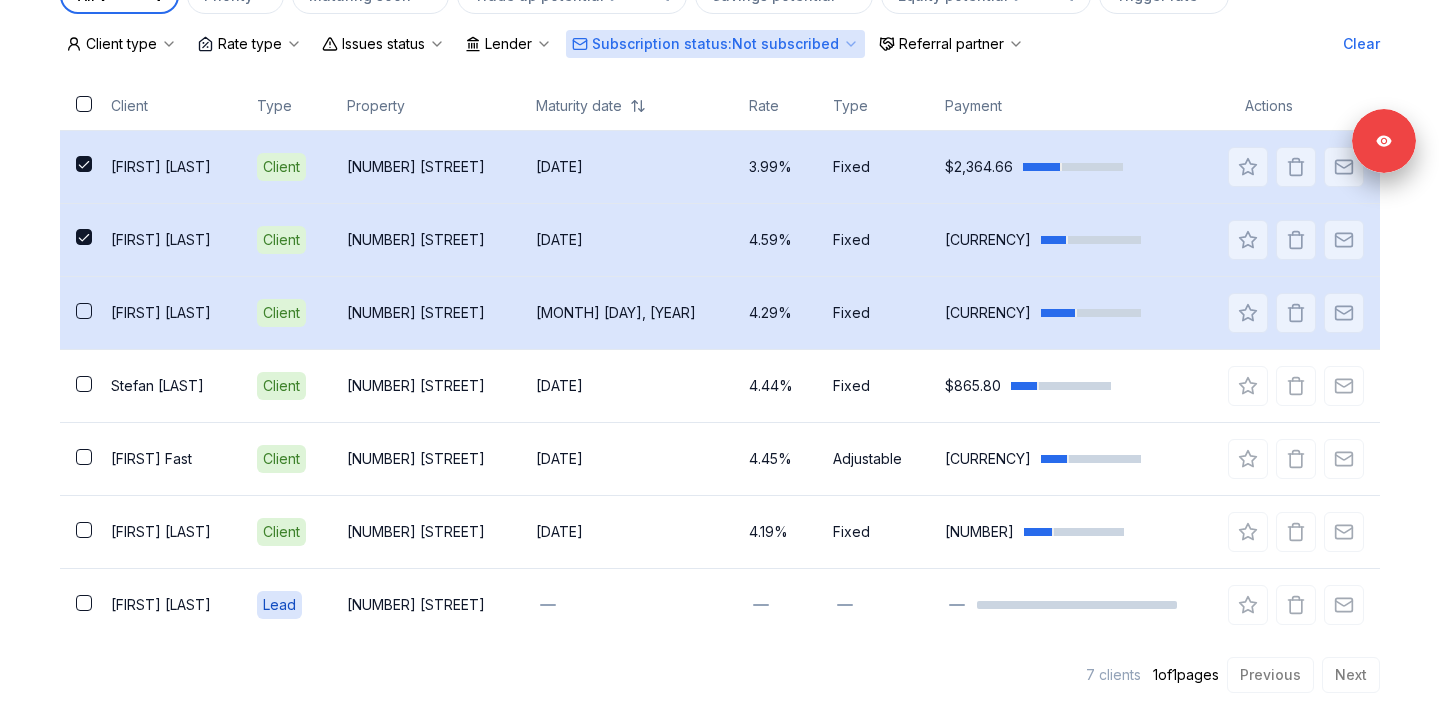 click at bounding box center [77, 312] 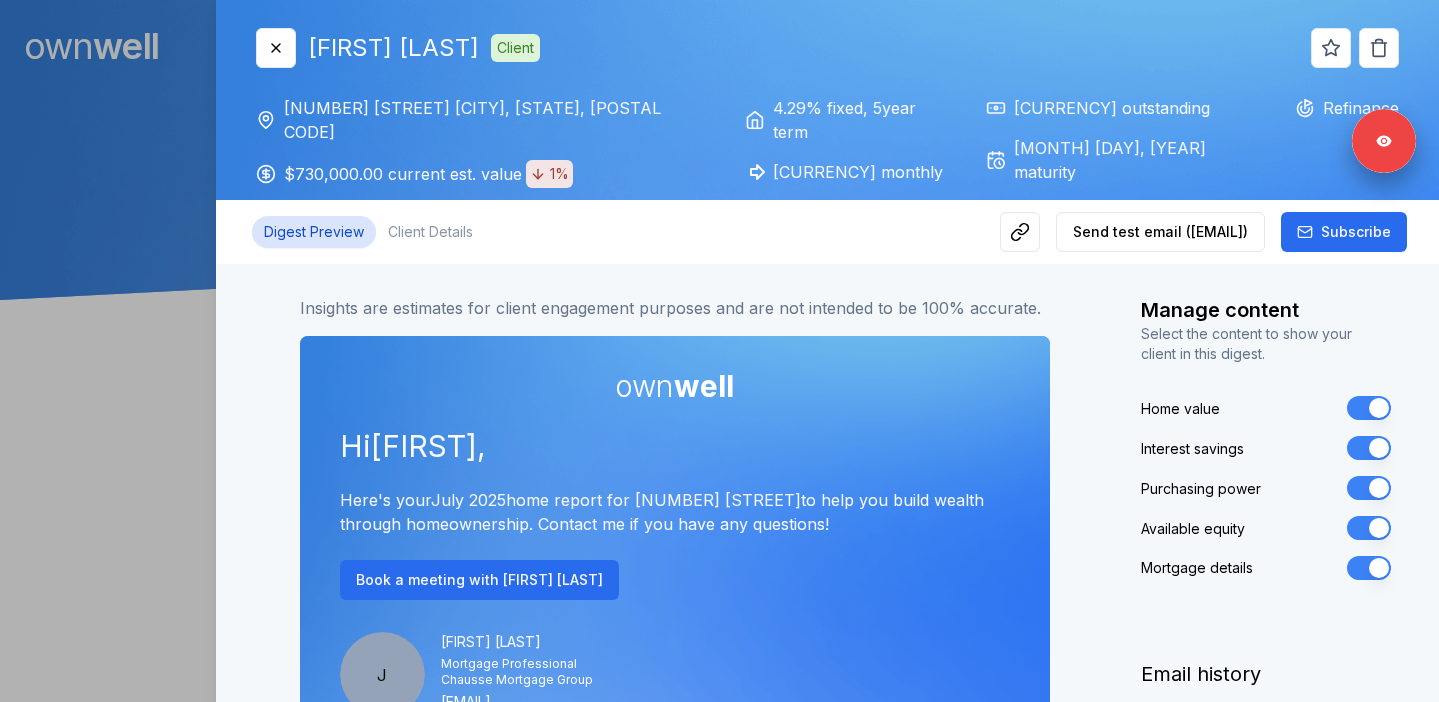 scroll, scrollTop: 0, scrollLeft: 0, axis: both 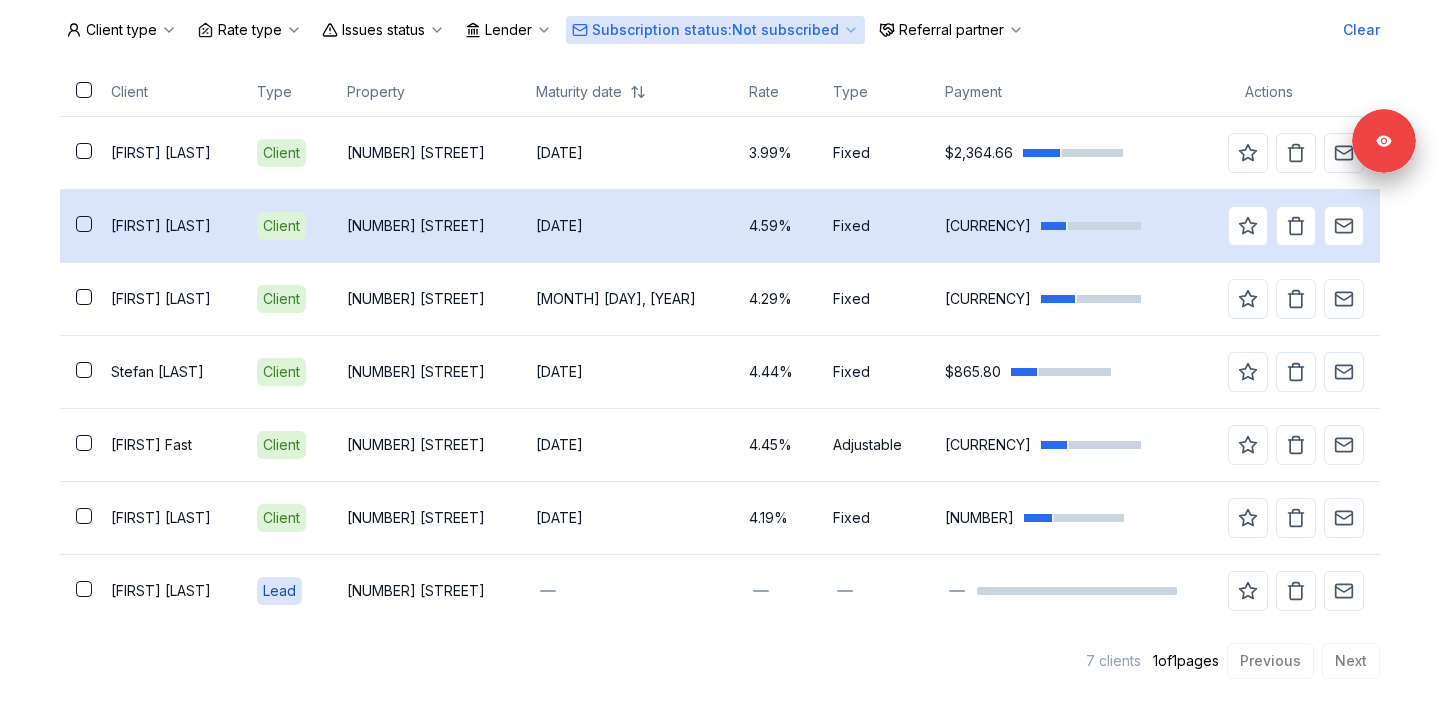 click on "Michael   Nolan" at bounding box center (168, 226) 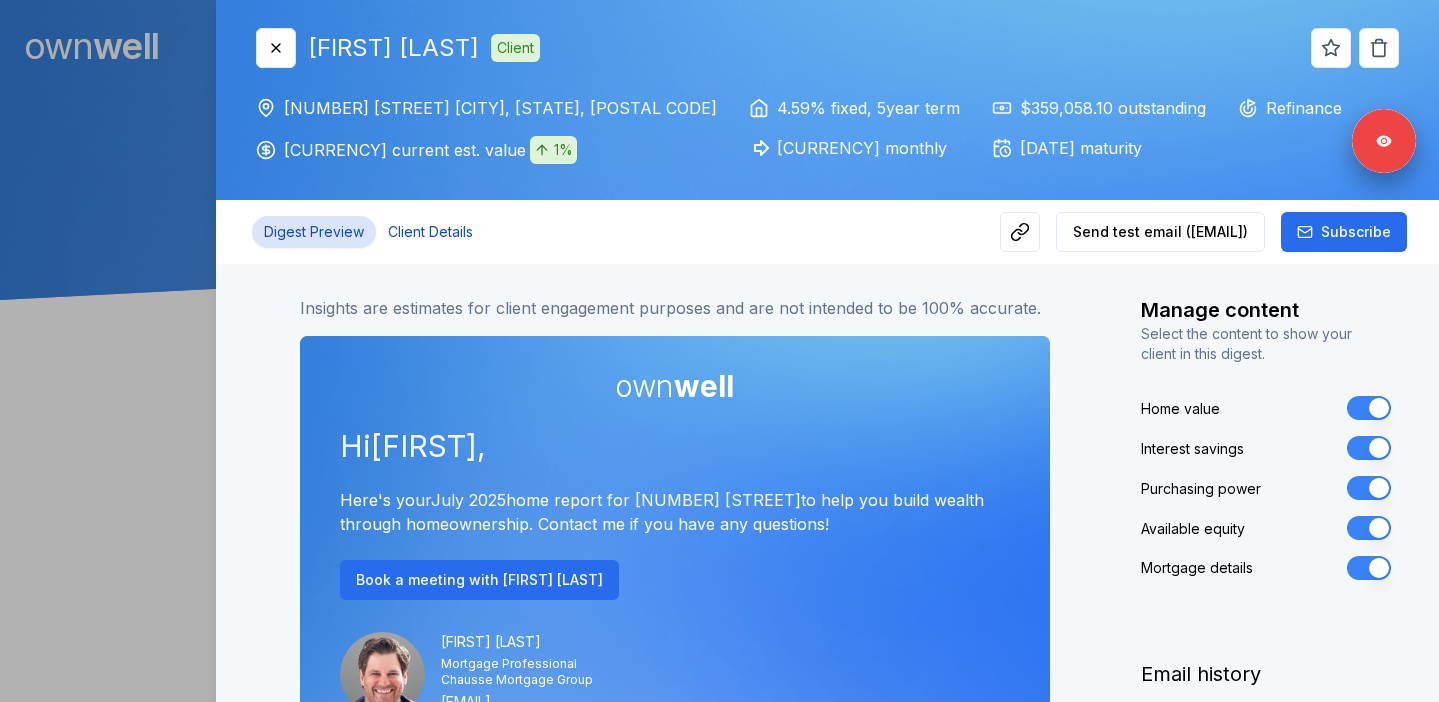 click on "Client Details" at bounding box center (430, 232) 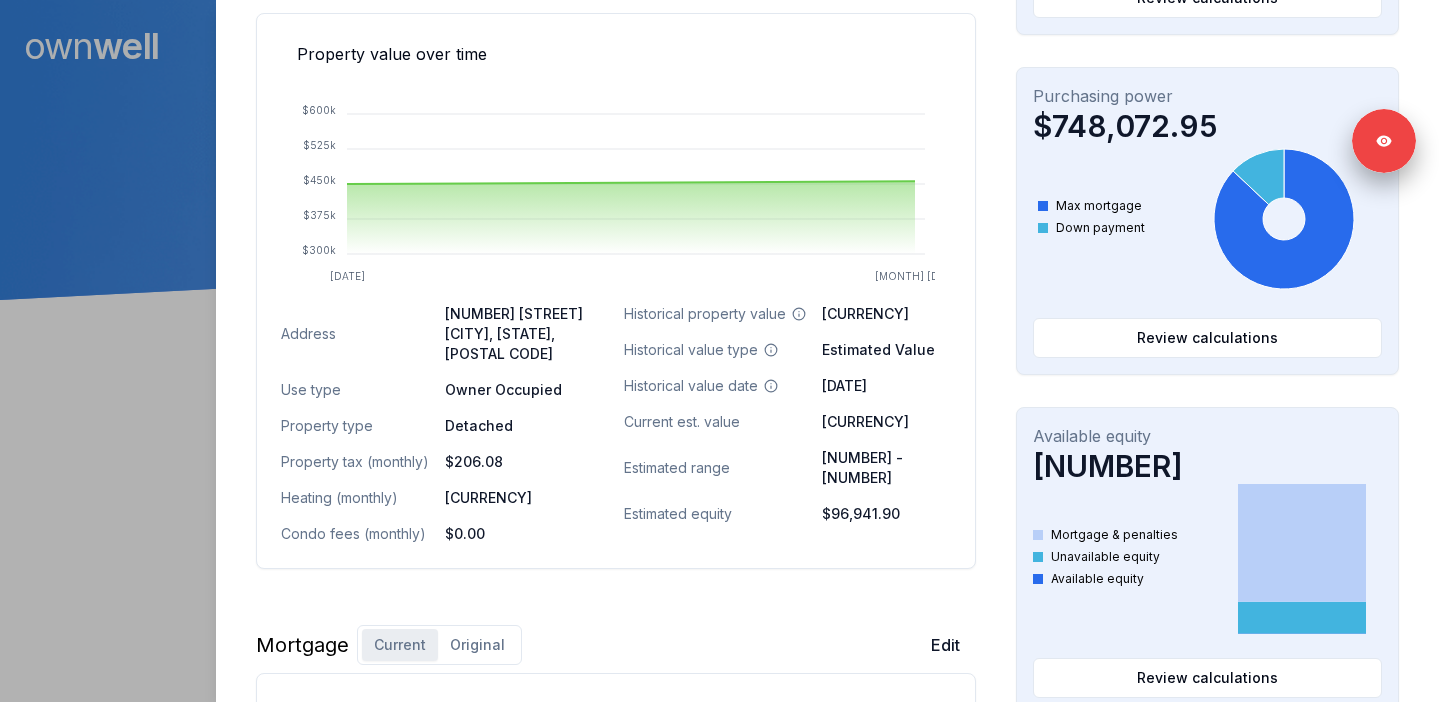 scroll, scrollTop: 633, scrollLeft: 0, axis: vertical 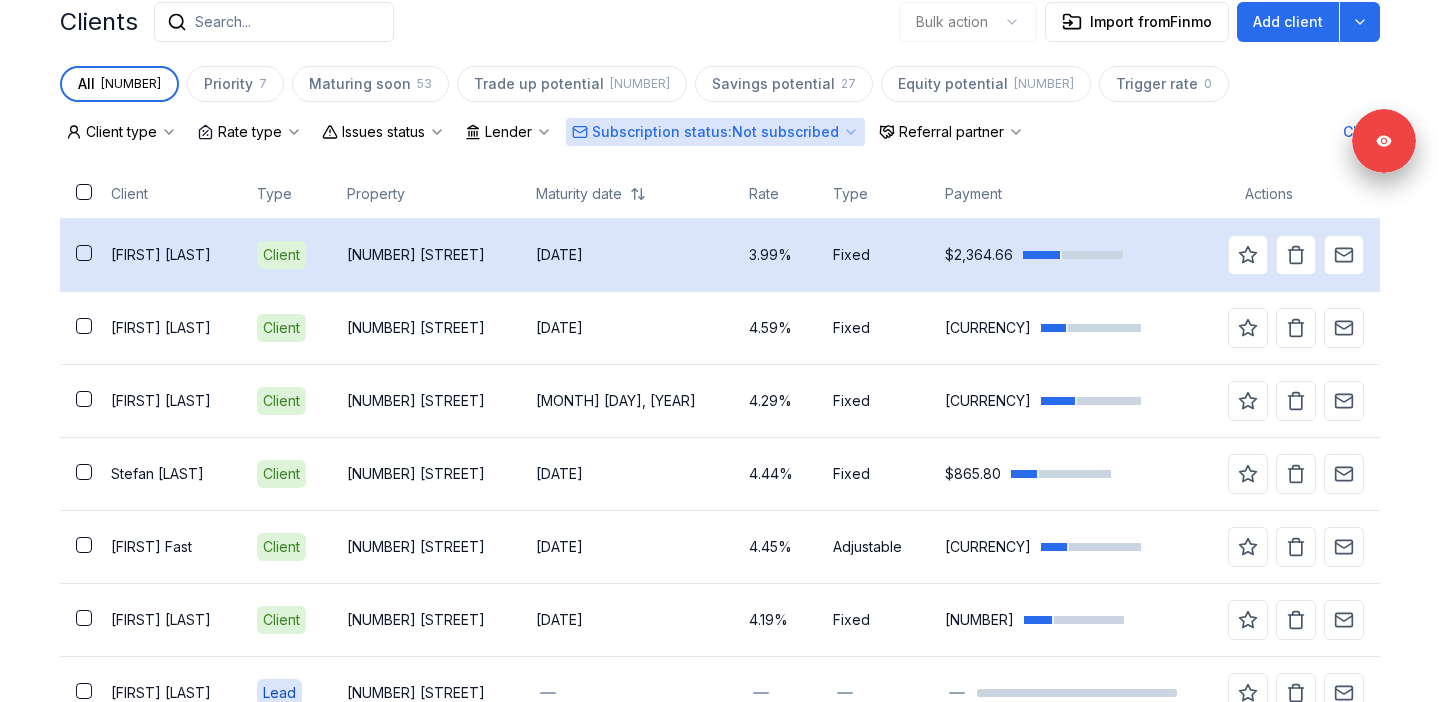click on "Paul   Hookings" at bounding box center (168, 254) 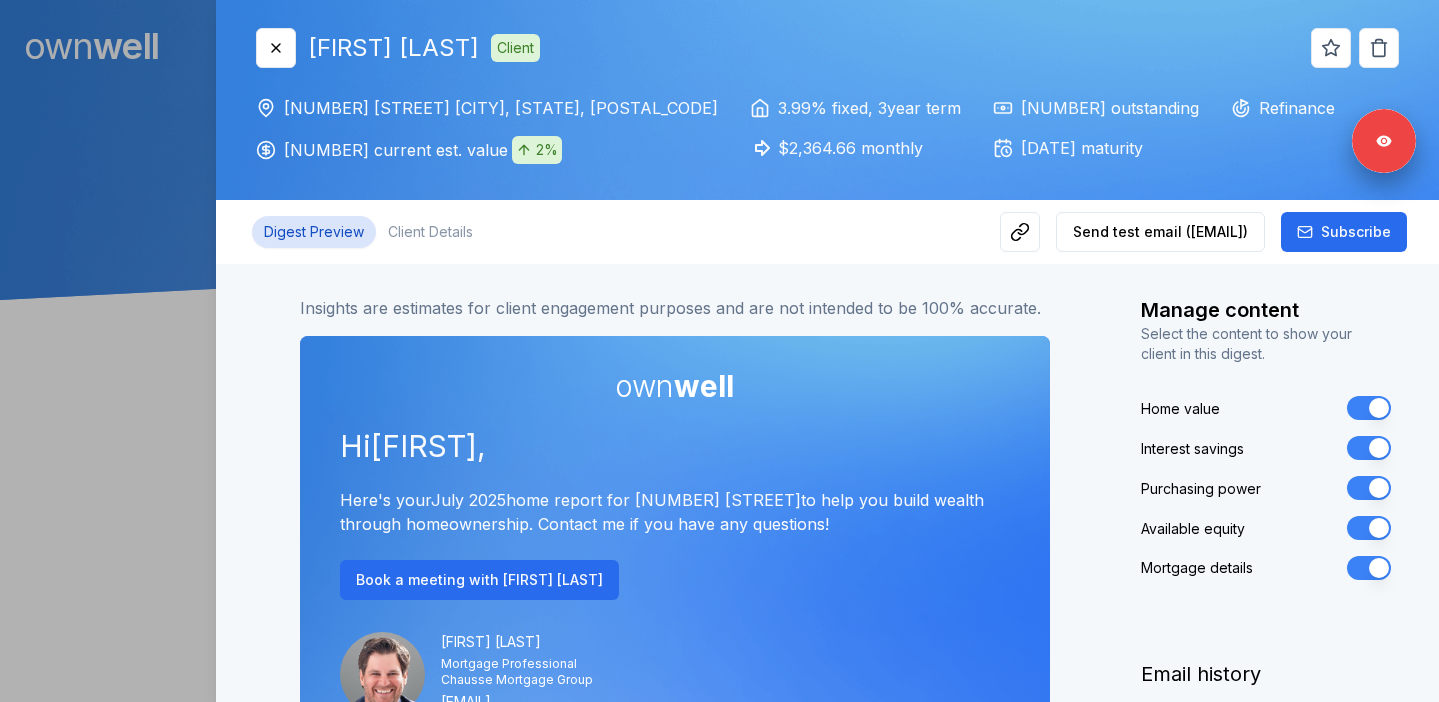 scroll, scrollTop: 0, scrollLeft: 0, axis: both 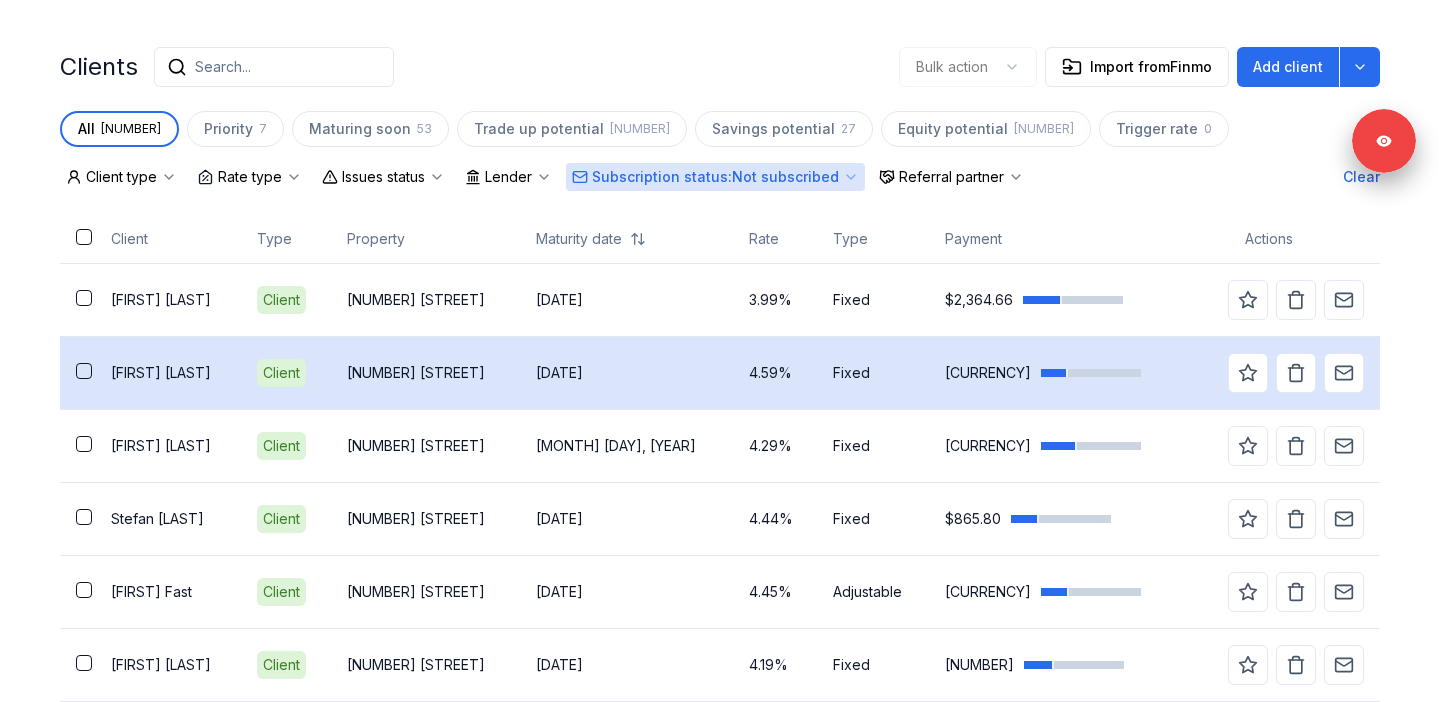 click on "Michael   Nolan" at bounding box center (168, 373) 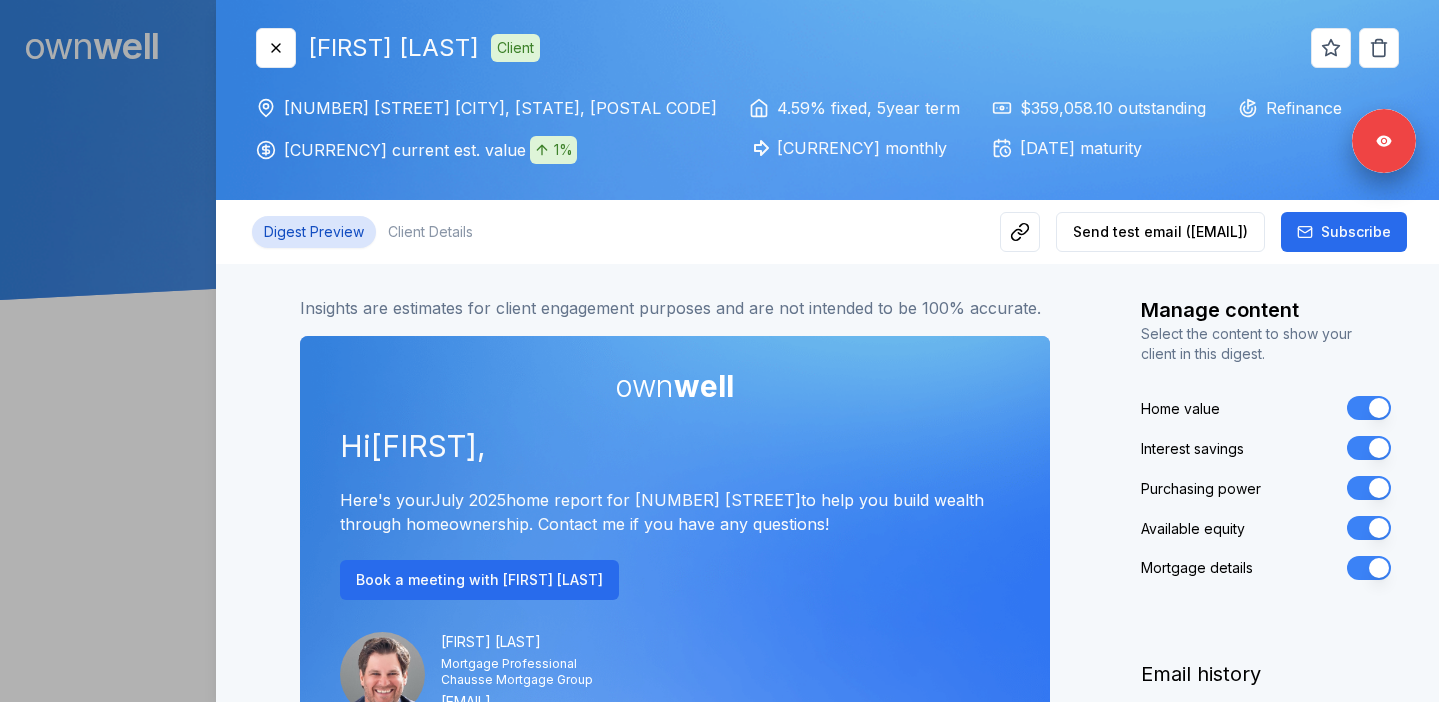 scroll, scrollTop: 0, scrollLeft: 0, axis: both 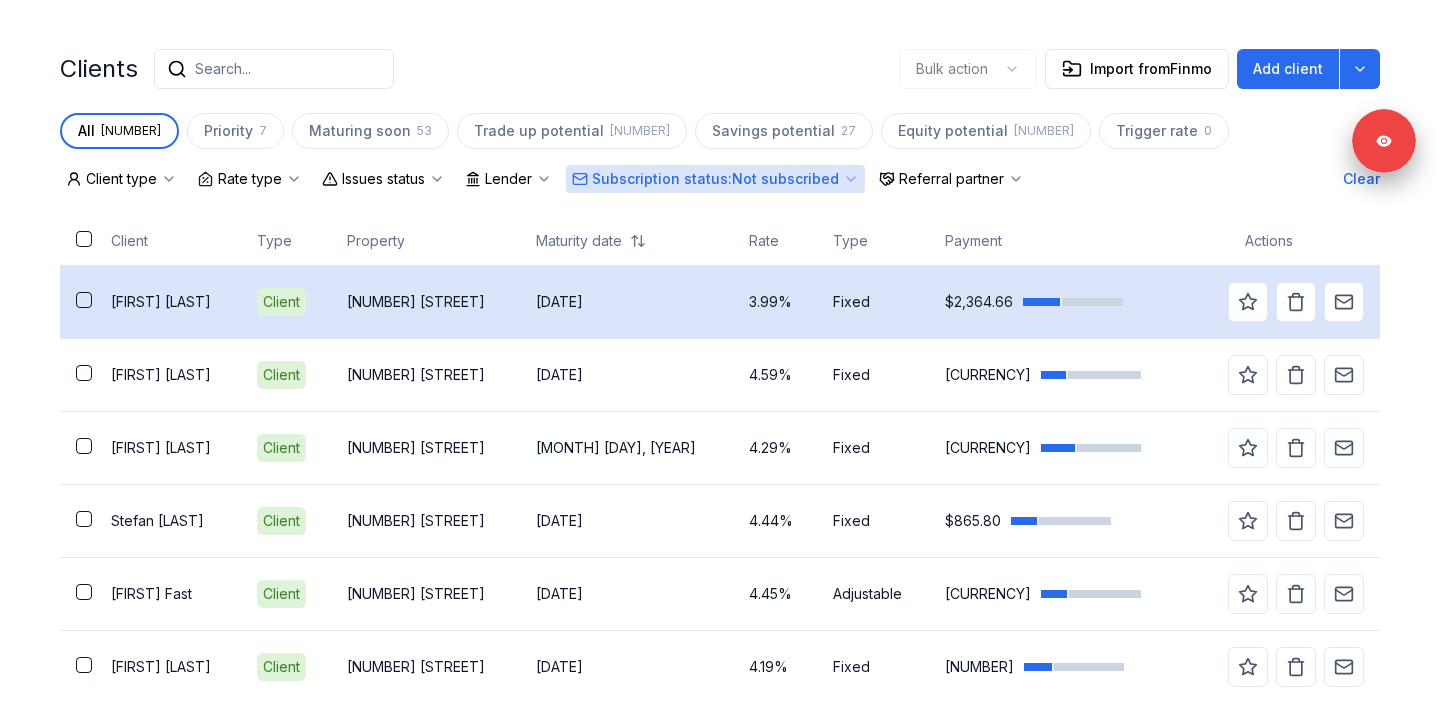click at bounding box center [84, 300] 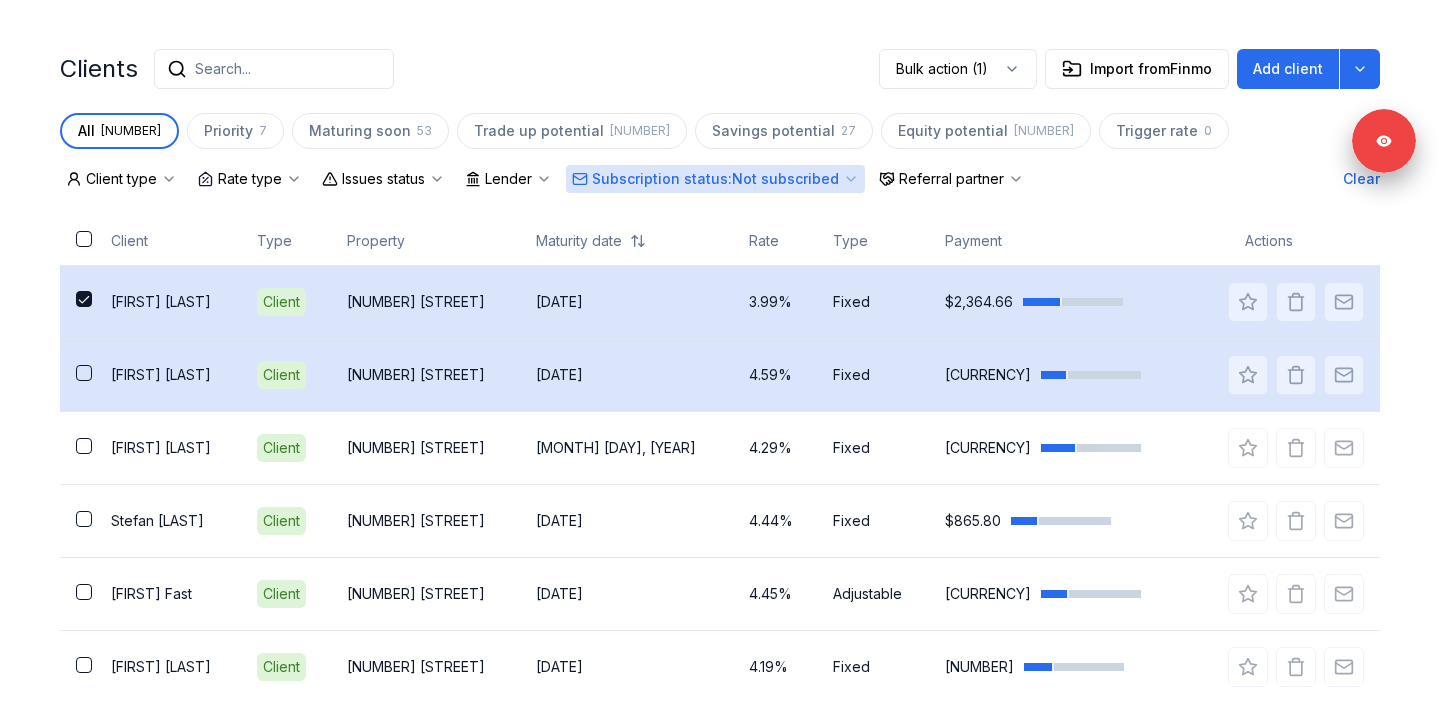click at bounding box center (84, 373) 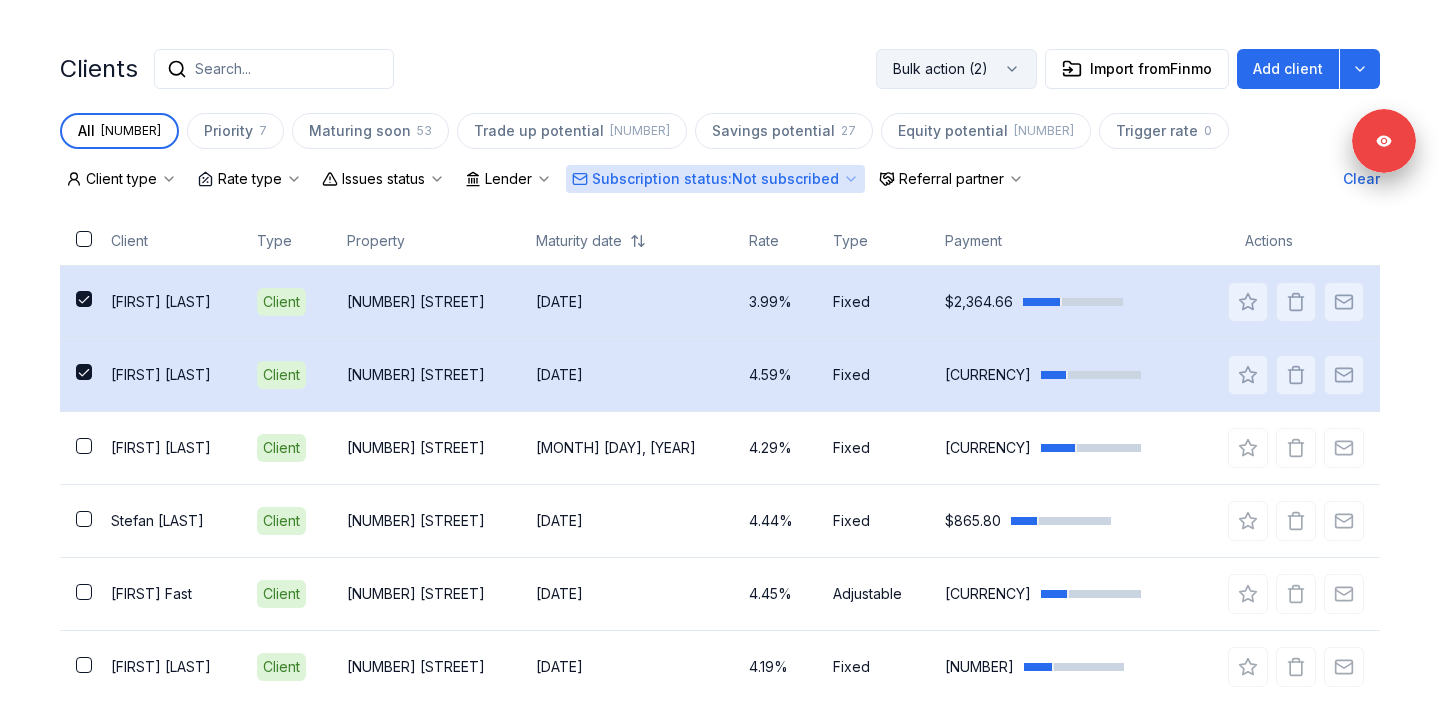 click on "Bulk action   (2)" at bounding box center [956, 69] 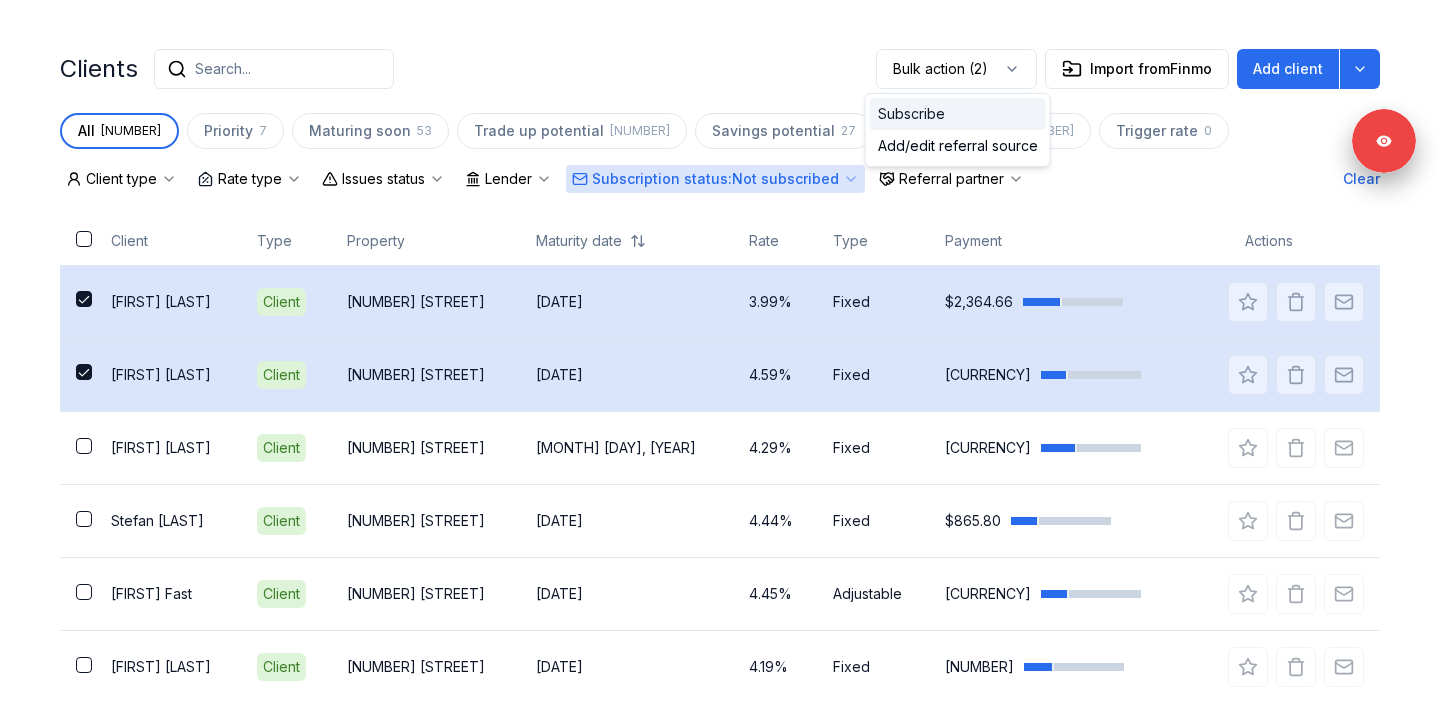 click on "Subscribe" at bounding box center (958, 114) 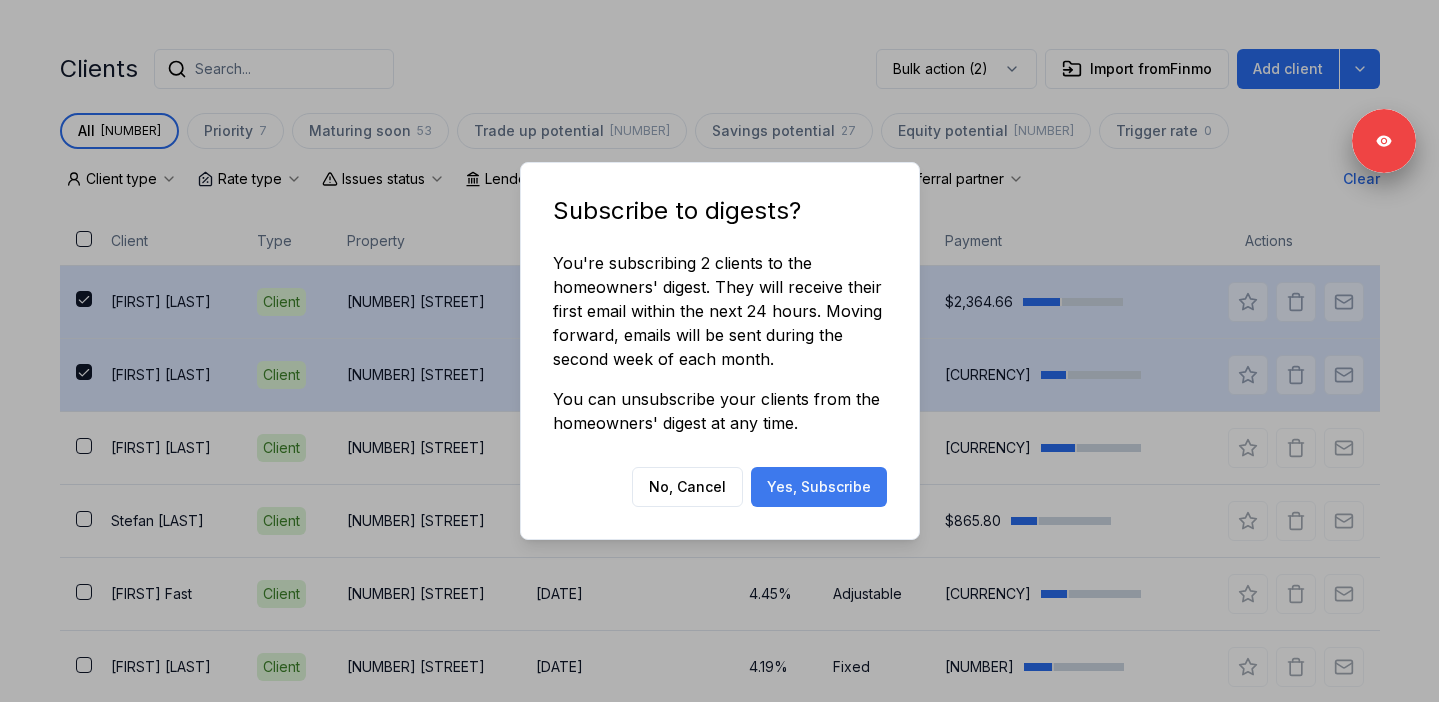click on "Yes, Subscribe" at bounding box center (819, 487) 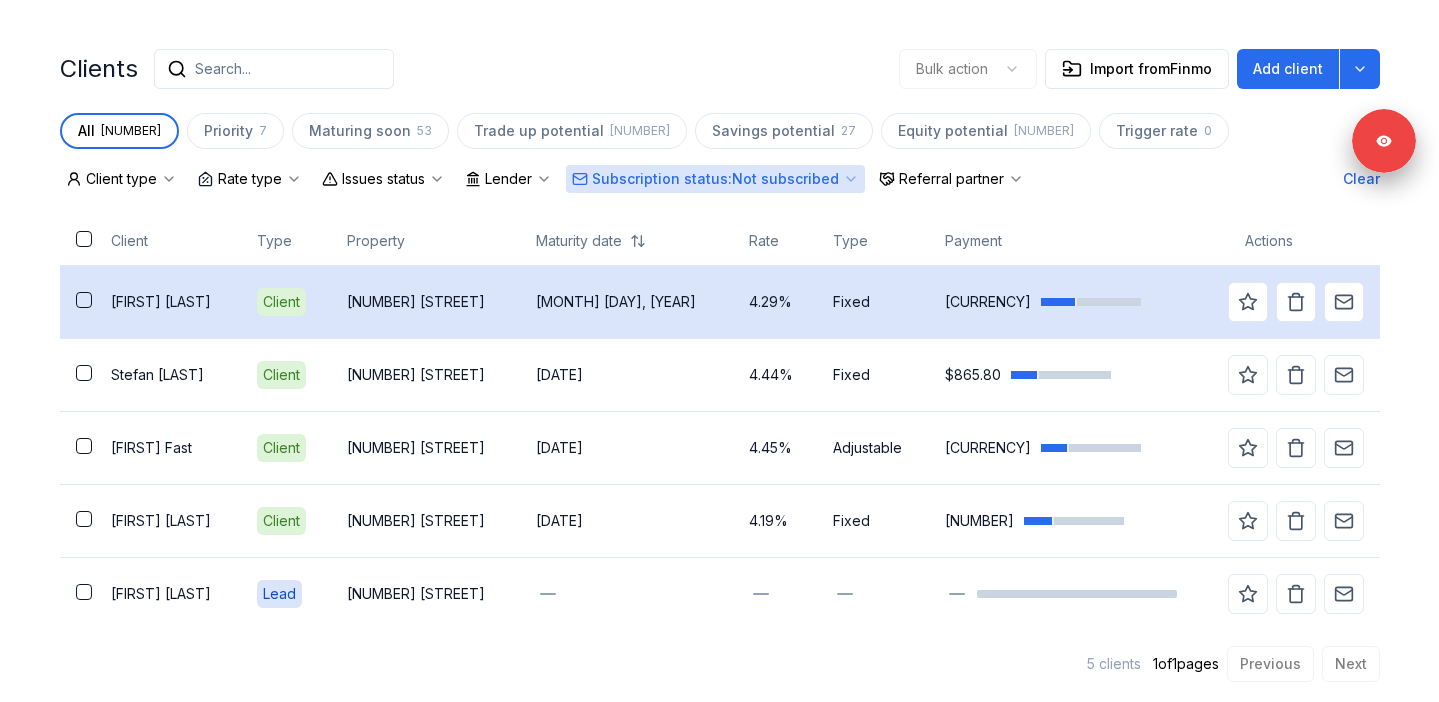 click on "Michael   Barnfield" at bounding box center (168, 302) 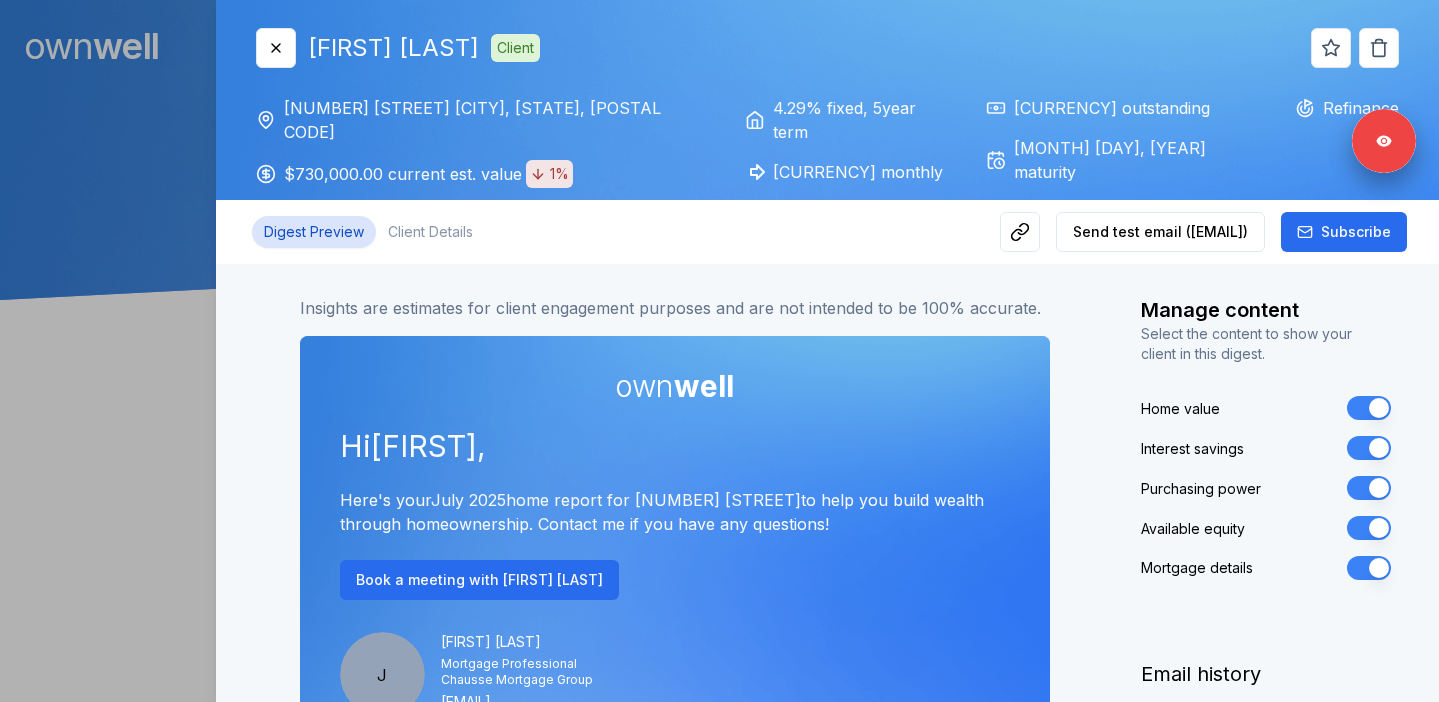 scroll, scrollTop: 0, scrollLeft: 0, axis: both 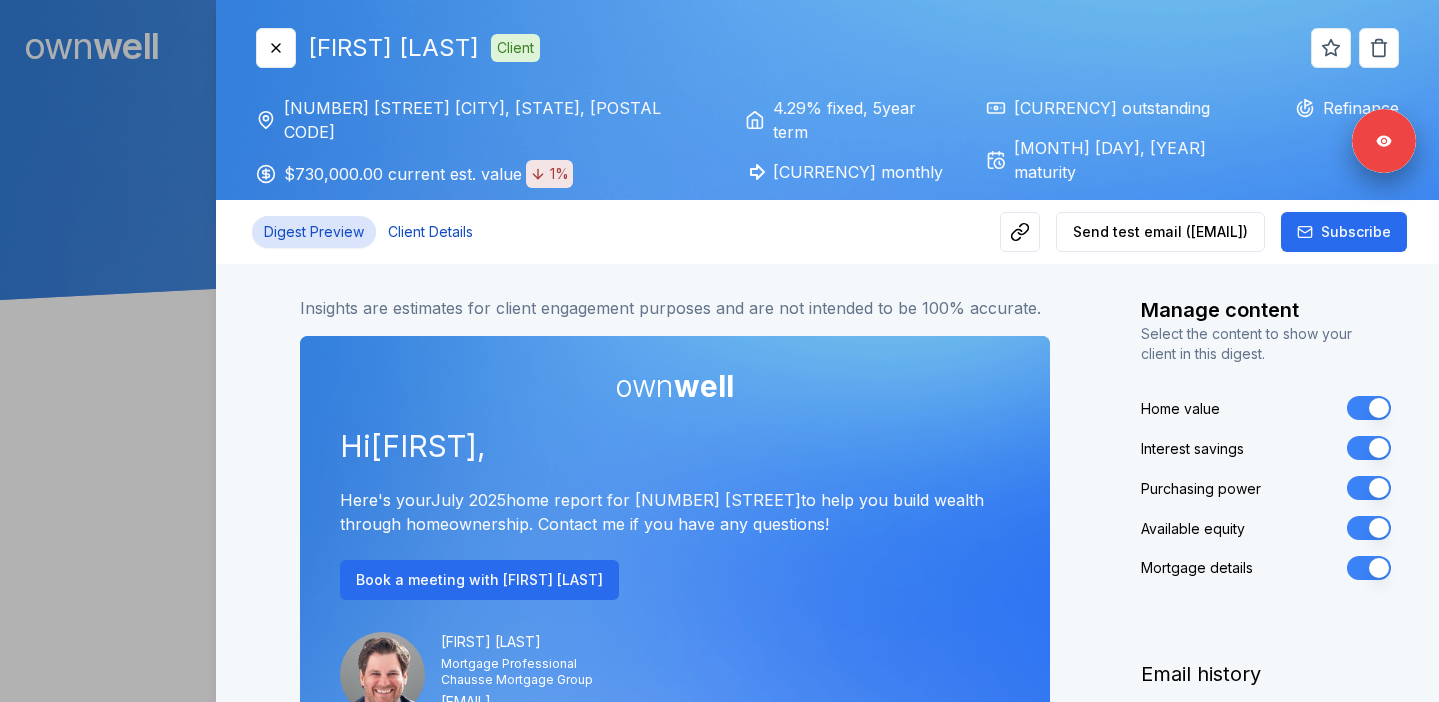 click on "Client Details" at bounding box center (430, 232) 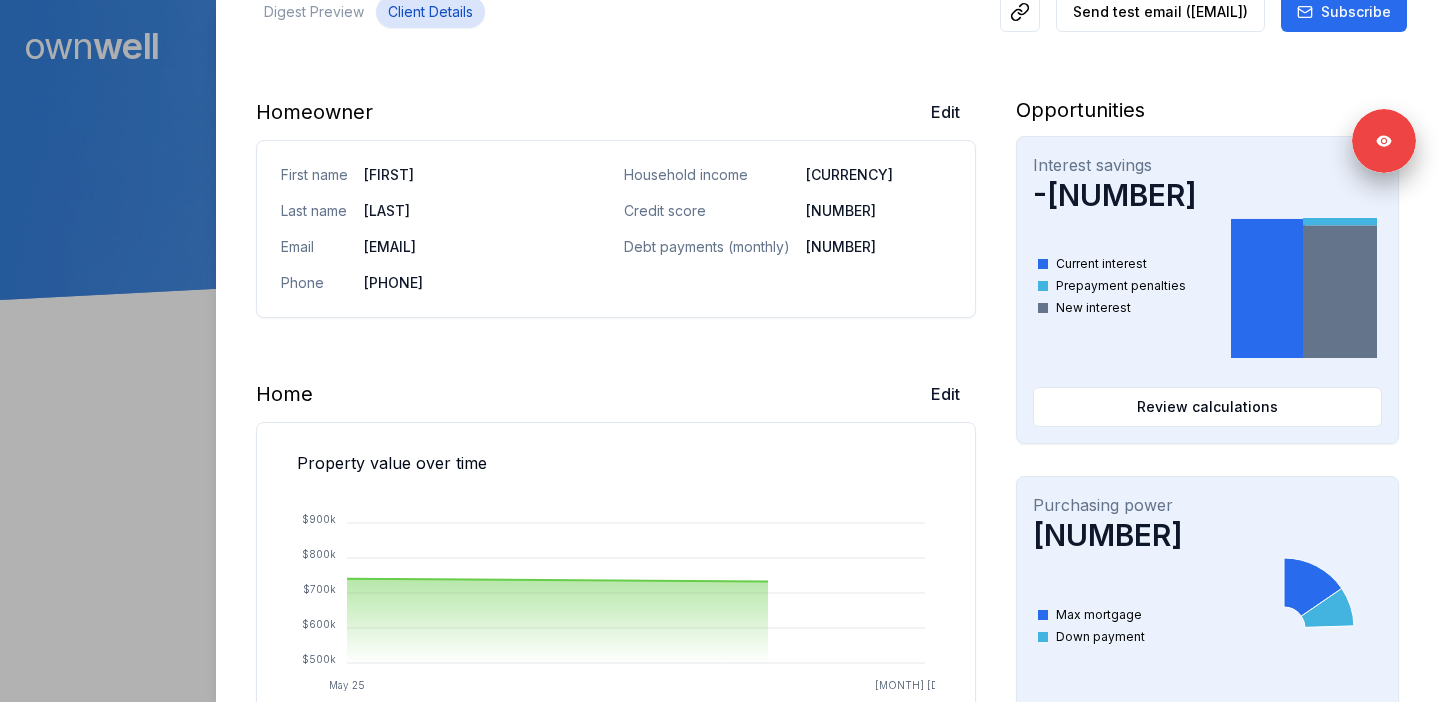 scroll, scrollTop: 373, scrollLeft: 0, axis: vertical 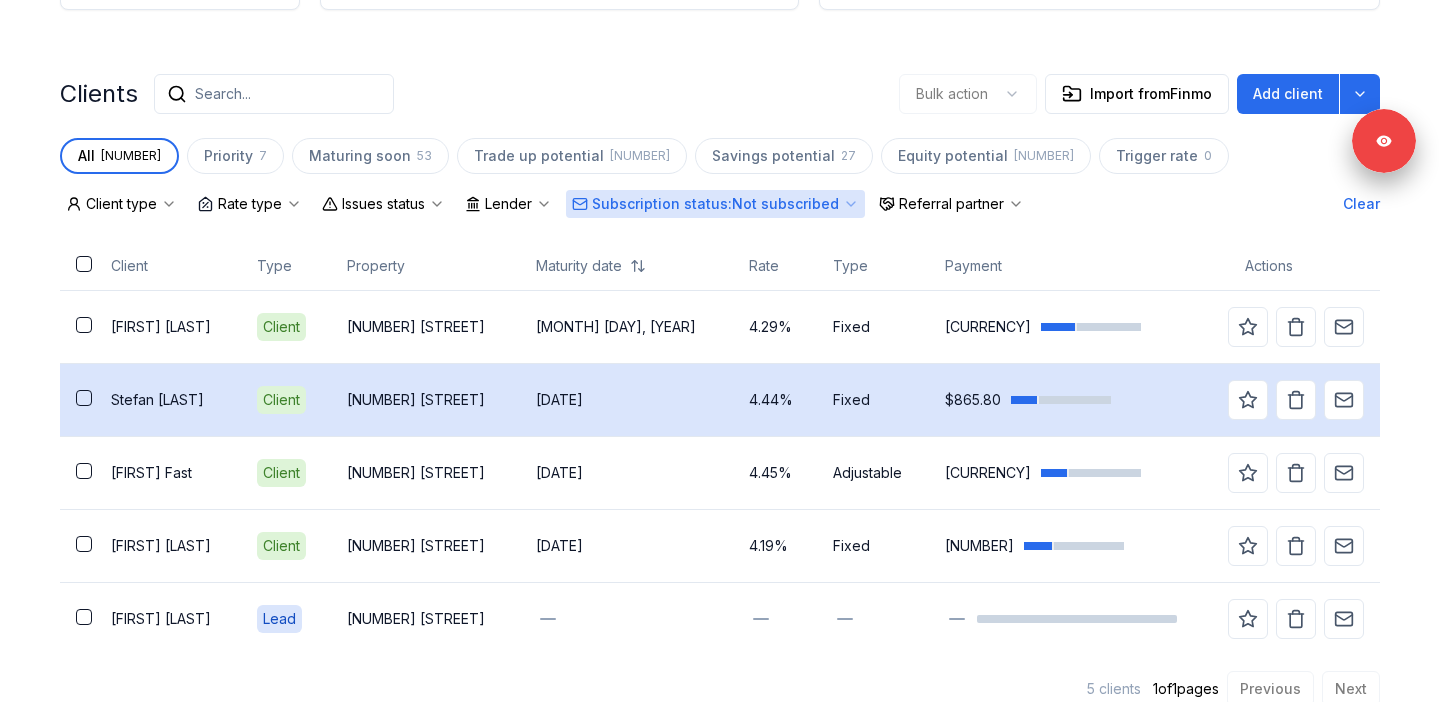 click on "Stefan   Ilskens" at bounding box center [168, 400] 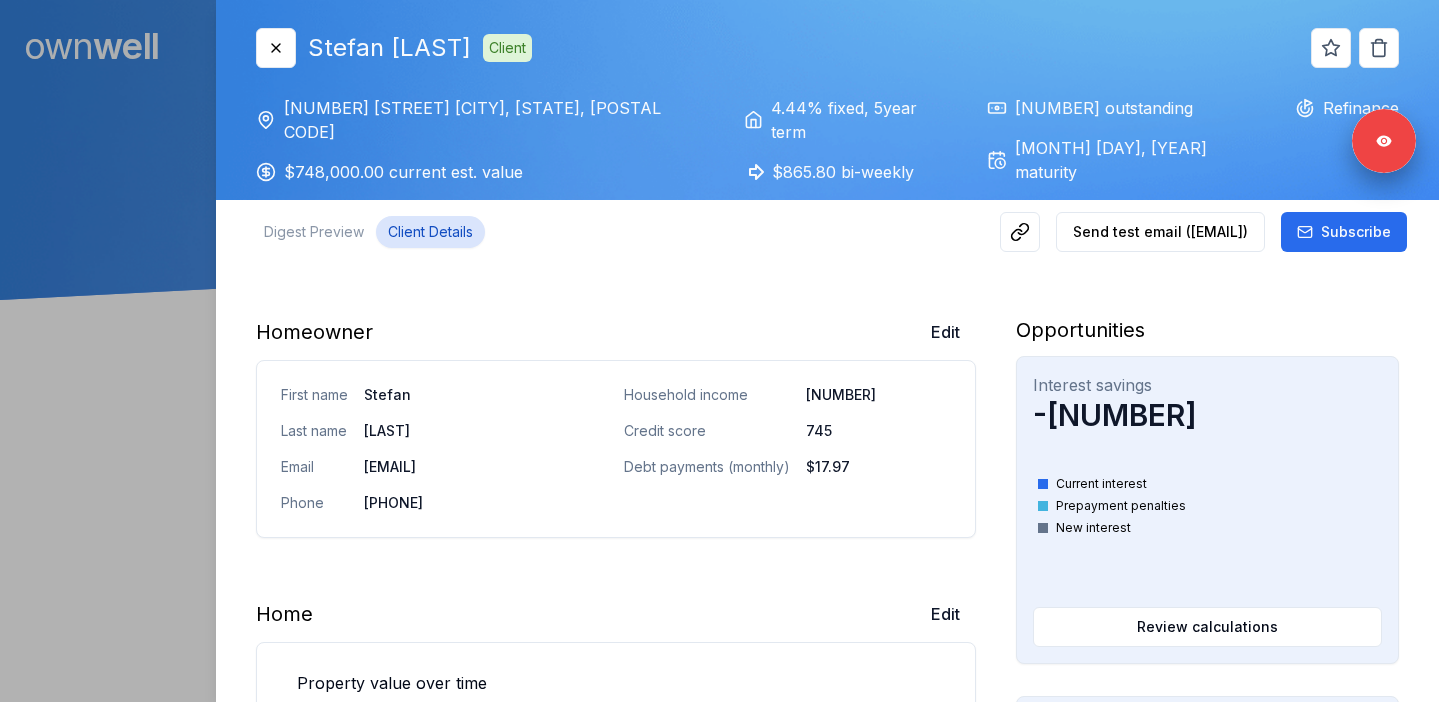click on "Client Details" at bounding box center (430, 232) 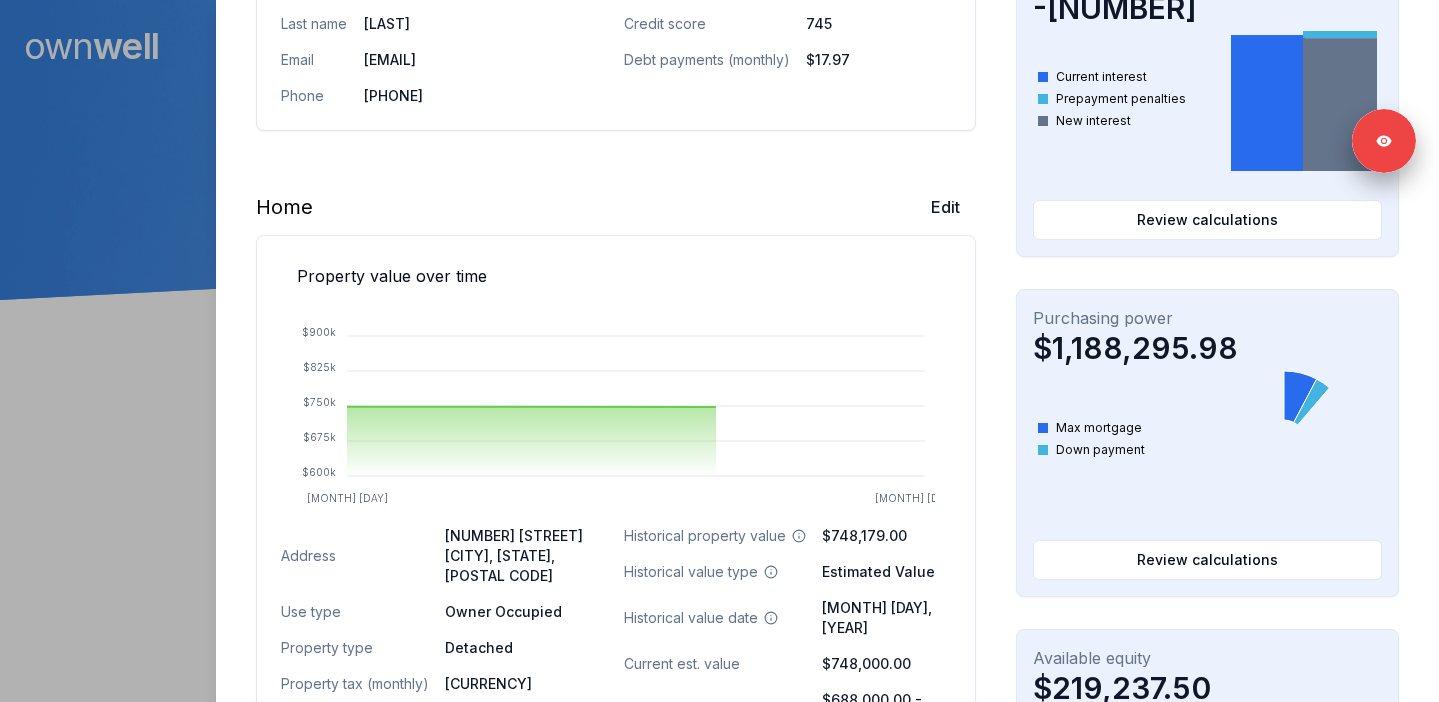 scroll, scrollTop: 453, scrollLeft: 0, axis: vertical 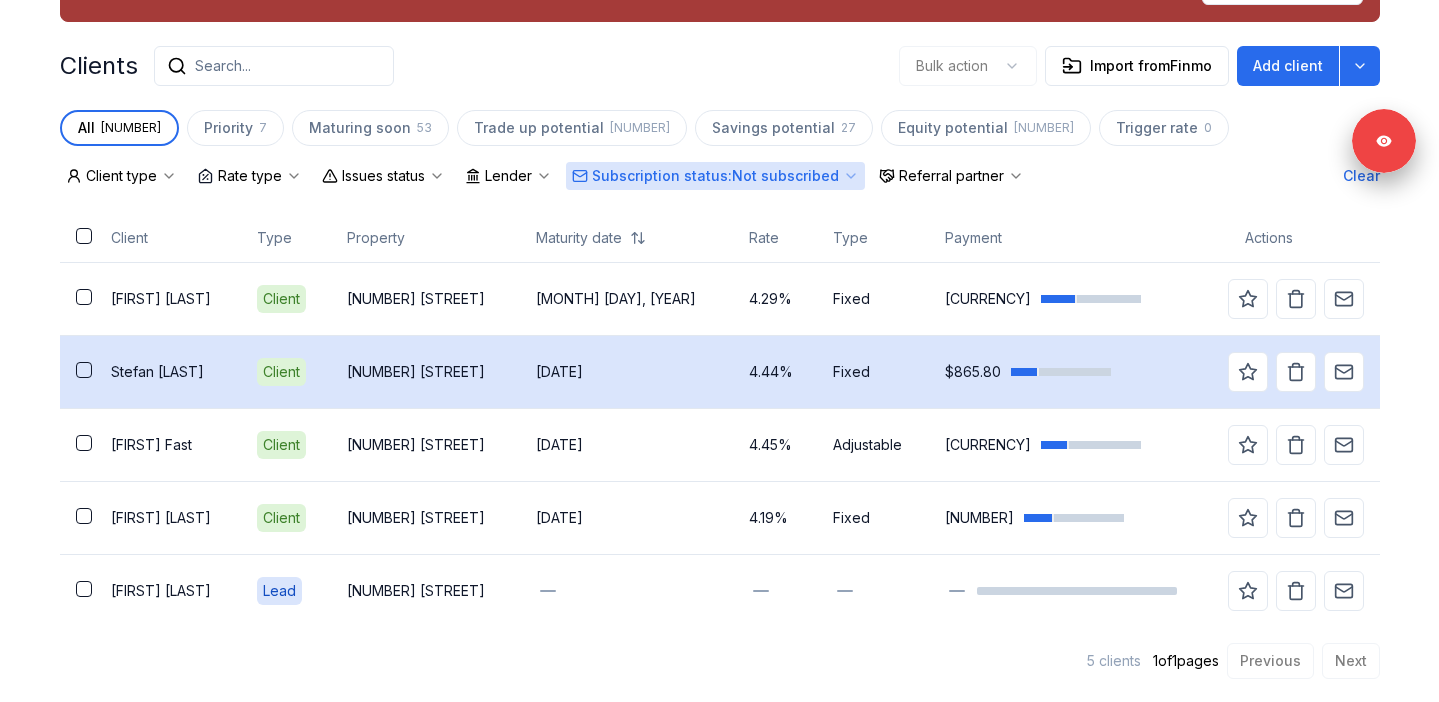 click on "Stefan   Ilskens" at bounding box center [168, 372] 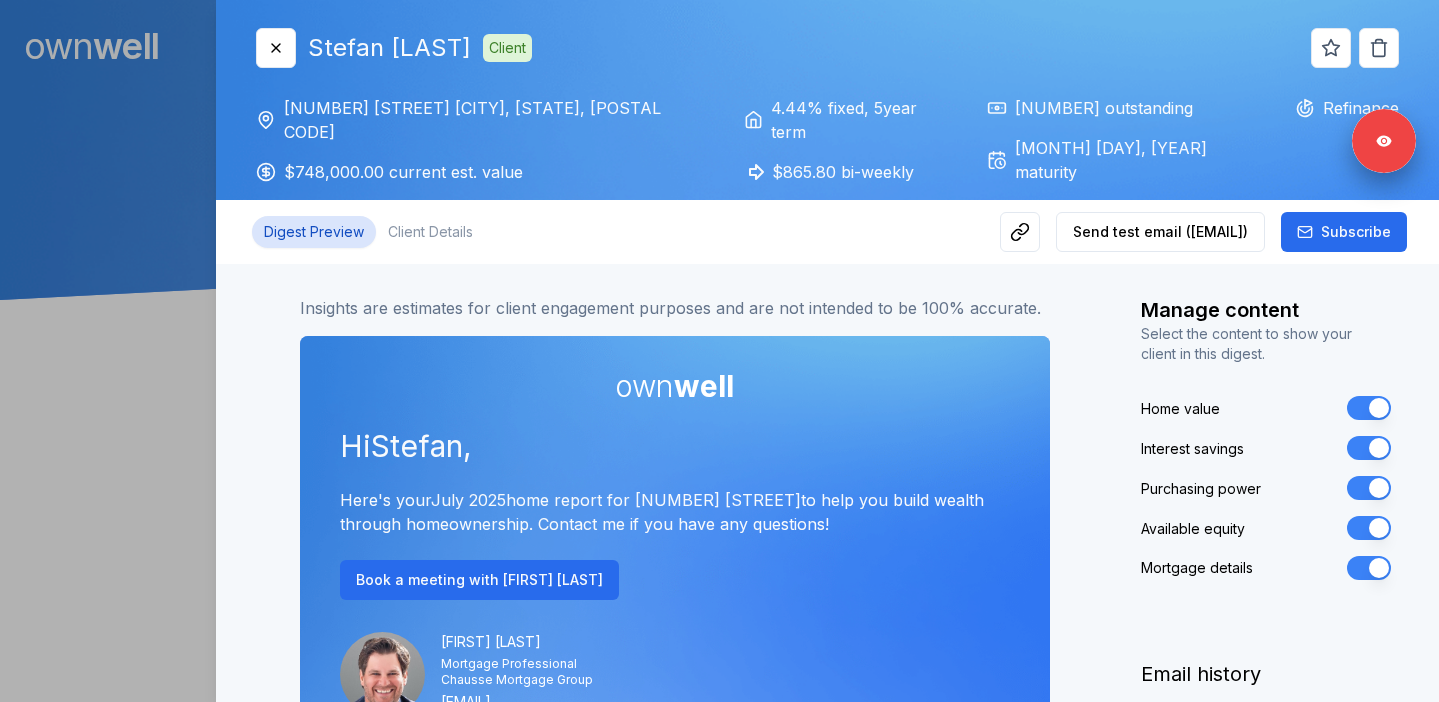 scroll, scrollTop: 0, scrollLeft: 0, axis: both 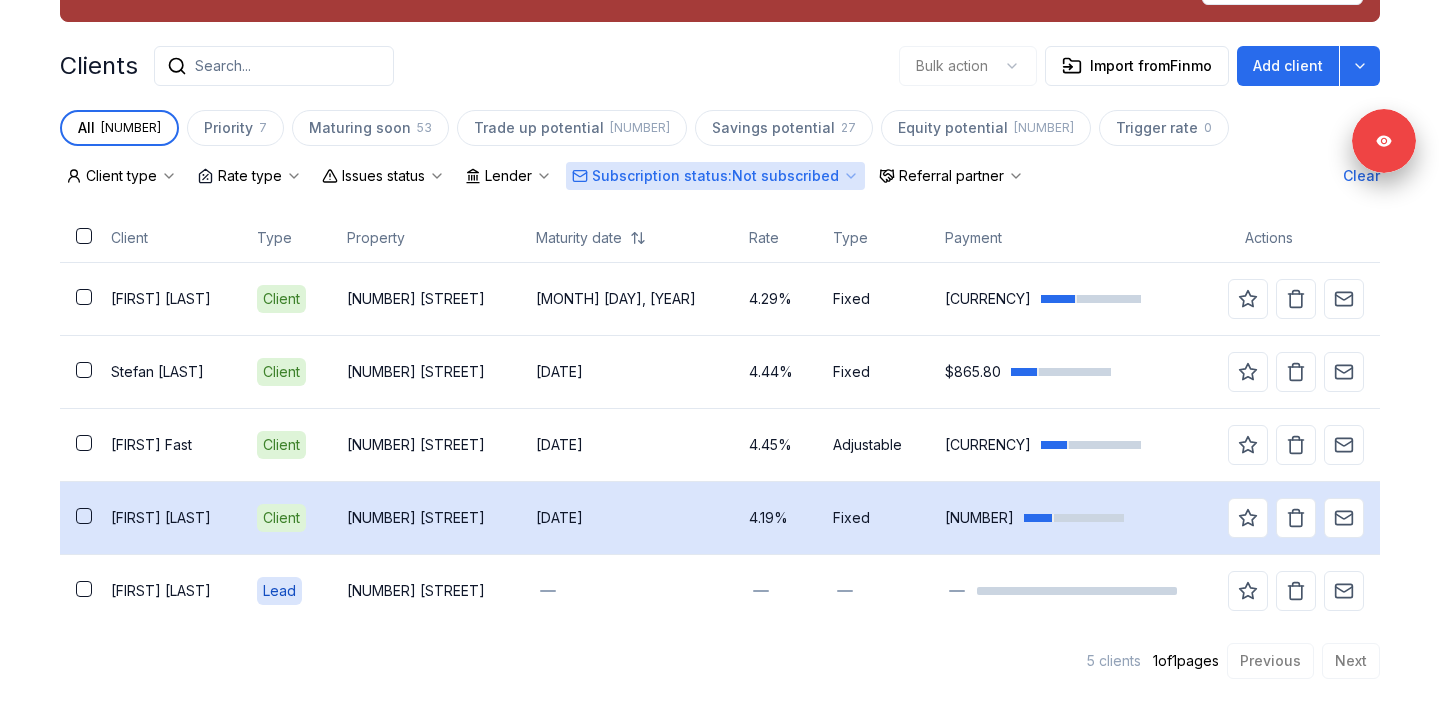click on "Luigi   Silvestri" at bounding box center (168, 518) 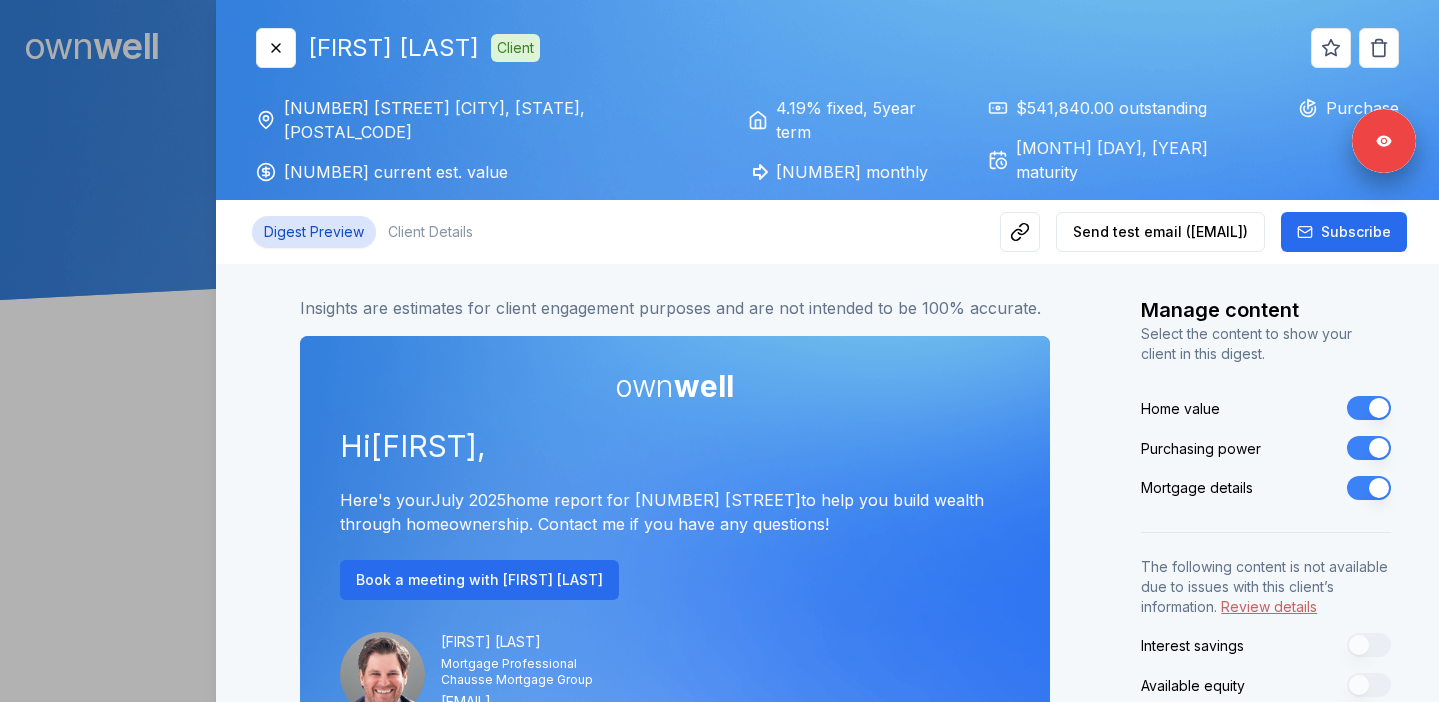 scroll, scrollTop: 0, scrollLeft: 0, axis: both 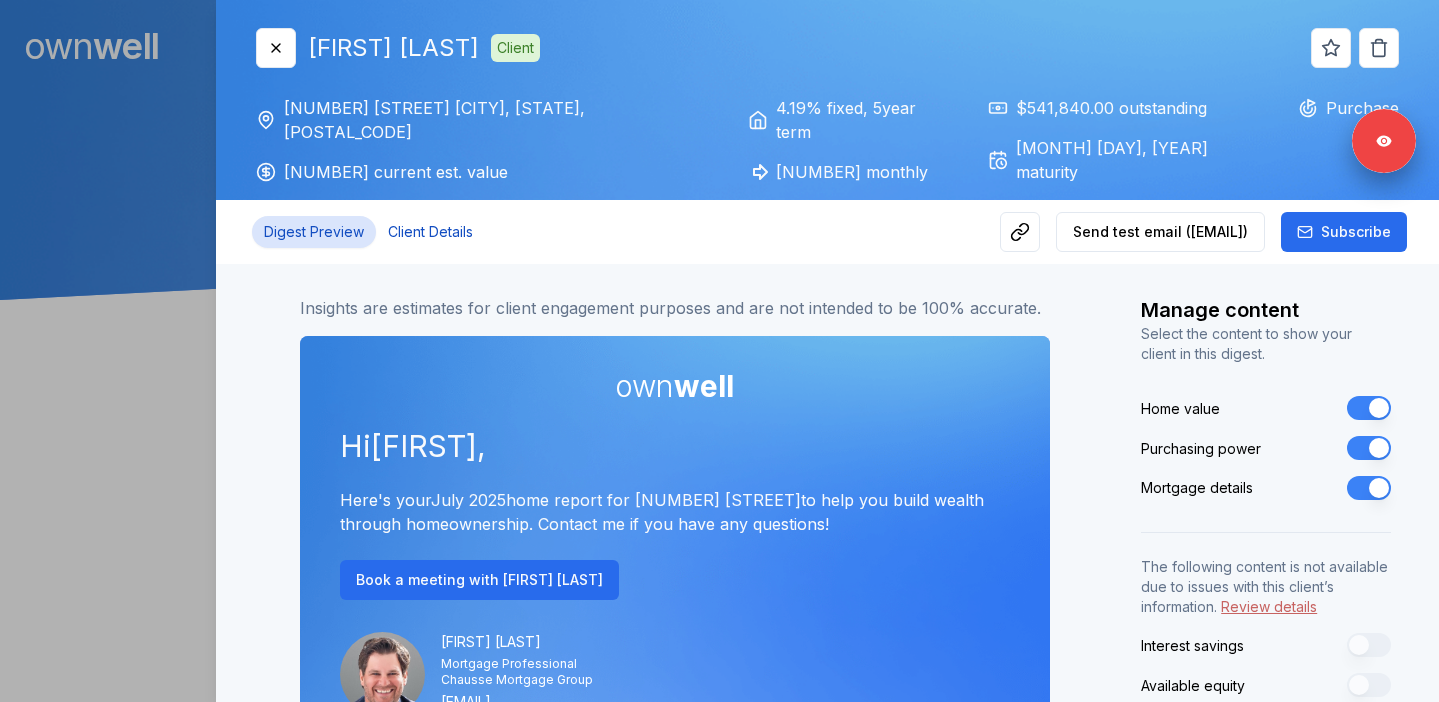 click on "Client Details" at bounding box center [430, 232] 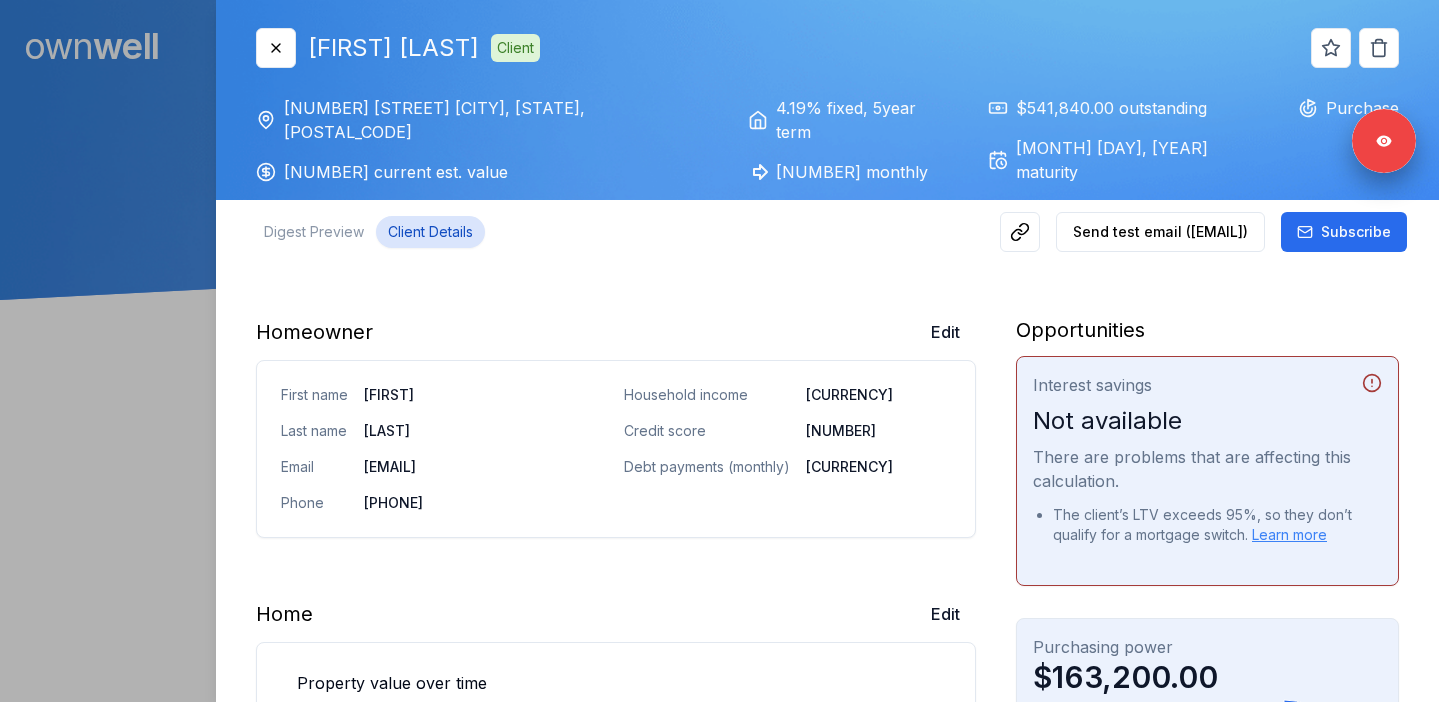 scroll, scrollTop: 698, scrollLeft: 0, axis: vertical 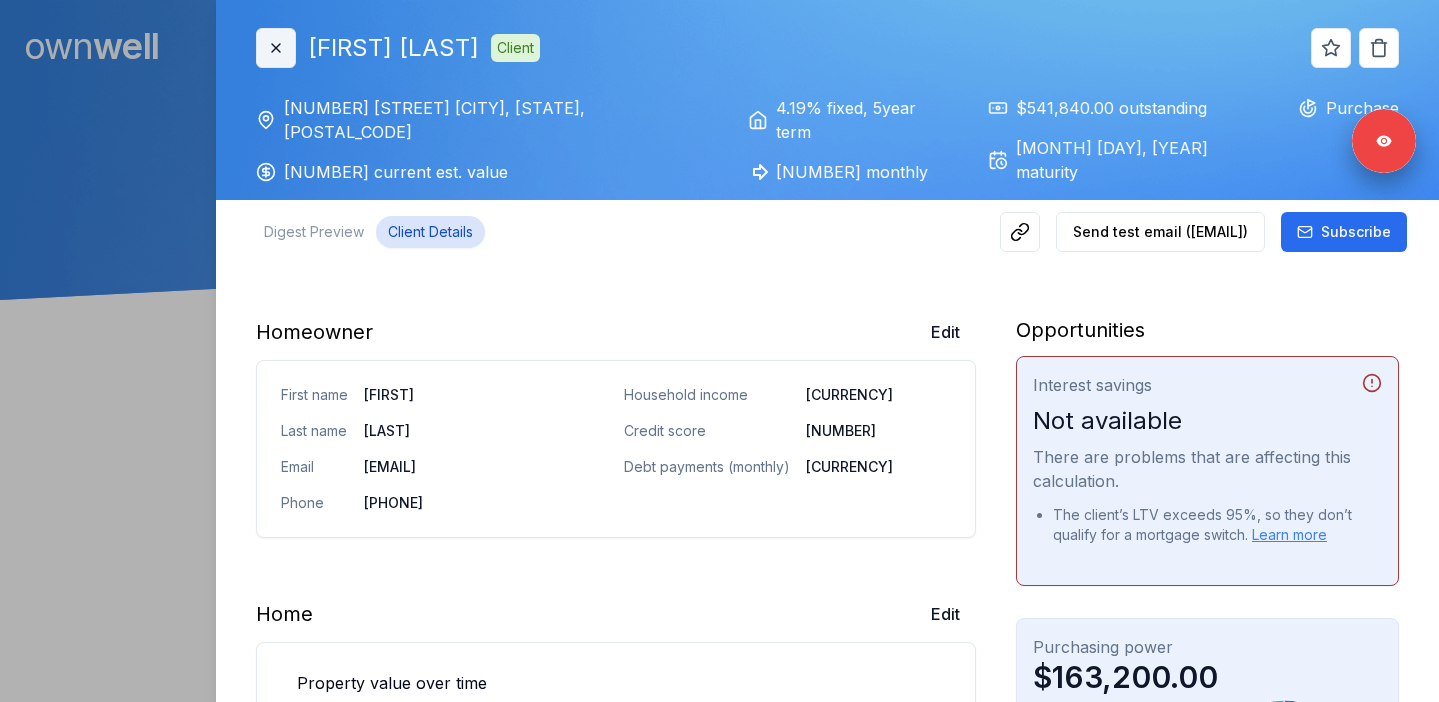 click on "Close" at bounding box center (276, 48) 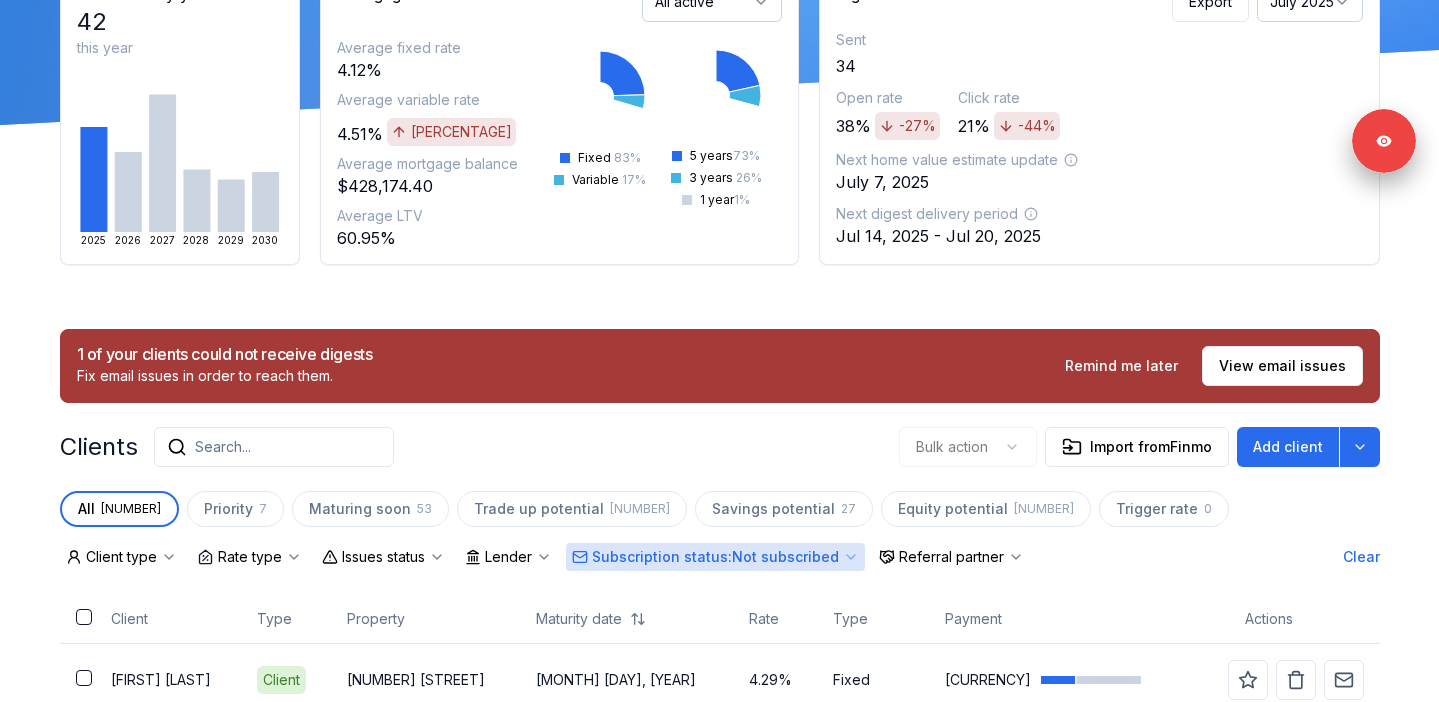 scroll, scrollTop: 556, scrollLeft: 0, axis: vertical 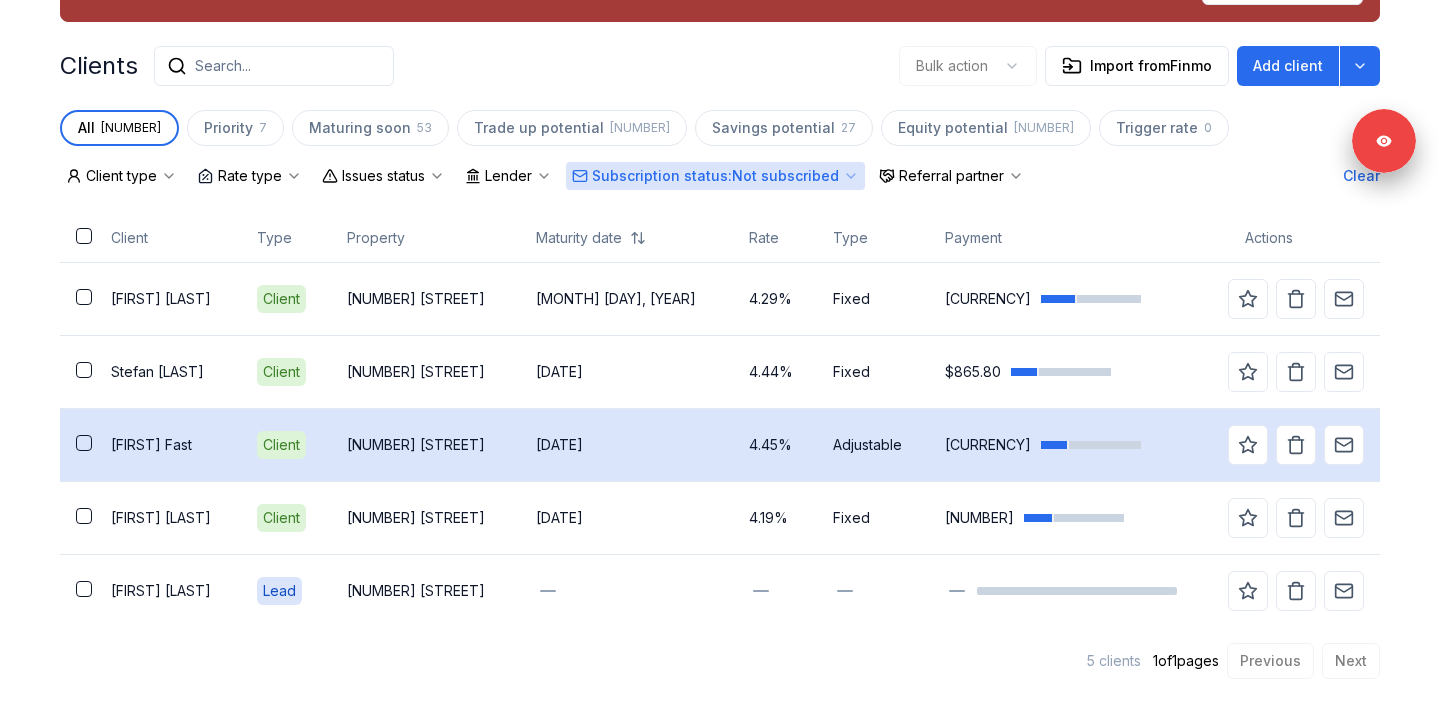 click on "Jason   Fast" at bounding box center (168, 445) 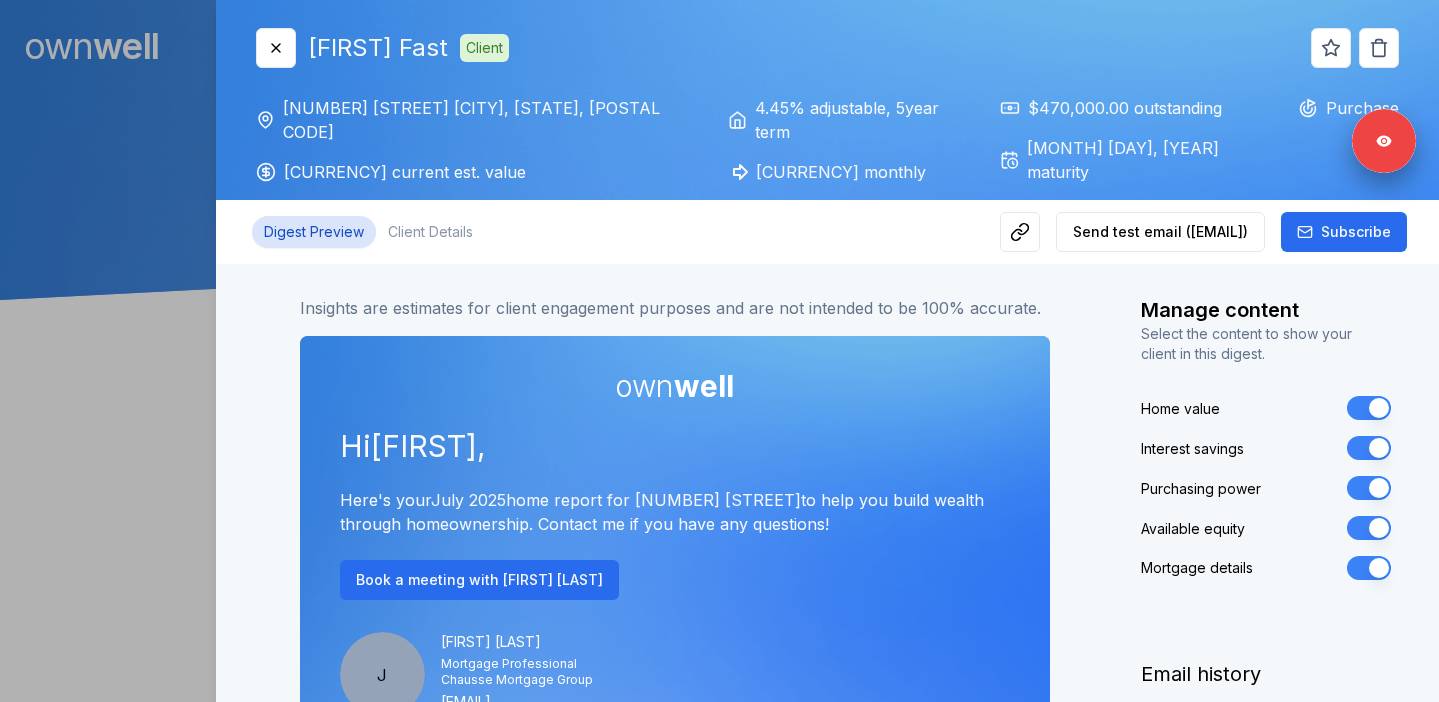 scroll, scrollTop: 0, scrollLeft: 0, axis: both 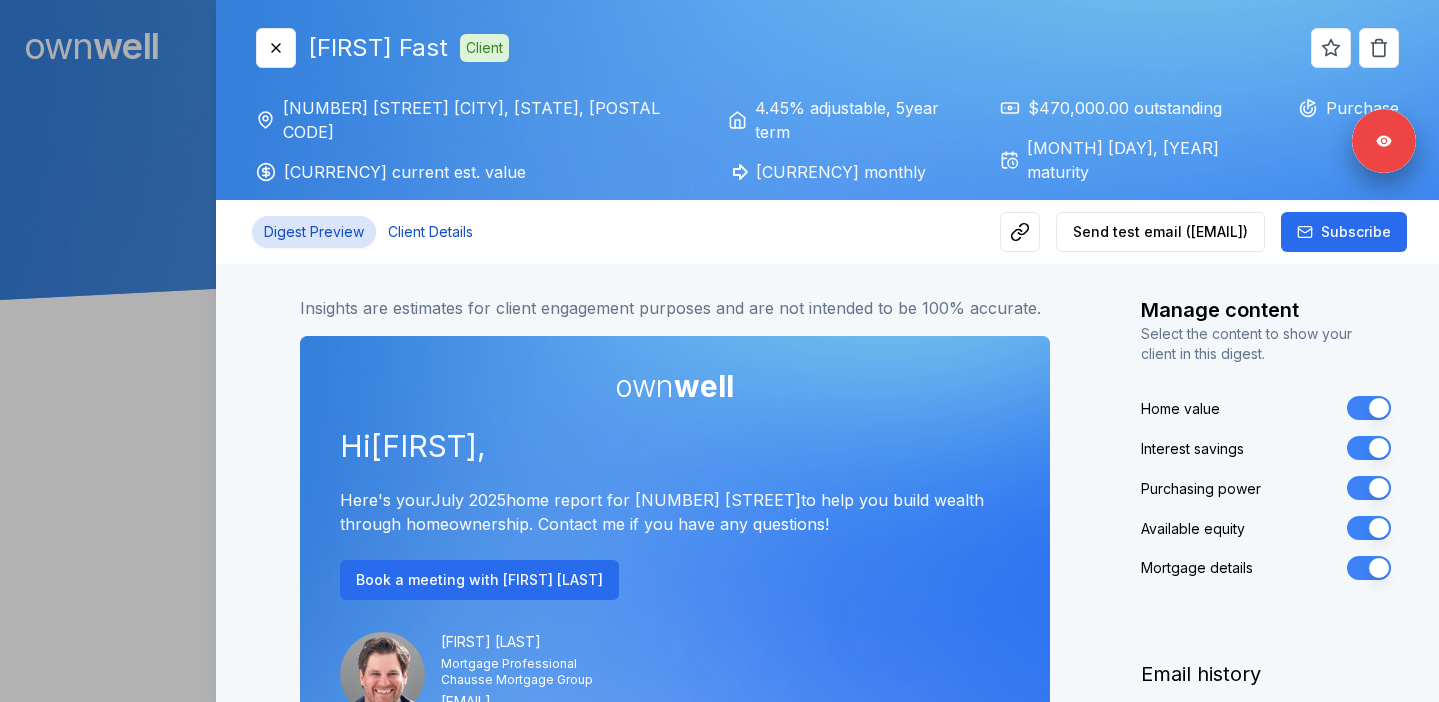 click on "Client Details" at bounding box center [430, 232] 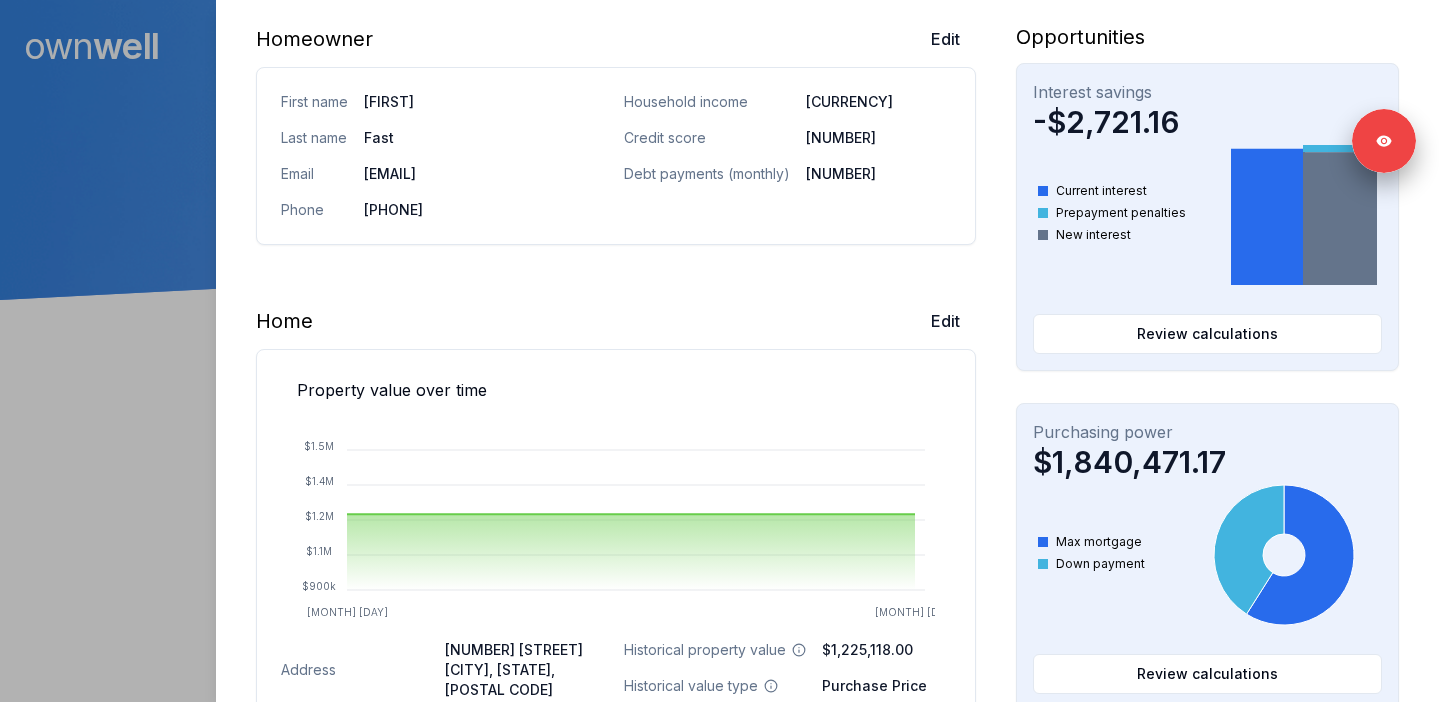 scroll, scrollTop: 0, scrollLeft: 0, axis: both 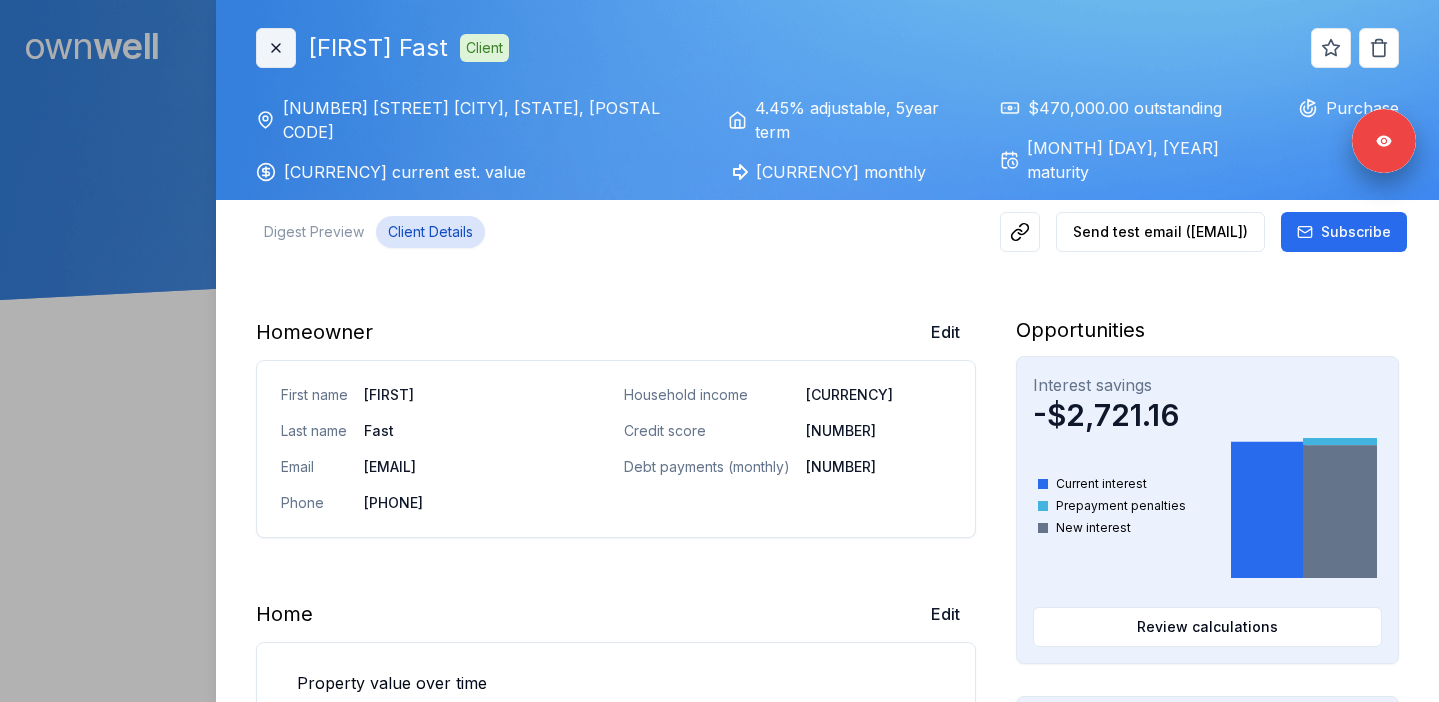 click on "Close" at bounding box center [276, 48] 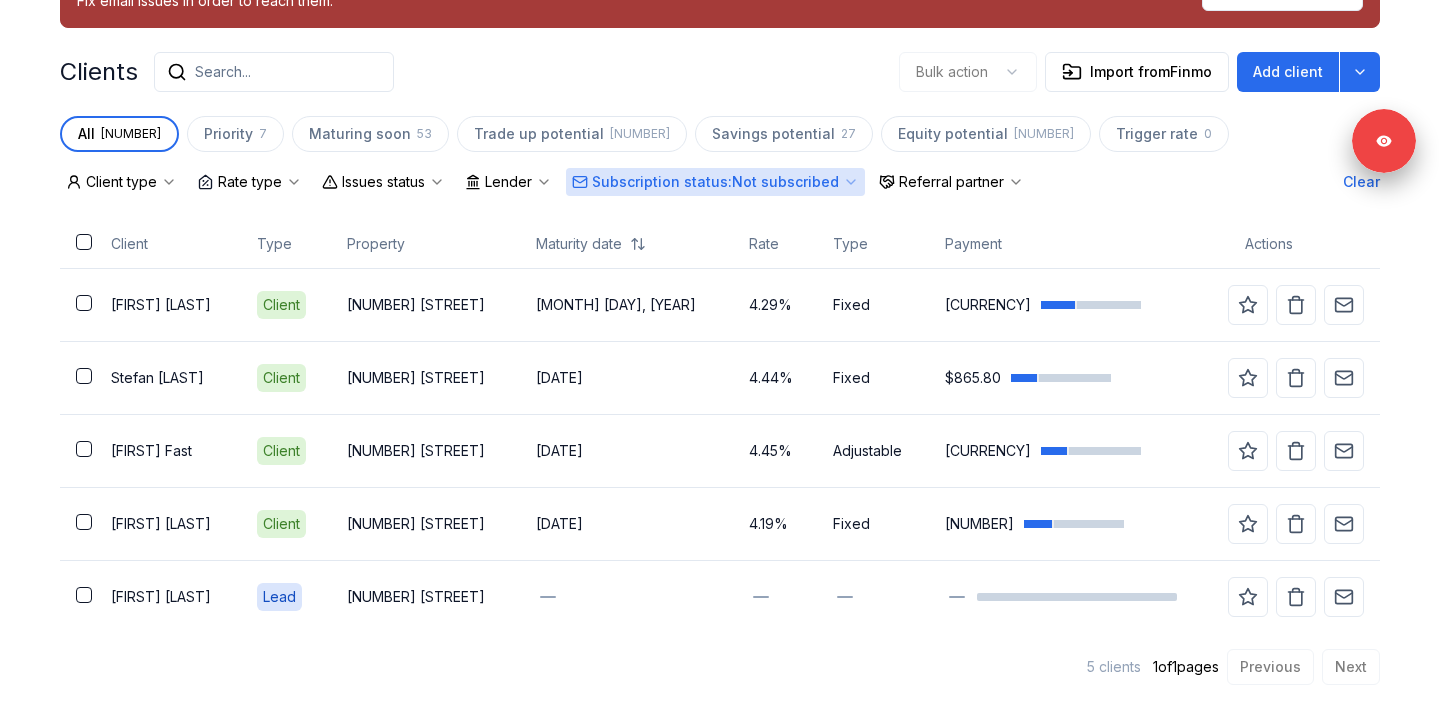 scroll, scrollTop: 556, scrollLeft: 0, axis: vertical 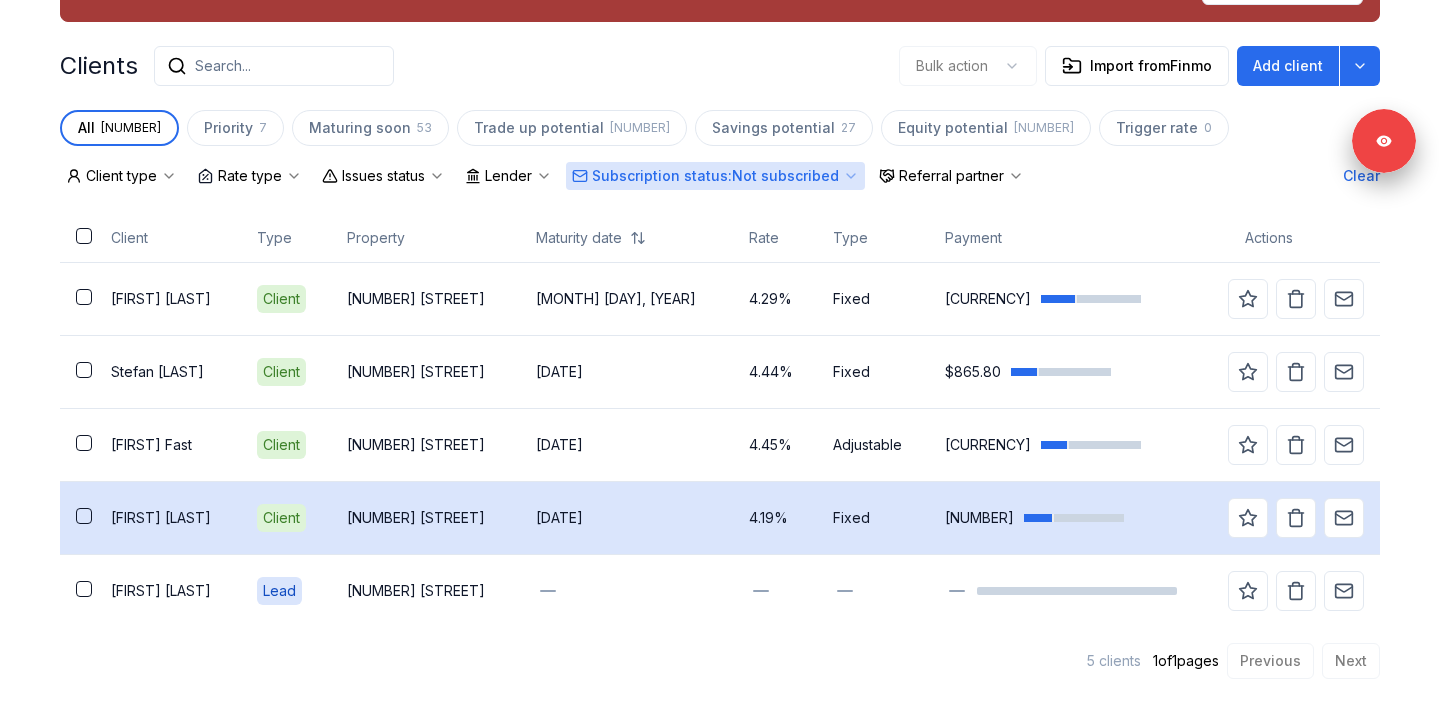click on "Luigi   Silvestri" at bounding box center (168, 518) 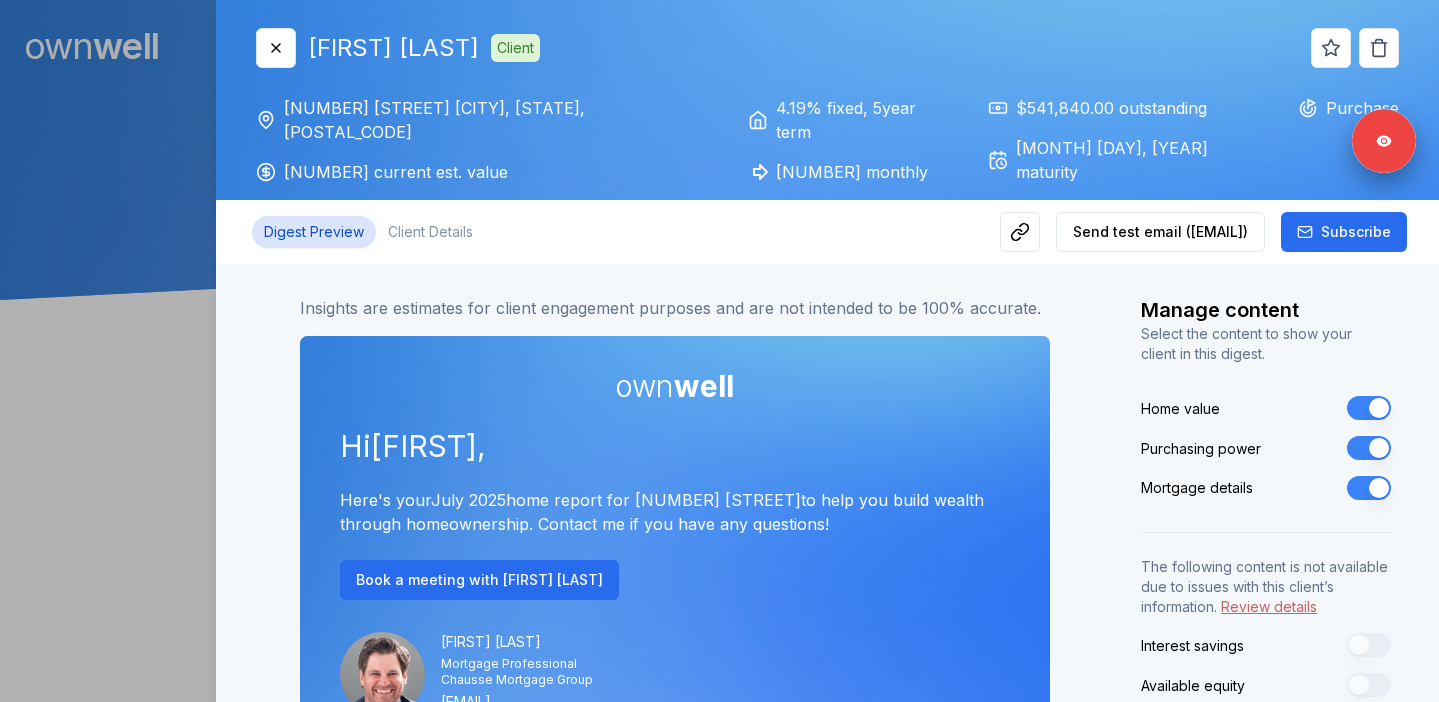 scroll, scrollTop: 0, scrollLeft: 0, axis: both 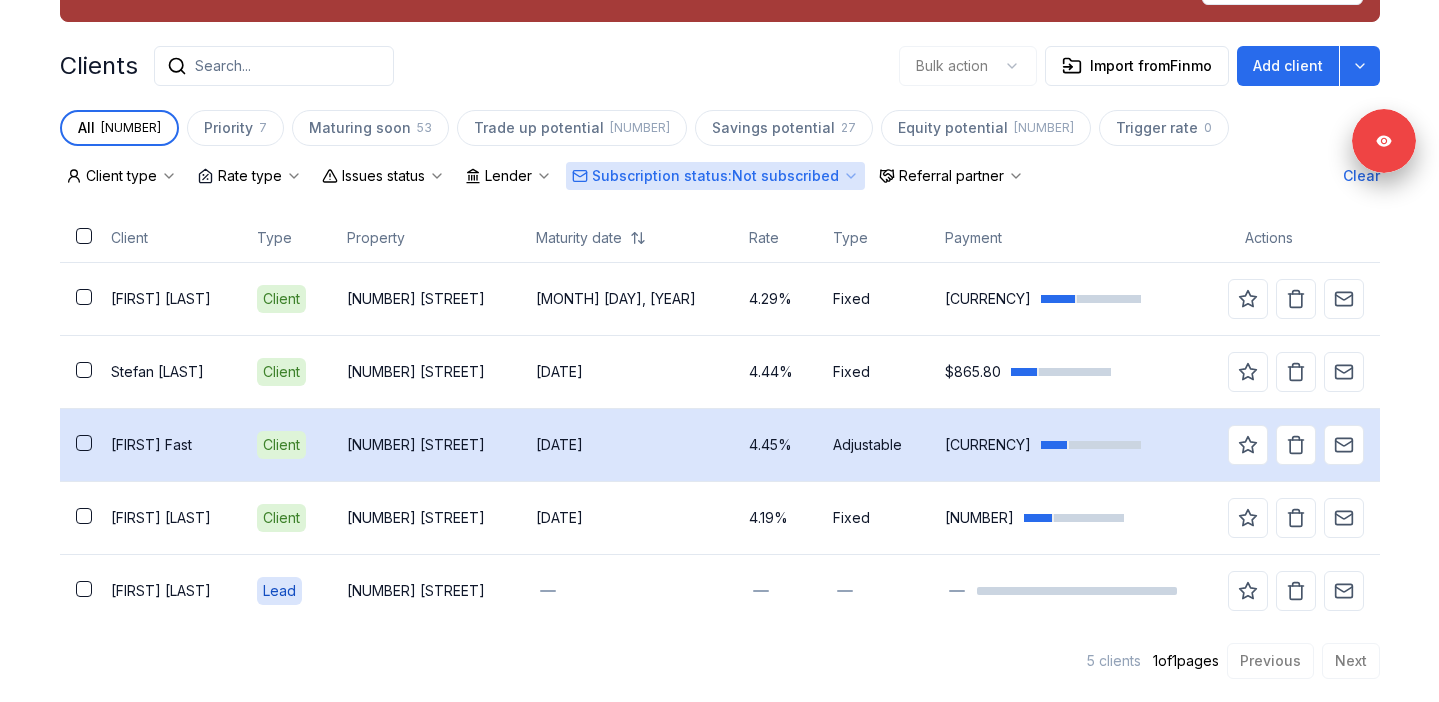 click on "Jason   Fast" at bounding box center [168, 445] 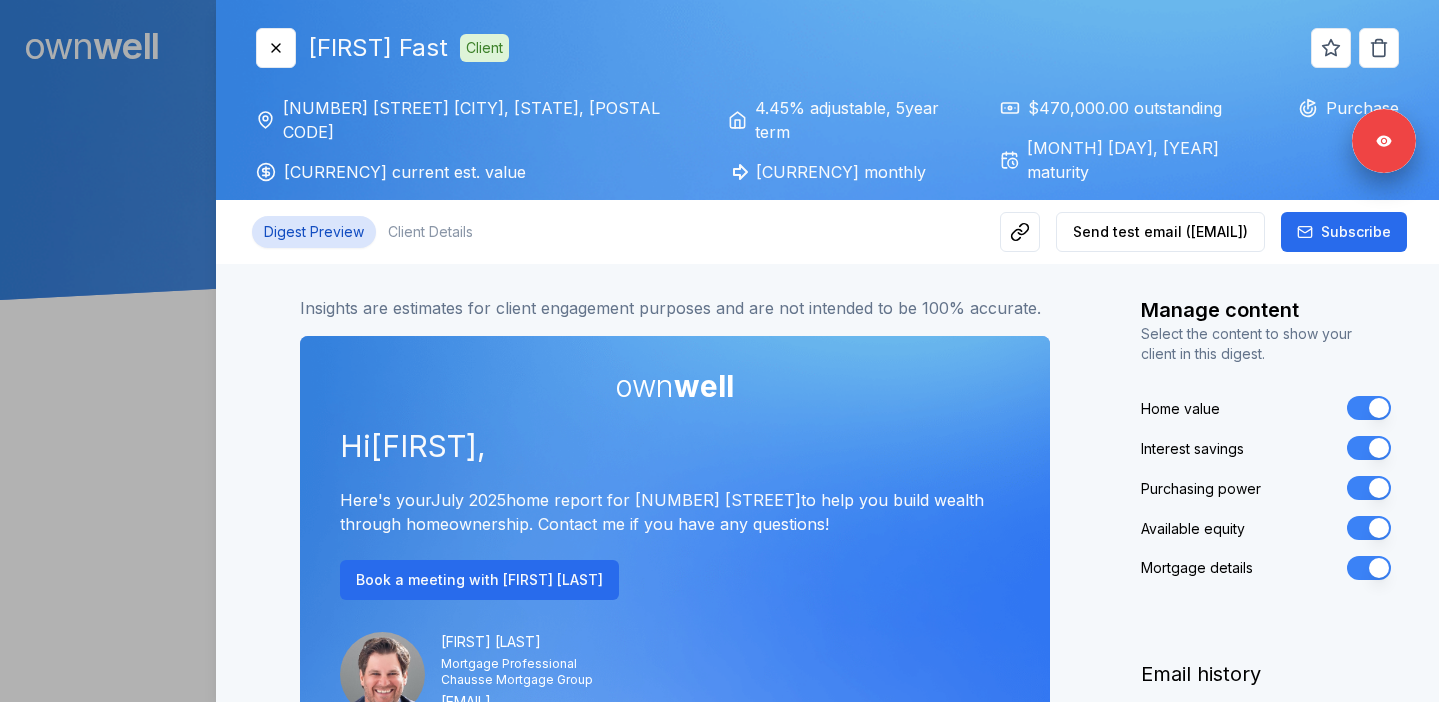 scroll, scrollTop: 0, scrollLeft: 0, axis: both 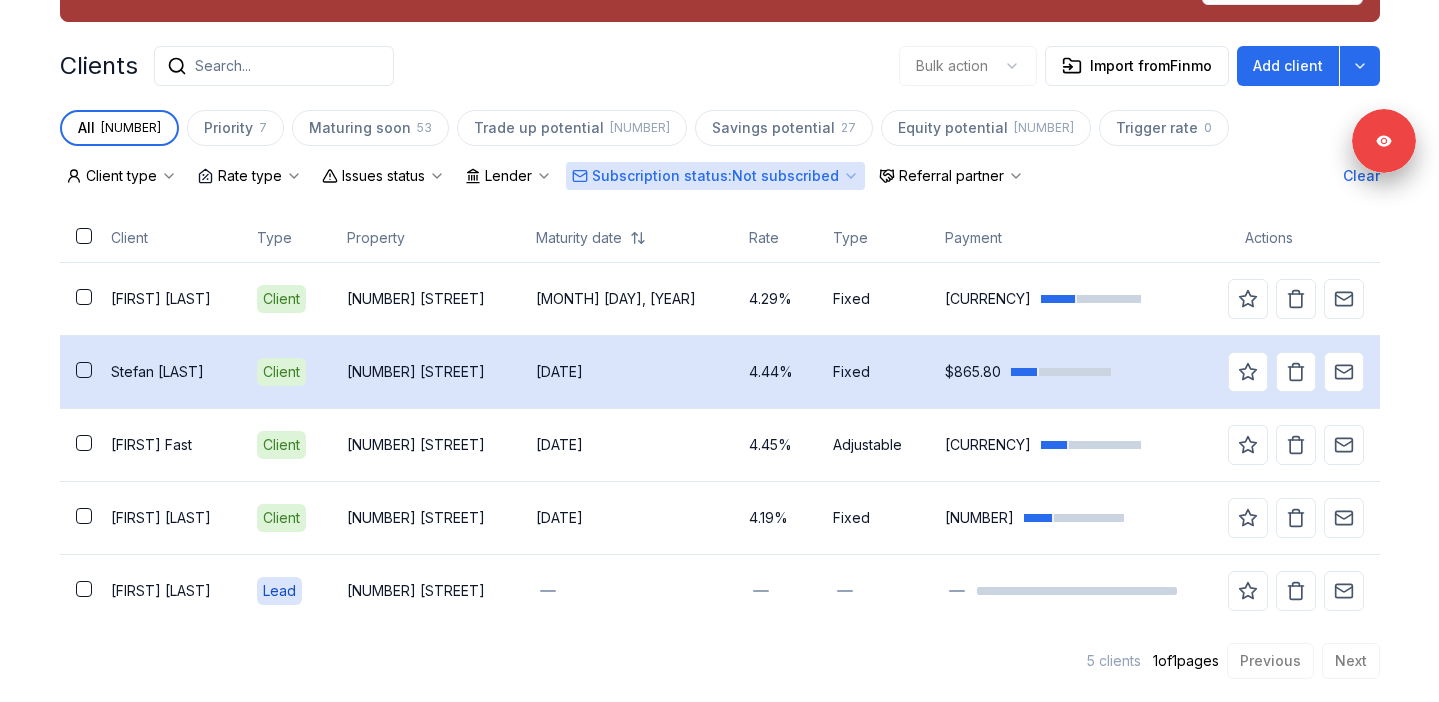 click on "Stefan   Ilskens" at bounding box center [168, 371] 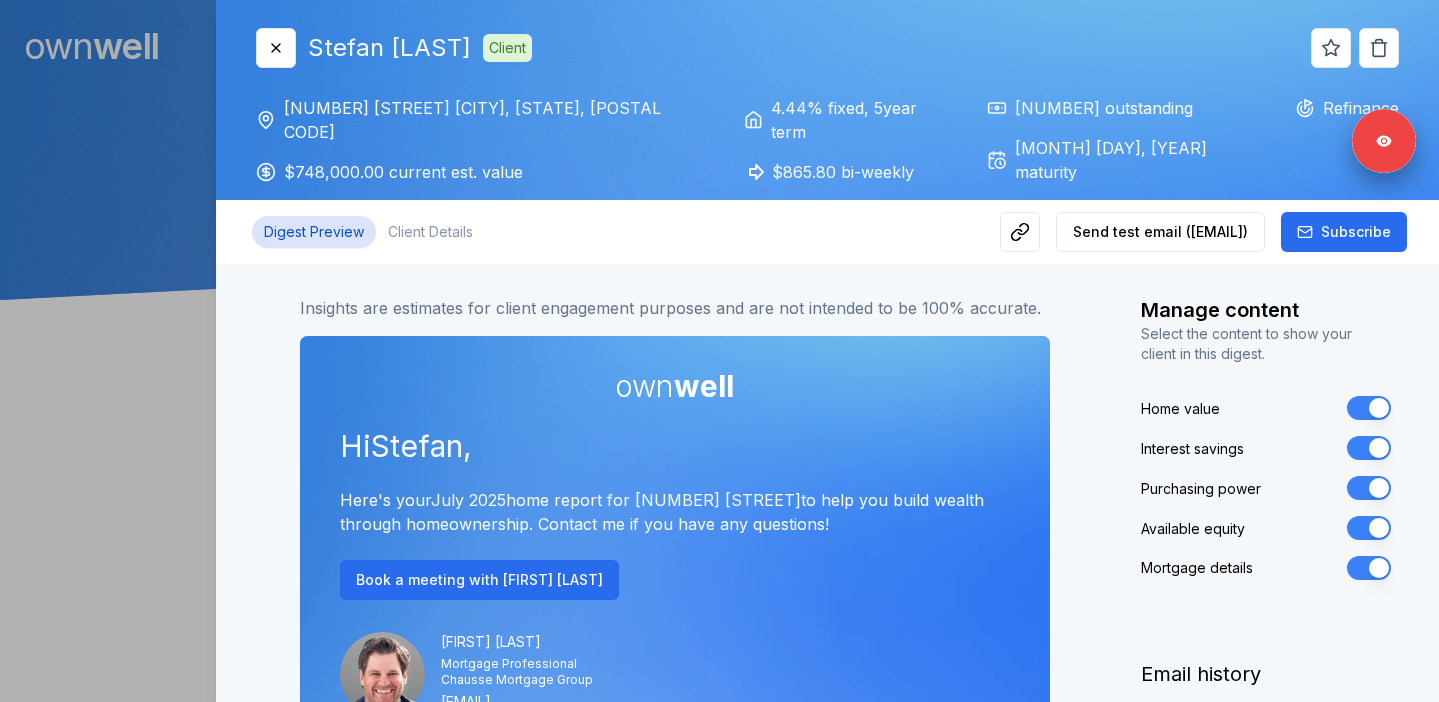 scroll, scrollTop: 0, scrollLeft: 0, axis: both 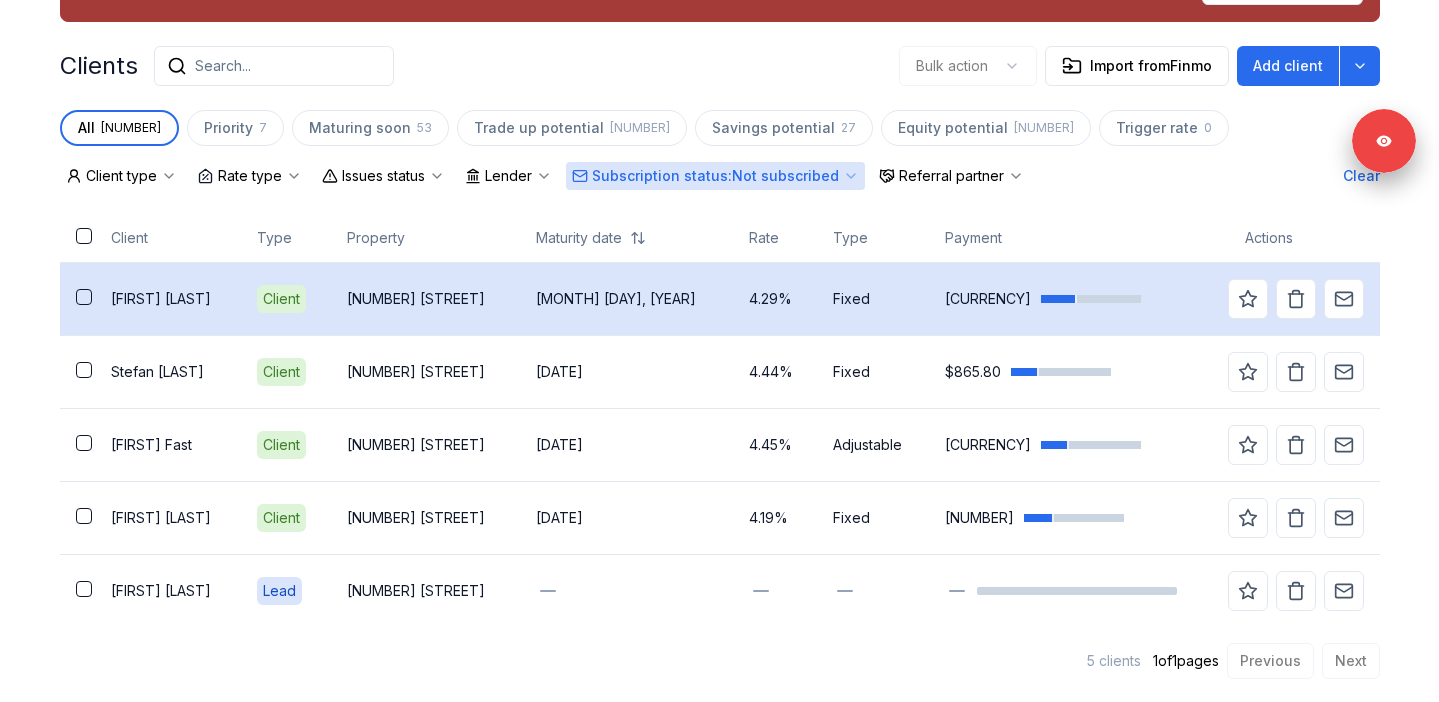 click on "Michael   Barnfield" at bounding box center [168, 299] 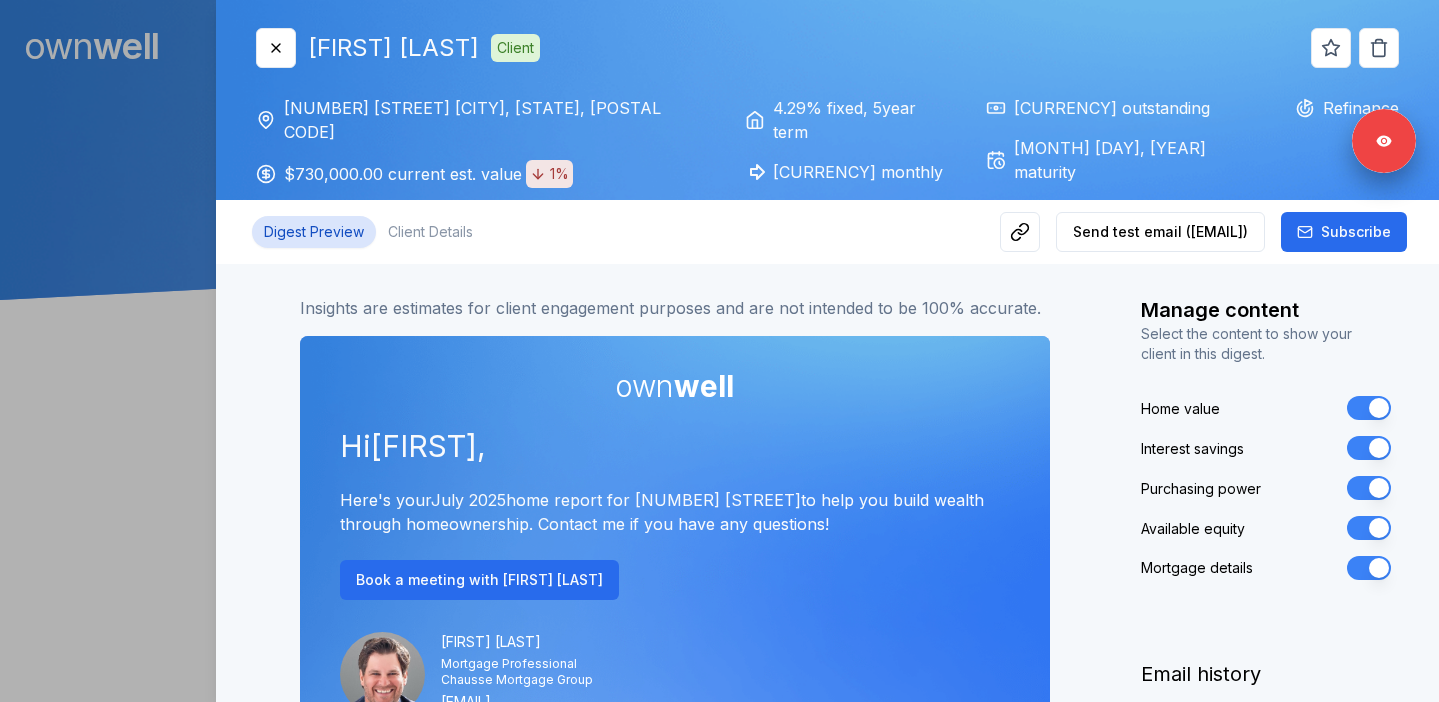 scroll, scrollTop: 0, scrollLeft: 0, axis: both 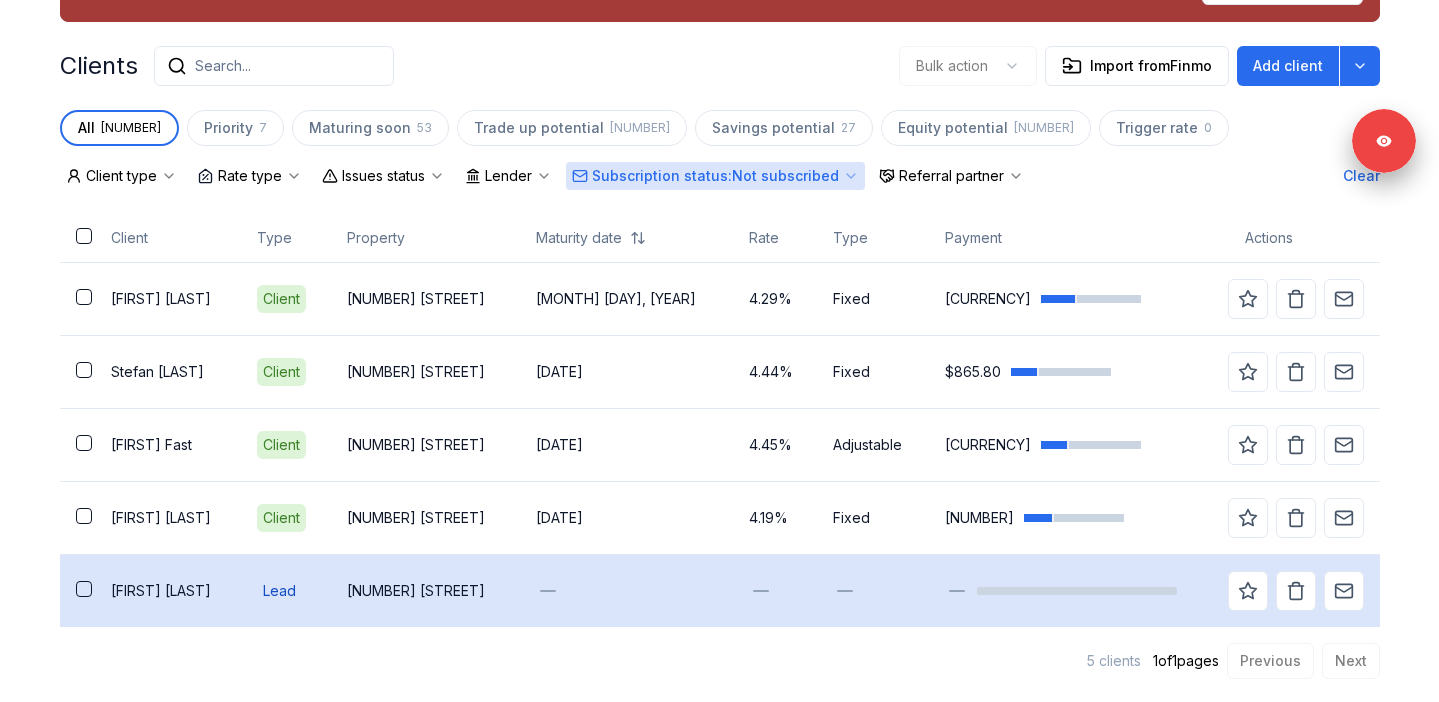 click on "justin   chausse" at bounding box center [168, 591] 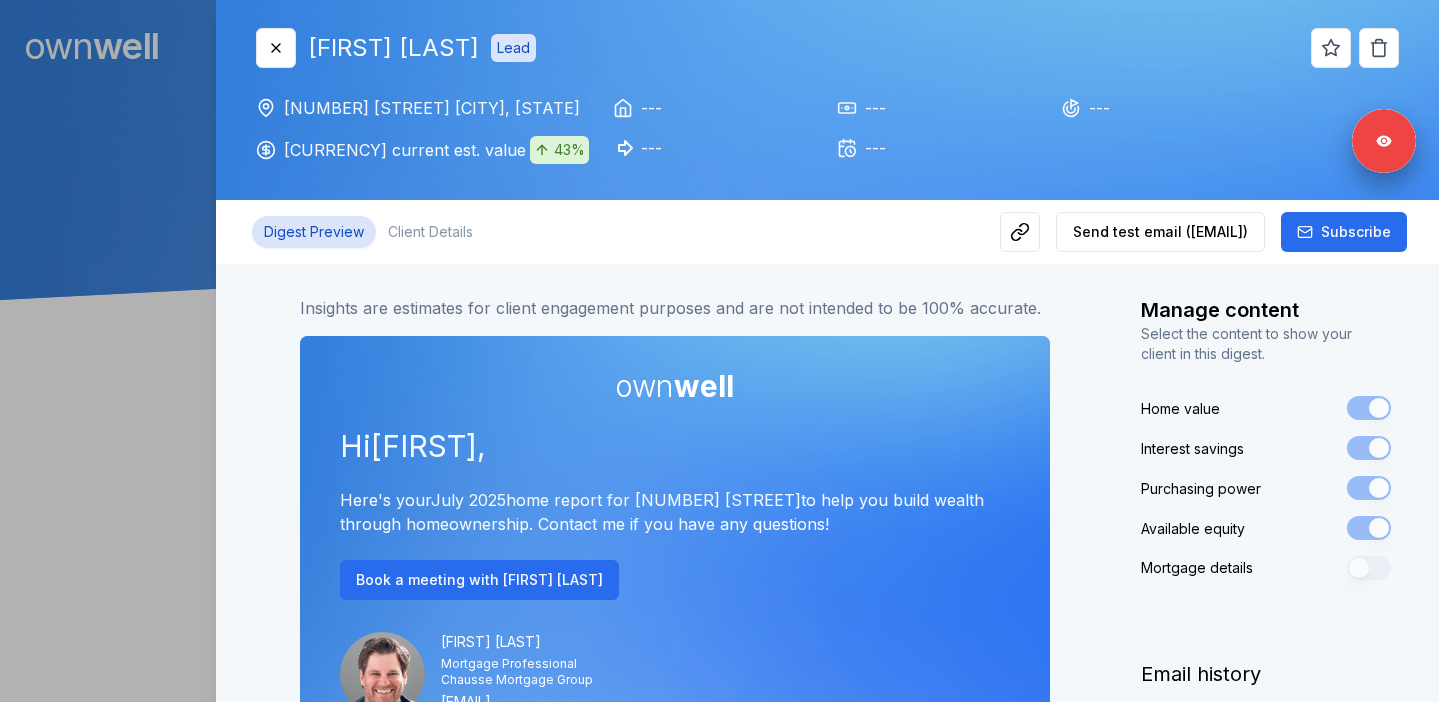 scroll, scrollTop: 0, scrollLeft: 0, axis: both 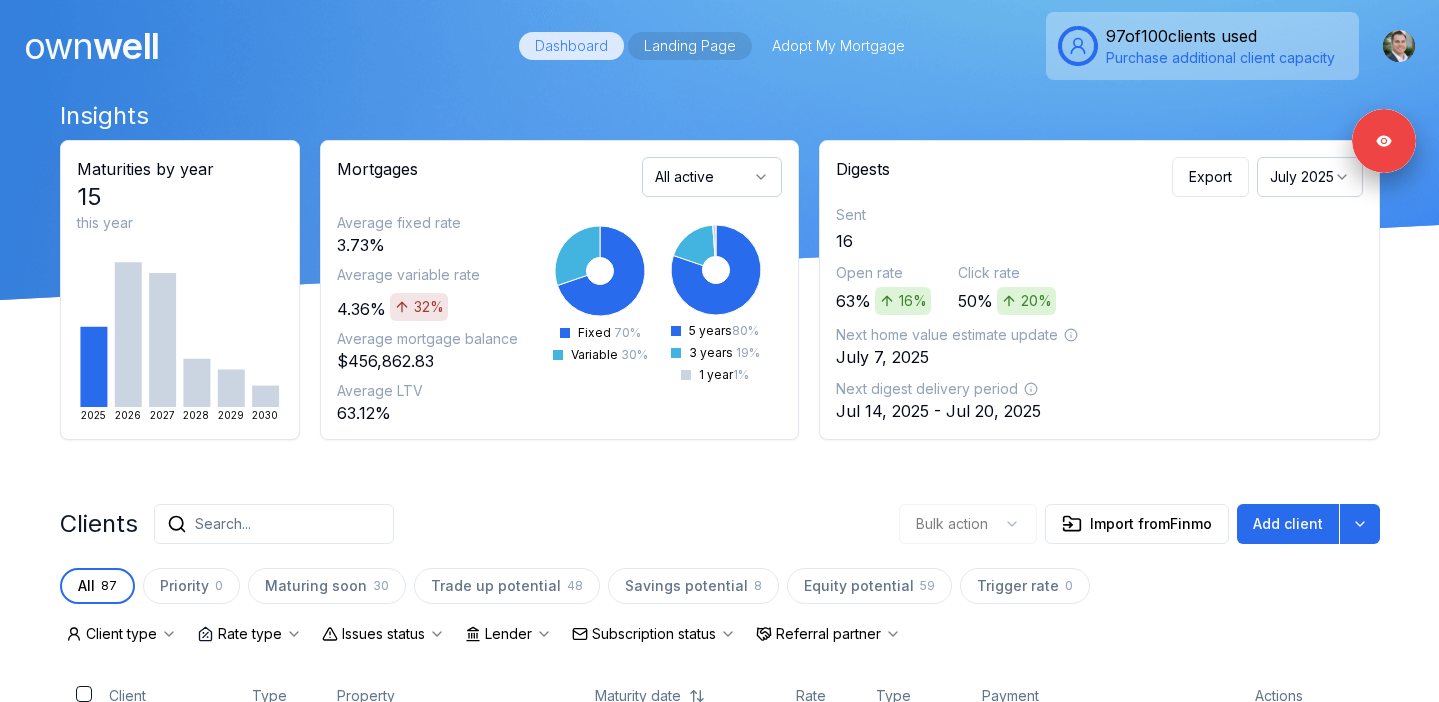 click on "Landing Page" at bounding box center (690, 46) 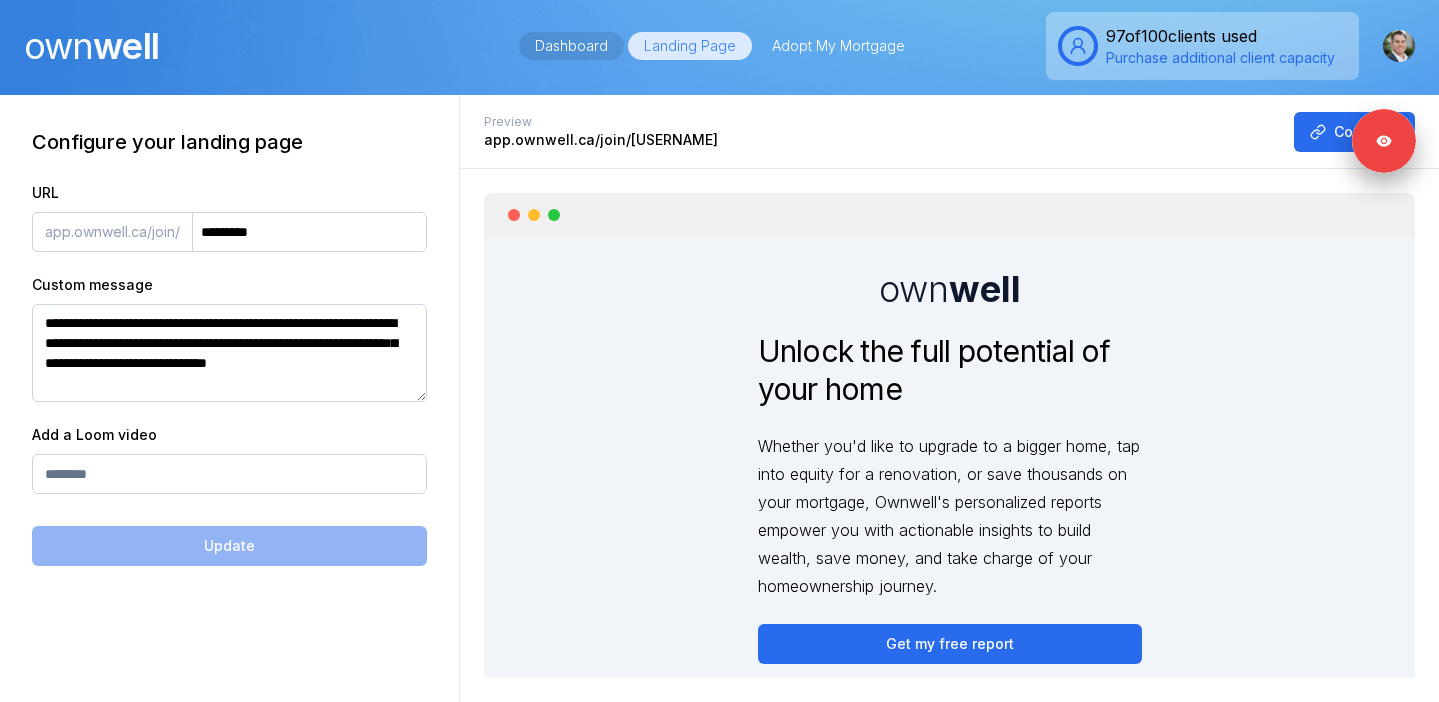 click on "Dashboard" at bounding box center [571, 46] 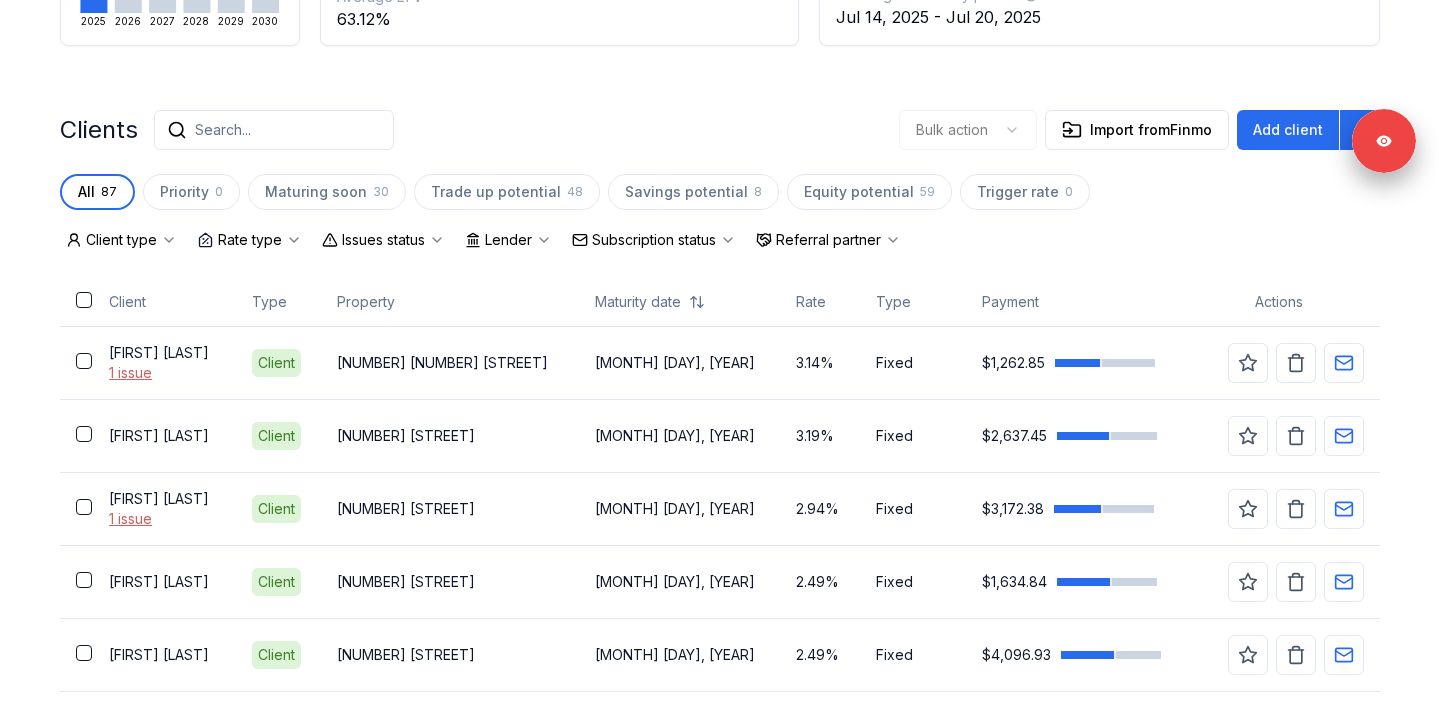 scroll, scrollTop: 420, scrollLeft: 0, axis: vertical 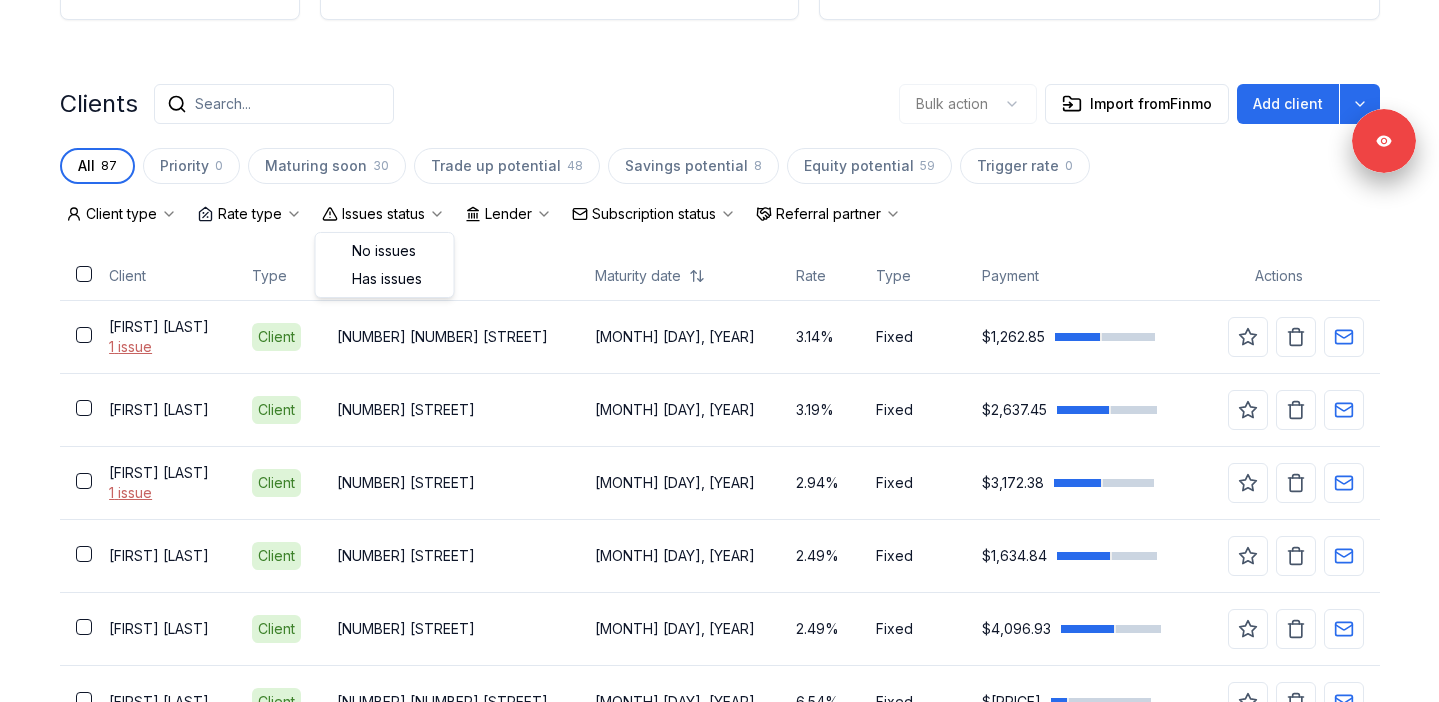 click on "Issues status" at bounding box center (383, 214) 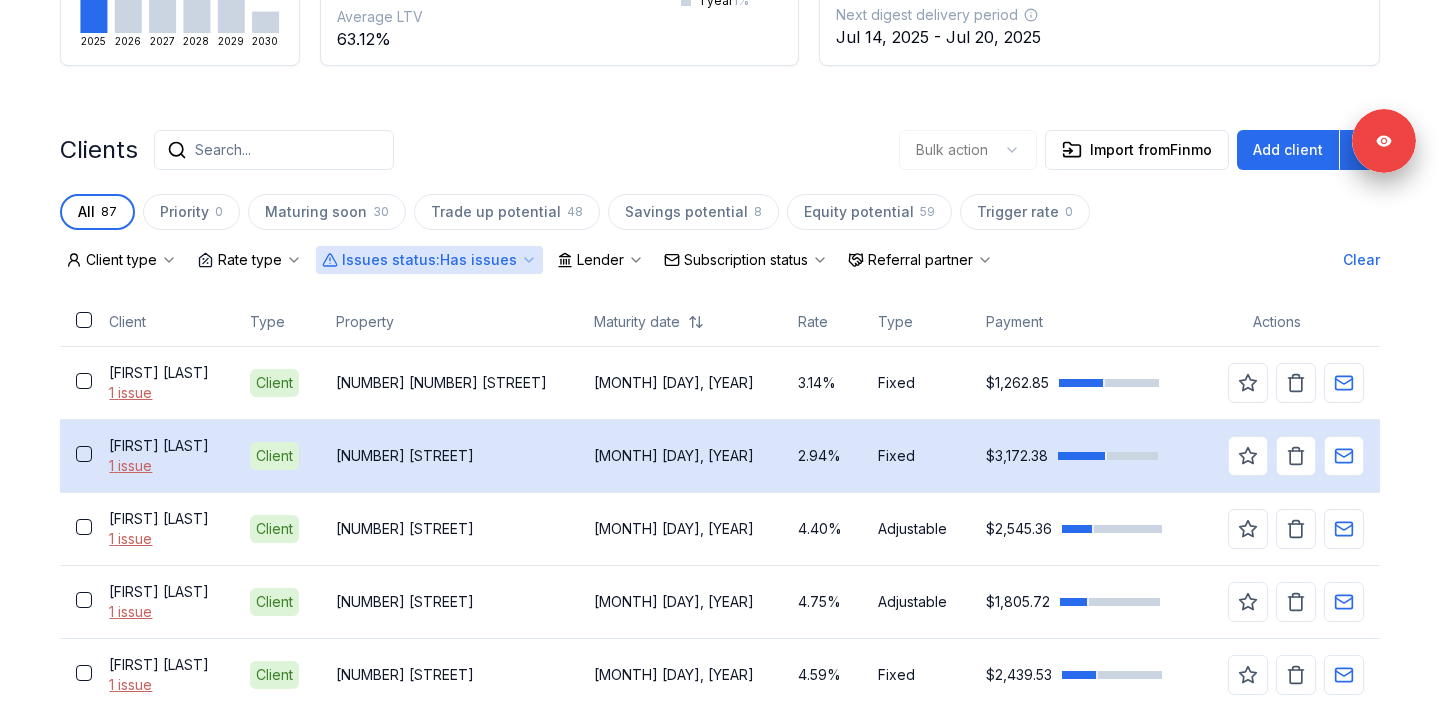 scroll, scrollTop: 531, scrollLeft: 0, axis: vertical 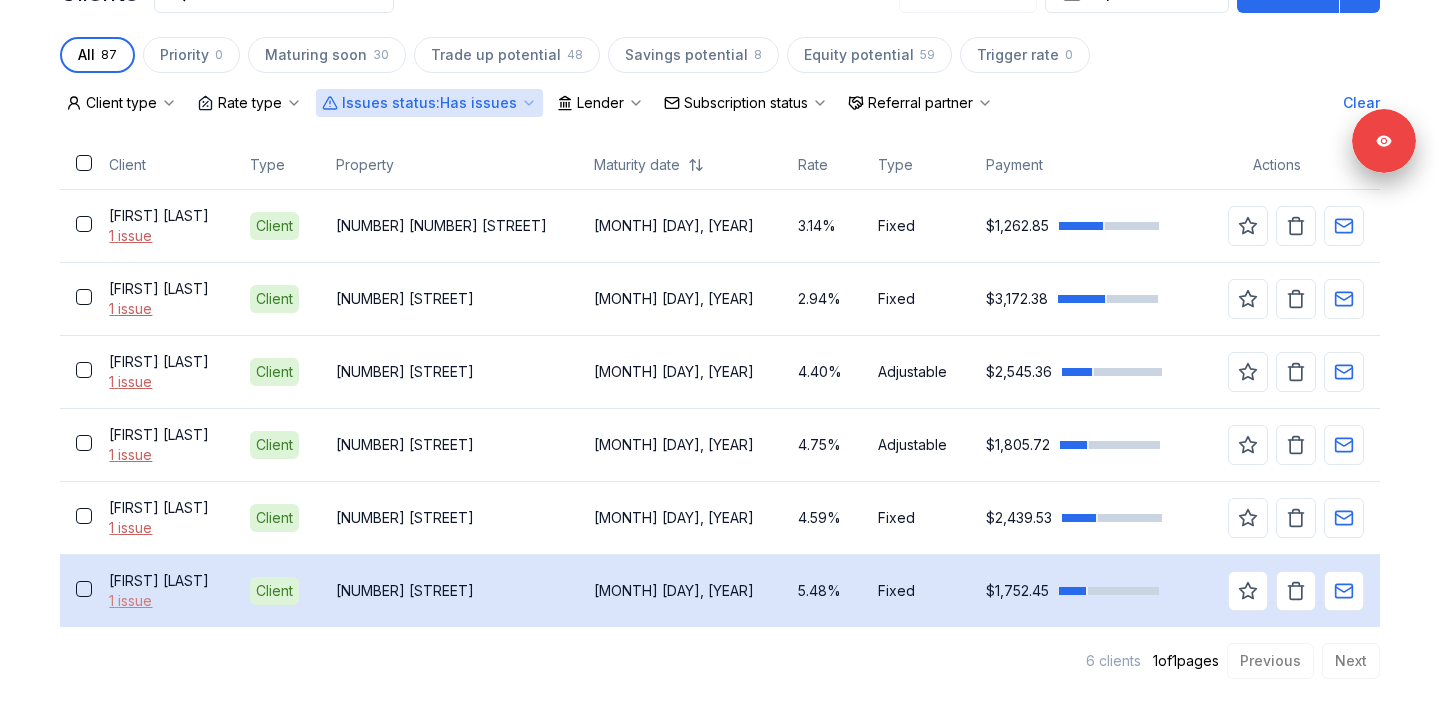 click on "1   issue" at bounding box center (163, 601) 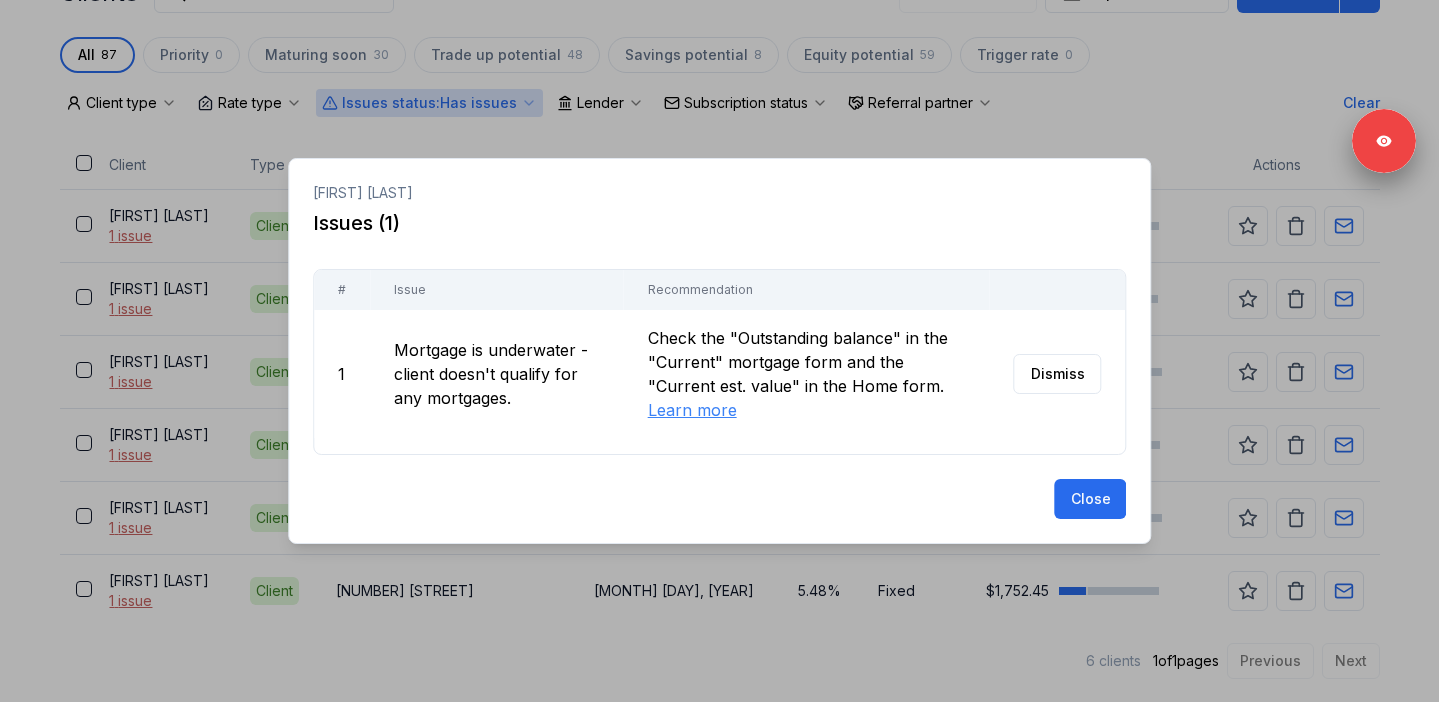 click at bounding box center [719, 351] 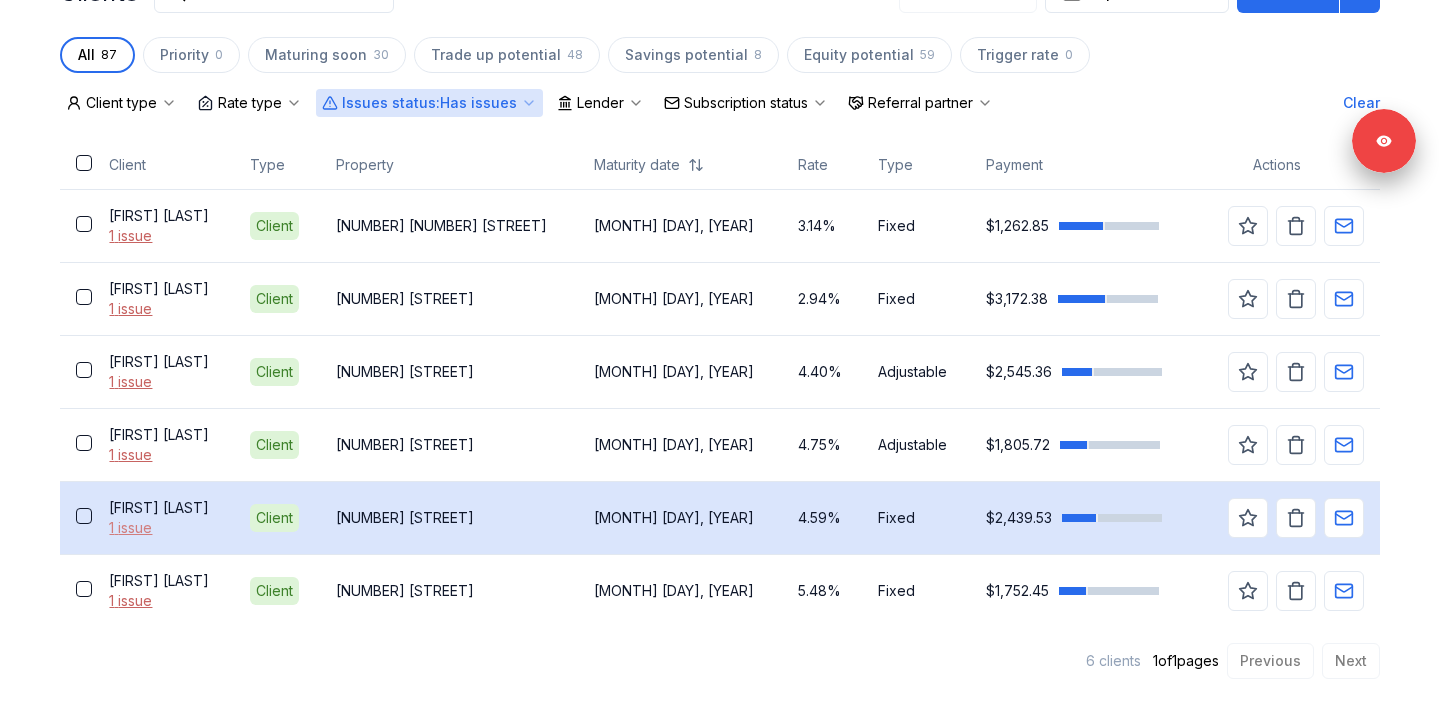click on "1   issue" at bounding box center (163, 528) 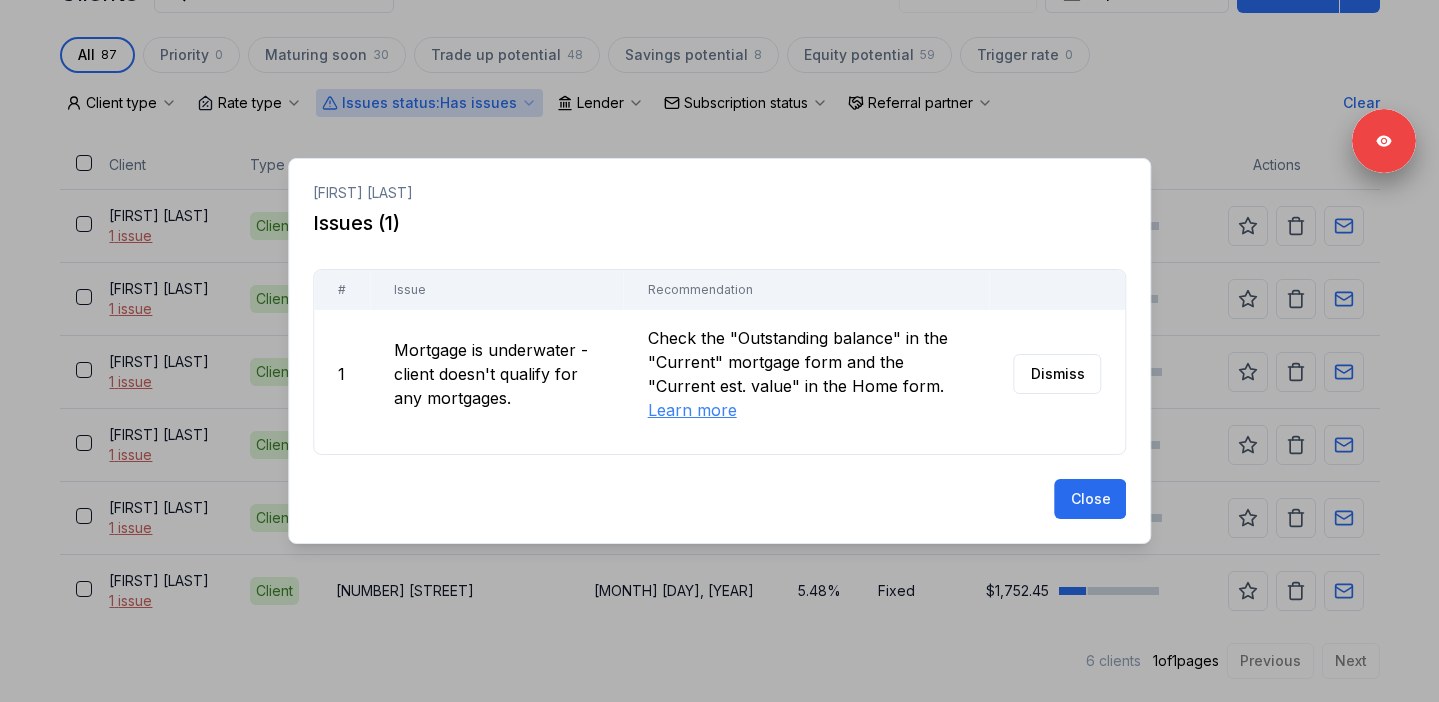 click at bounding box center (719, 351) 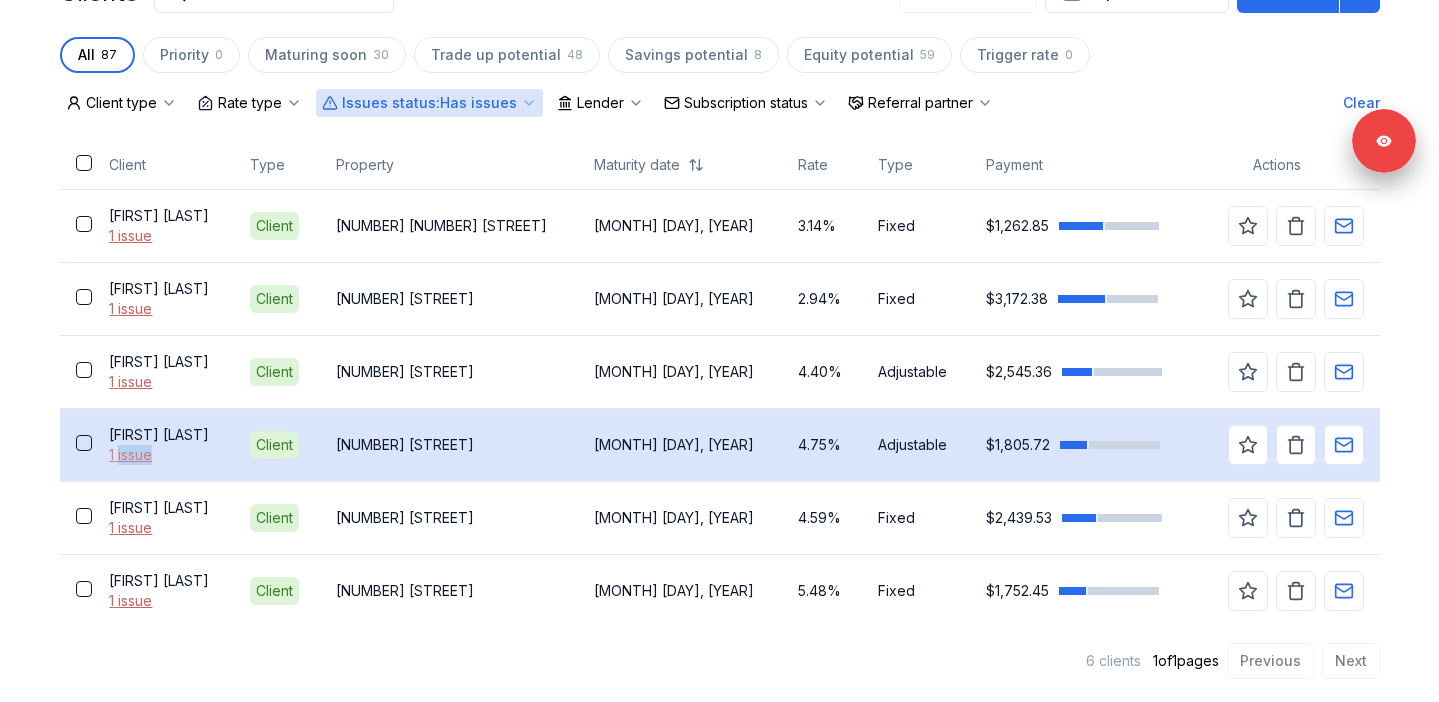 click on "1   issue" at bounding box center (163, 455) 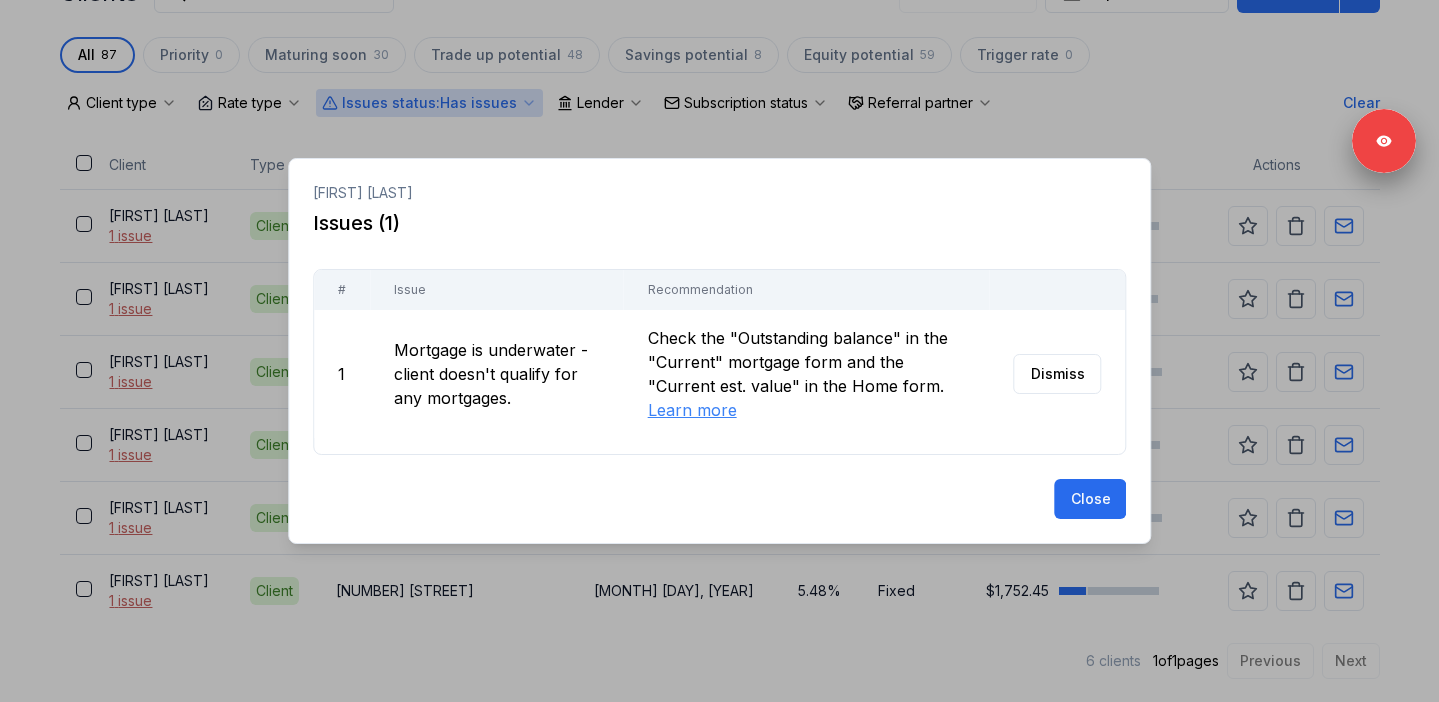 click at bounding box center [719, 351] 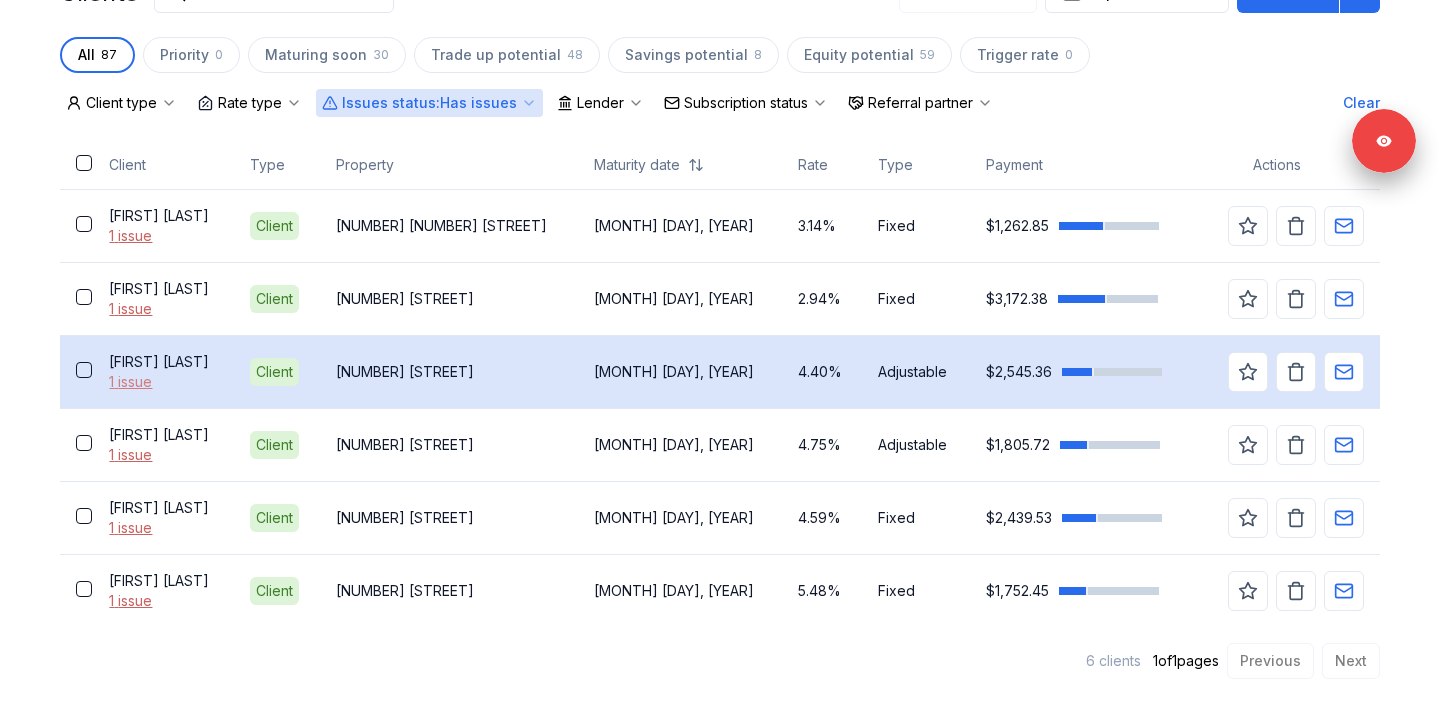 click on "1   issue" at bounding box center [163, 382] 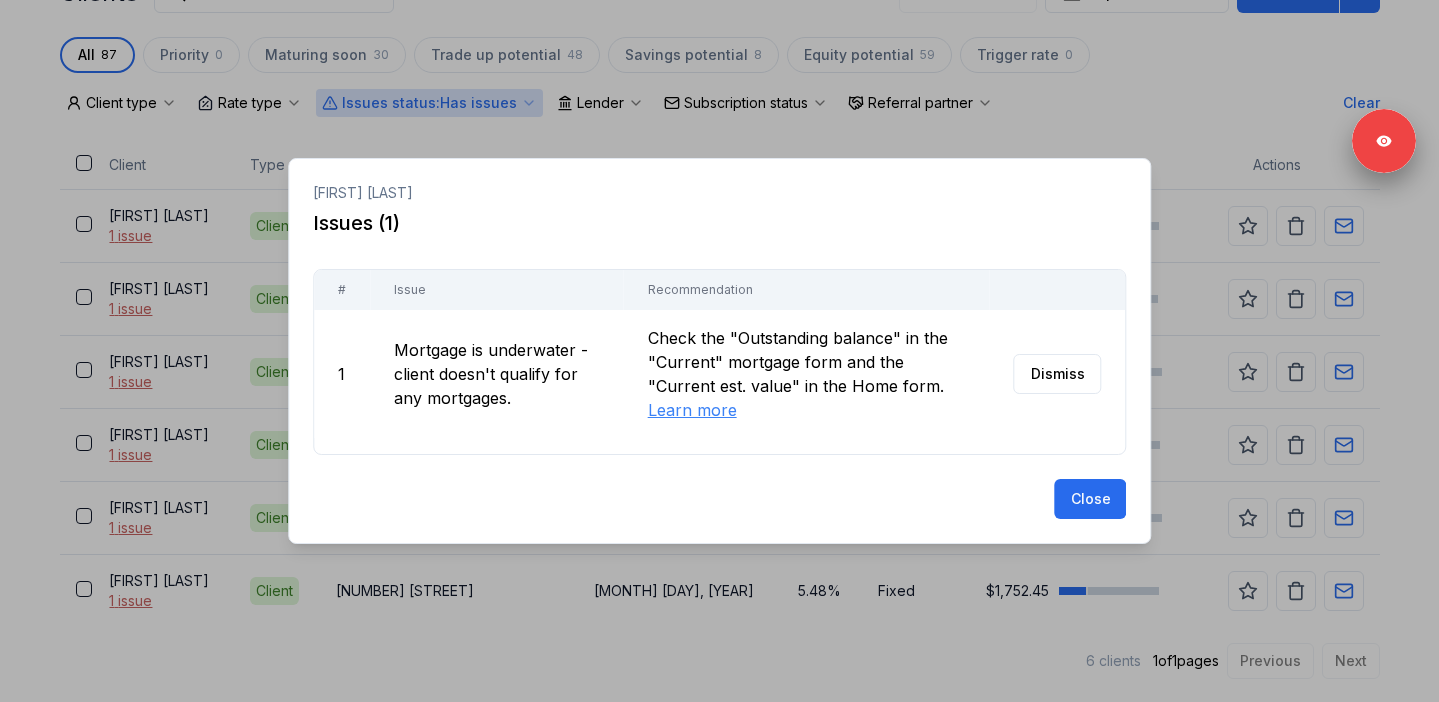click at bounding box center [719, 351] 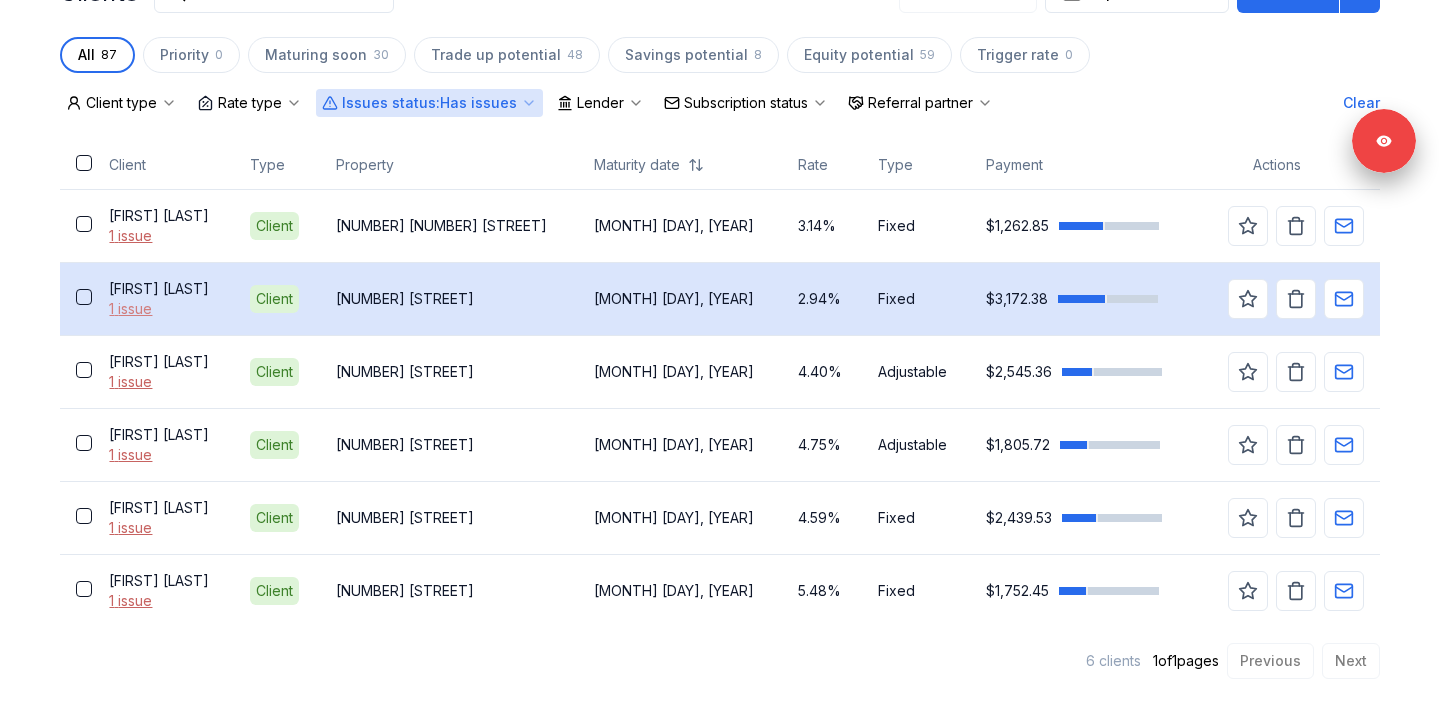 click on "1   issue" at bounding box center (163, 309) 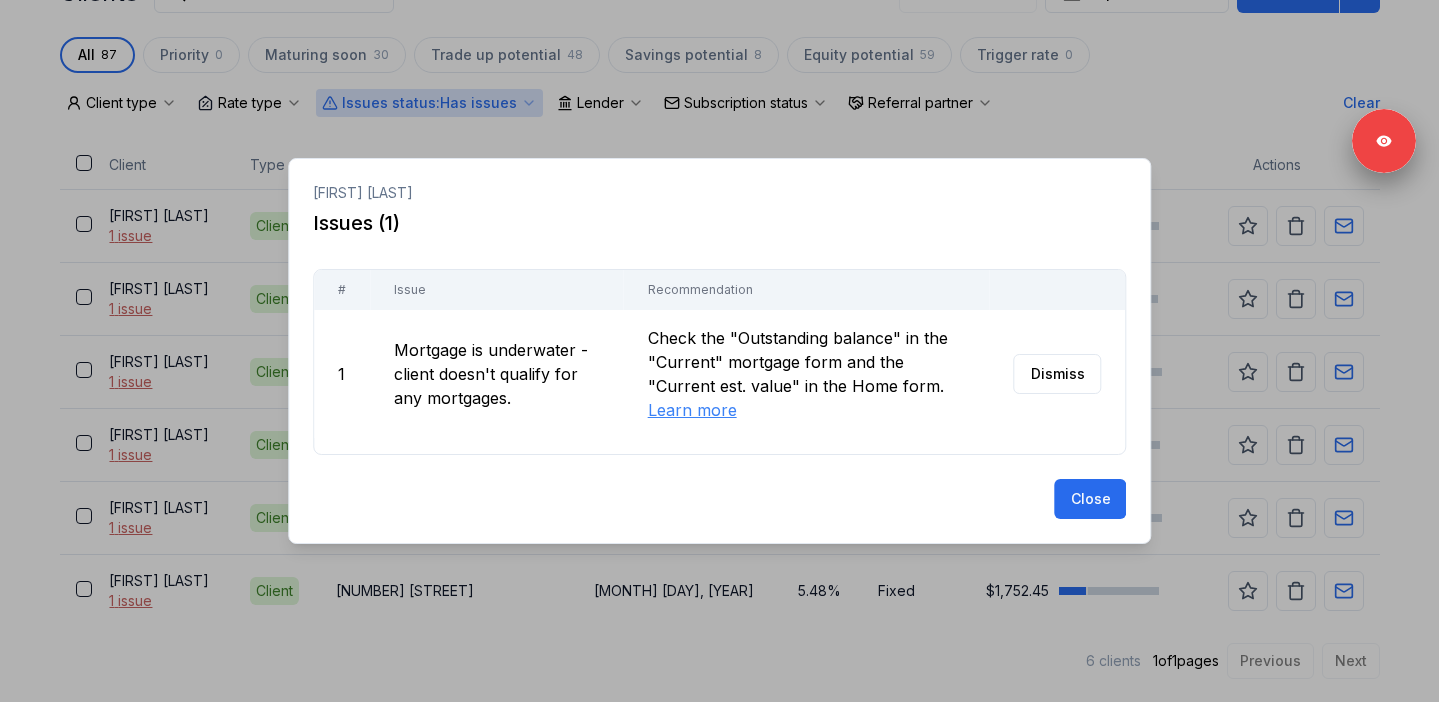 click at bounding box center (719, 351) 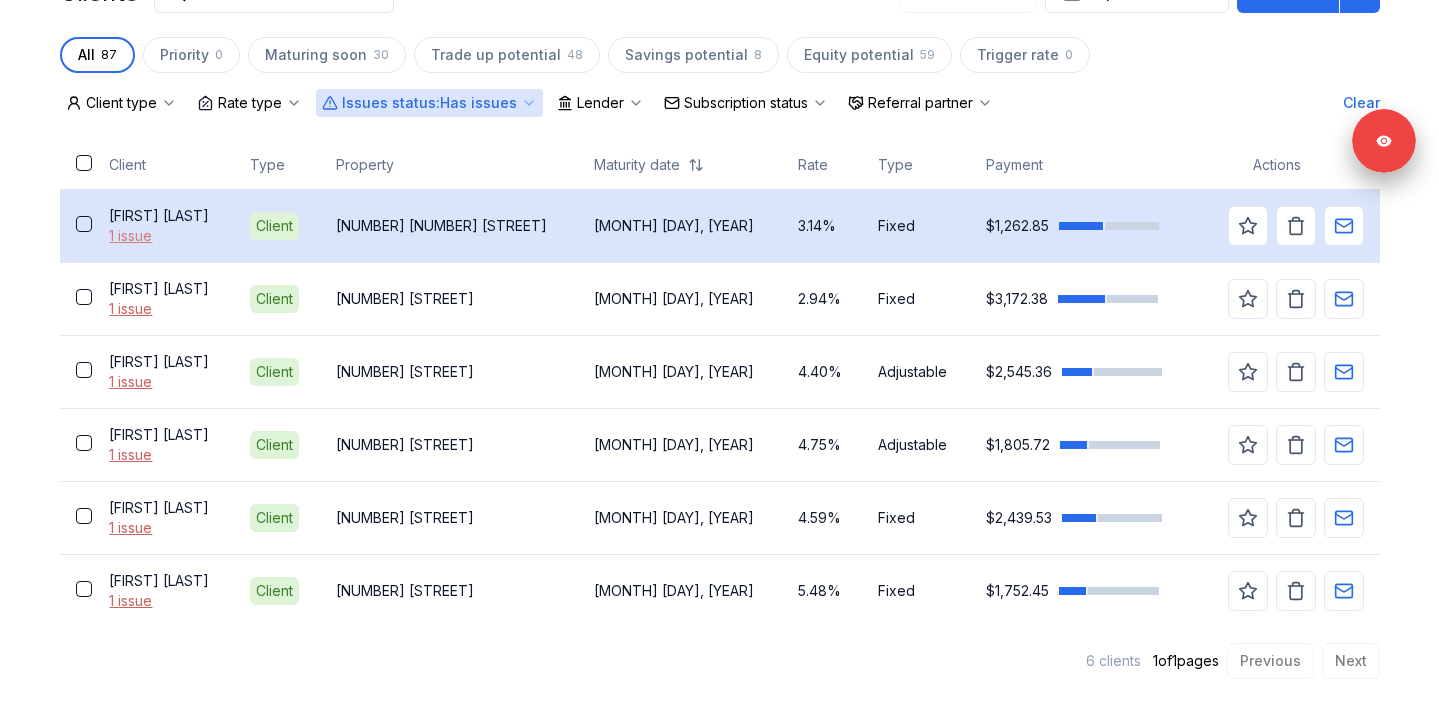 click on "1   issue" at bounding box center (163, 236) 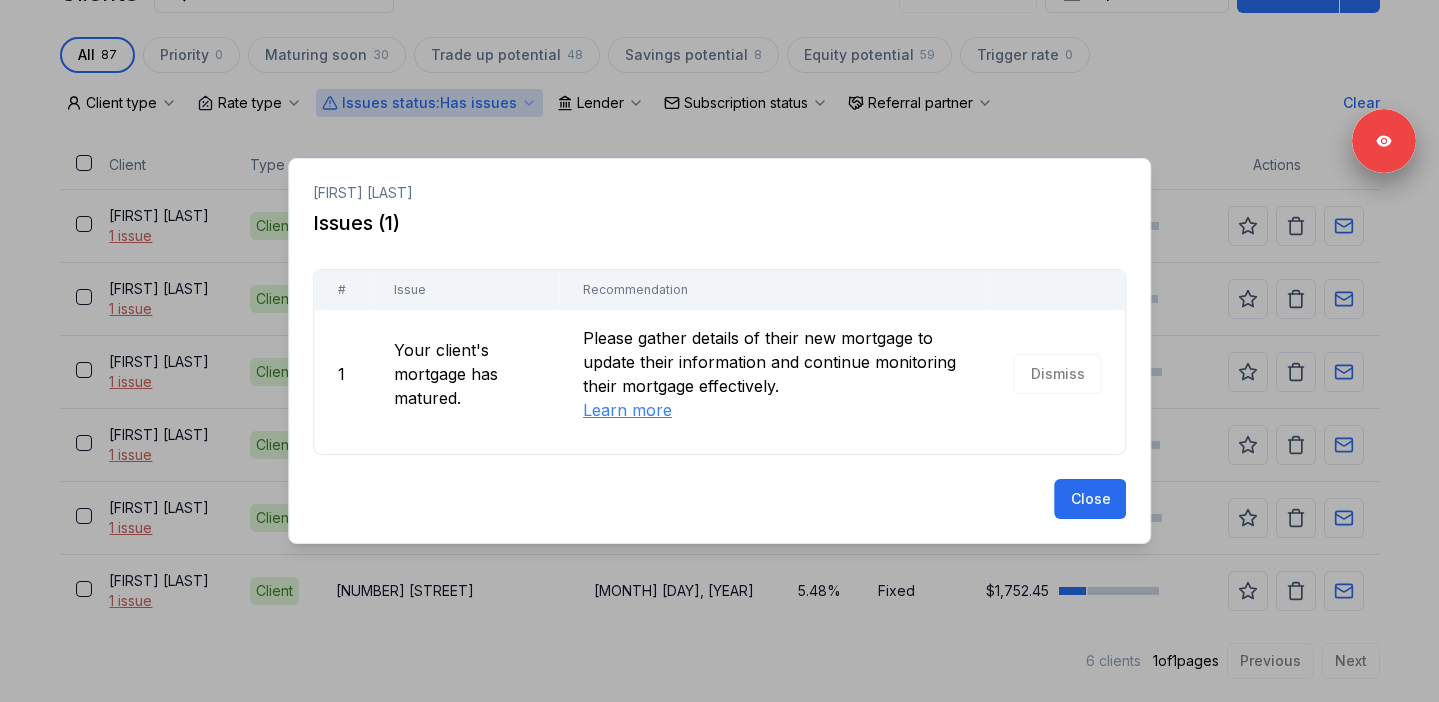 click at bounding box center (719, 351) 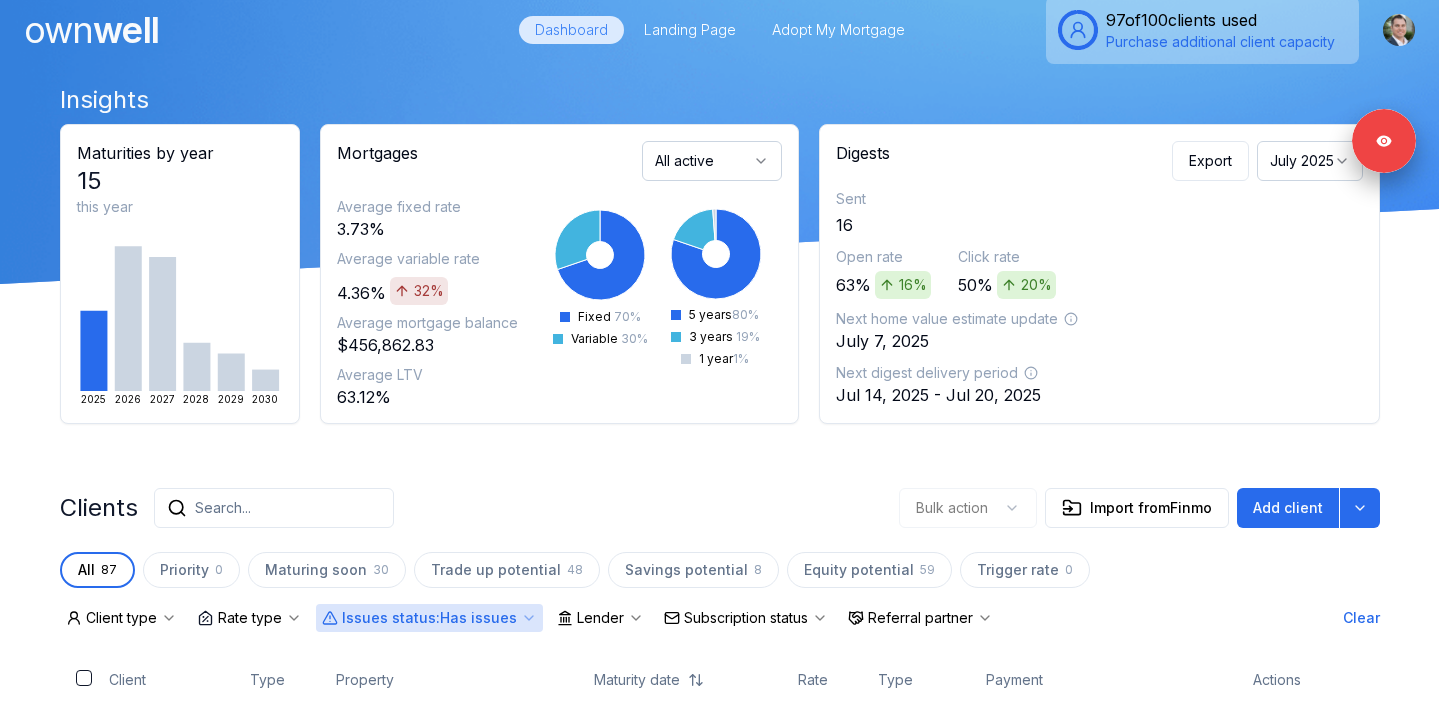 scroll, scrollTop: 0, scrollLeft: 0, axis: both 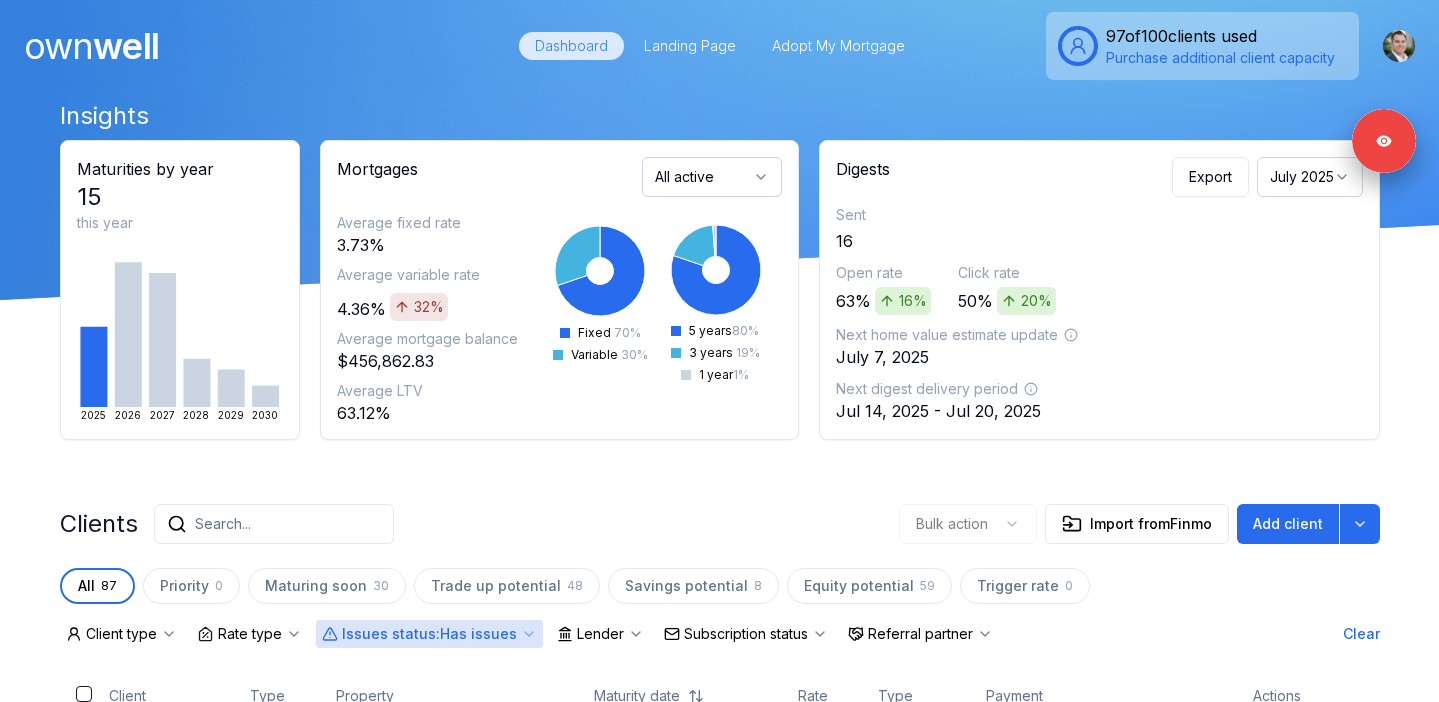 click on "Issues status :  Has issues" at bounding box center [429, 634] 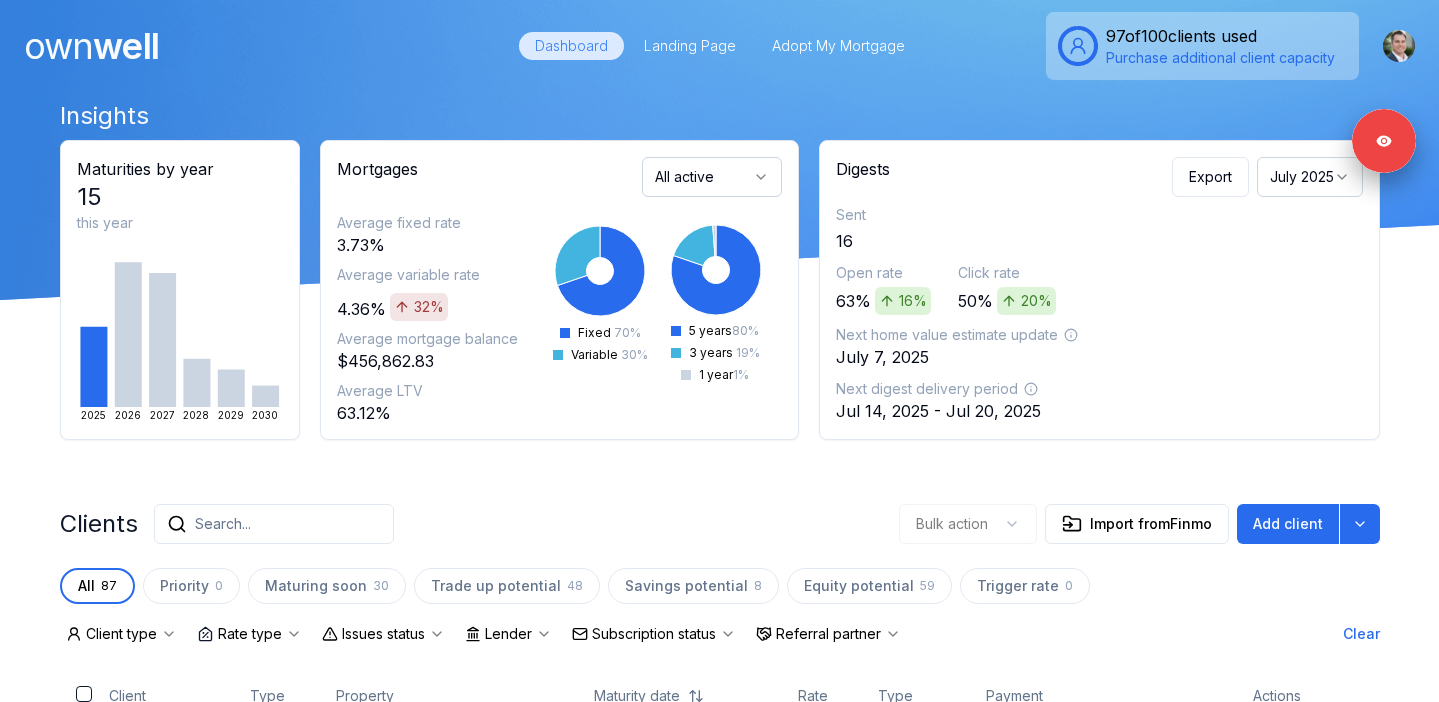 click on "Clients Search... Bulk action   Import from  Finmo Add client All 87 Priority 0 Maturing soon 30 Trade up potential 48 Savings potential 8 Equity potential 59 Trigger rate 0 Client type Rate type Issues status Lender Subscription status Referral partner Clear Client Type Property Maturity date Rate Type Payment Actions Melissa   Rogers 1   issue Client 2212 105 The Queensway Way Jul 13, 2025 3.14% Fixed $1,262.85 Robert    McGregor 1   issue Client 12 Lombardy Crescent Jul 31, 2025 2.94% Fixed $3,172.38 George    Fung 1   issue Client 22 Southview Avenue Mar 30, 2027 4.40% Adjustable $2,545.36 Shirley   Carter 1   issue Client 111 South Cayuga Street May 25, 2027 4.75% Adjustable $1,805.72 Joseph   Garofalo 1   issue Client 5 Patrick Street Jul 4, 2028 4.59% Fixed $2,439.53 Kymberly   Crawford 1   issue Client 2929 Cornish Hollow Road Mar 6, 2029 5.48% Fixed $1,752.45 6   clients 1  of  1  pages Previous Next All  0  clients on this page are selected. Select all  6  clients from all pages" at bounding box center (720, 865) 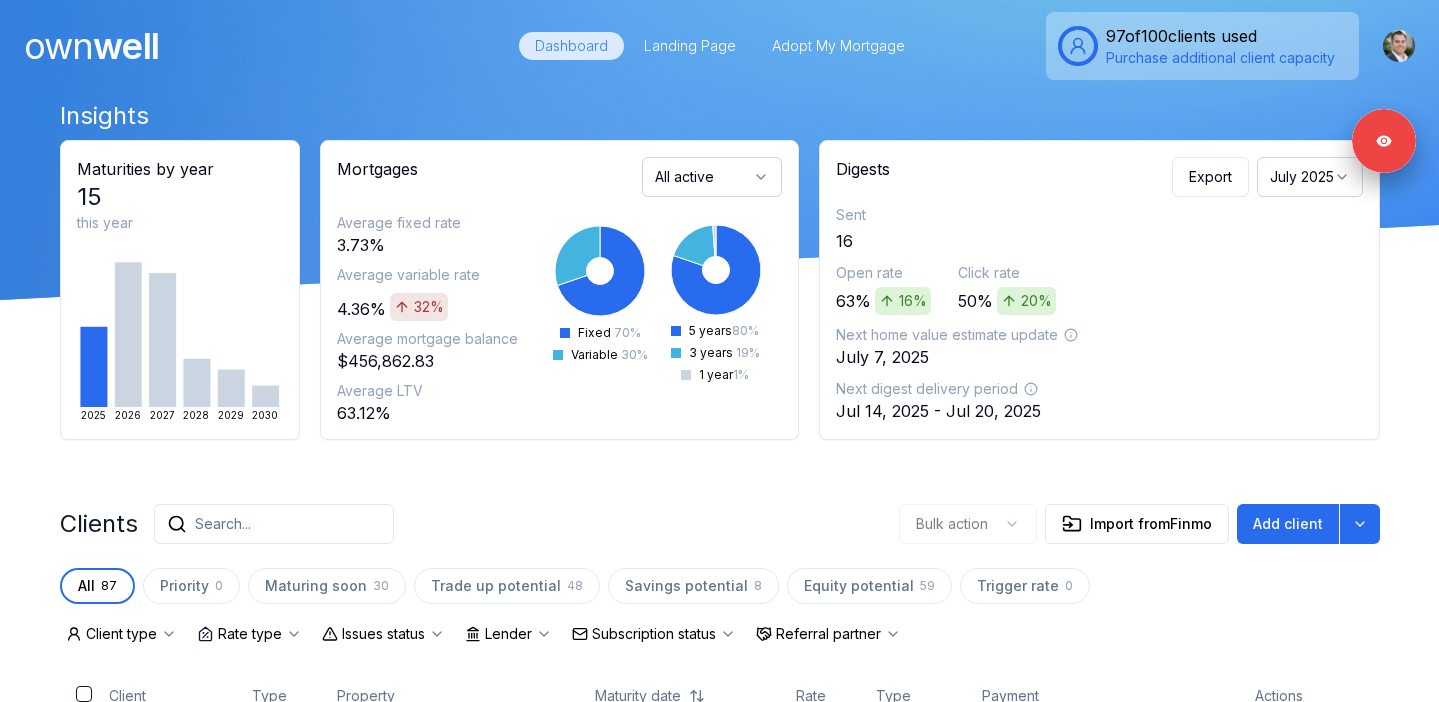 click on "Subscription status" at bounding box center [654, 634] 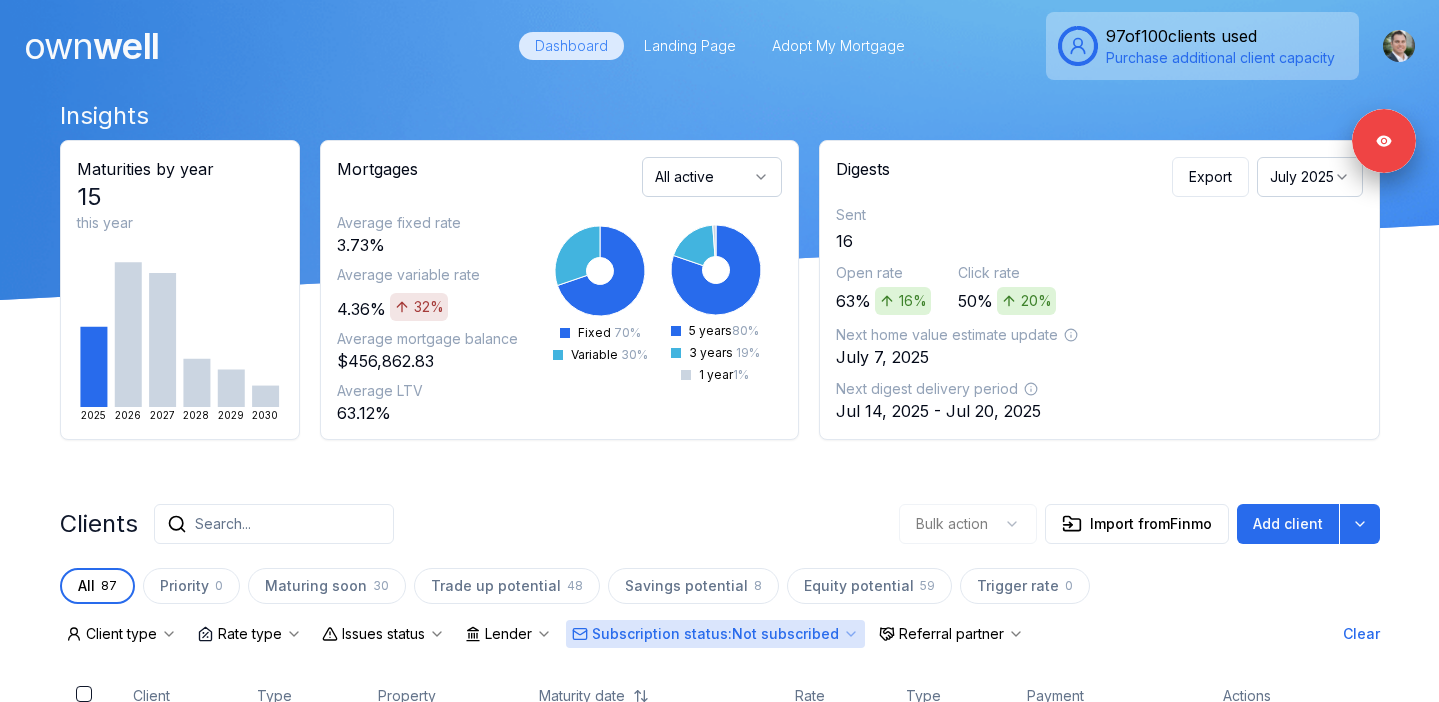 scroll, scrollTop: 190, scrollLeft: 0, axis: vertical 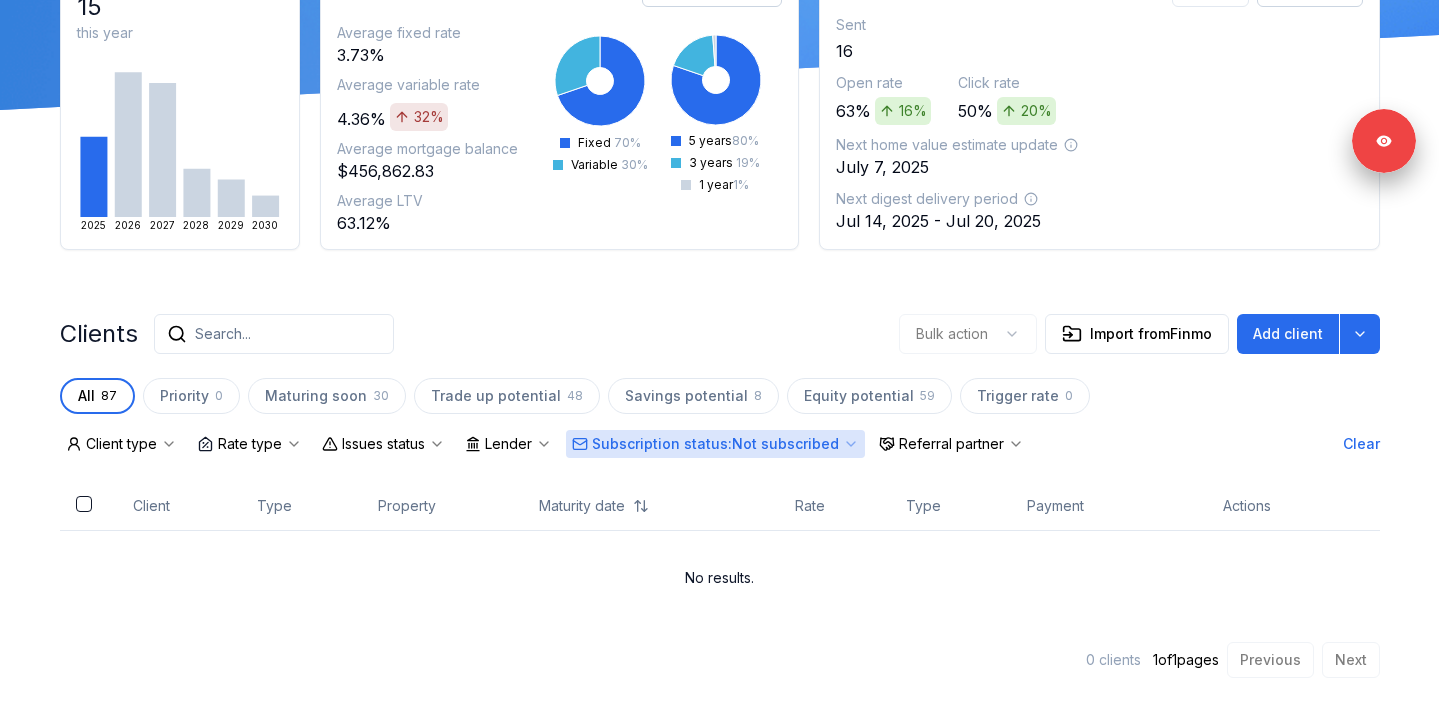 click on "Subscription status :  Not subscribed" at bounding box center [715, 444] 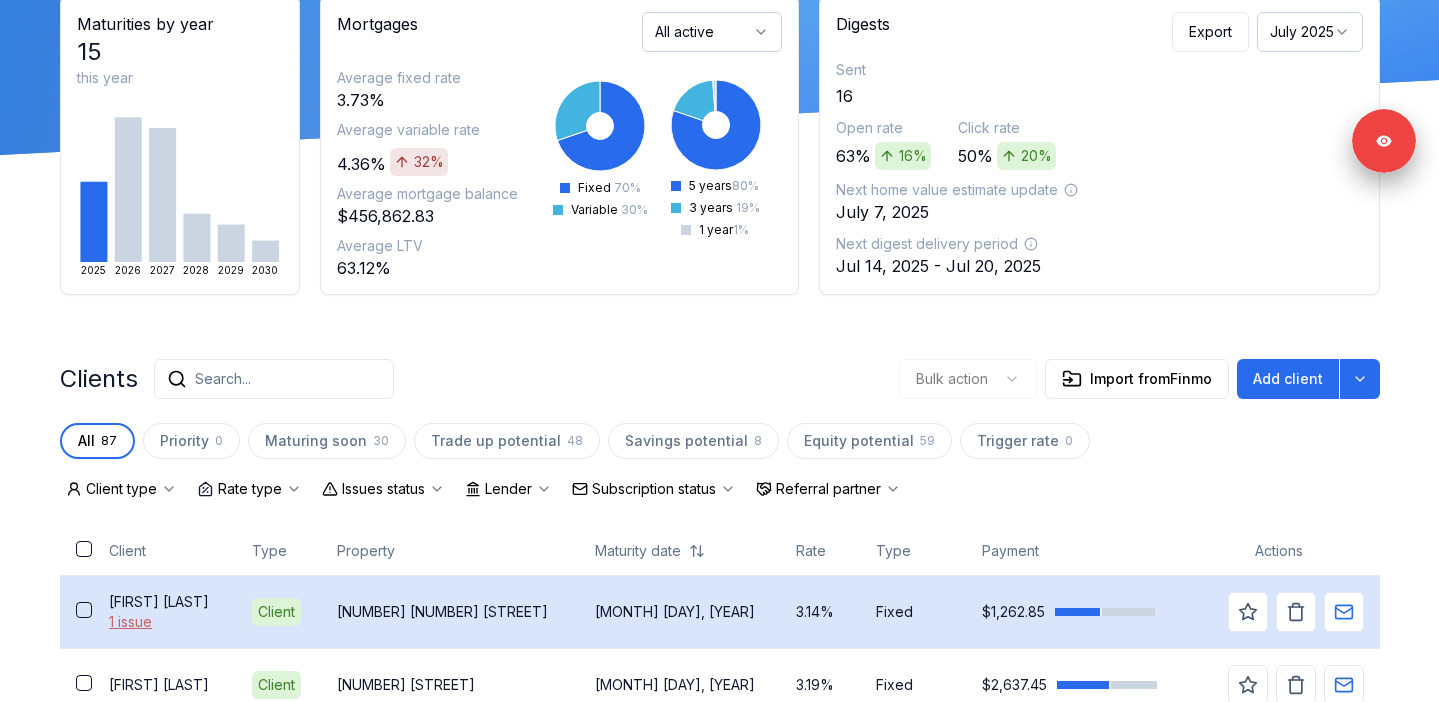 scroll, scrollTop: 260, scrollLeft: 0, axis: vertical 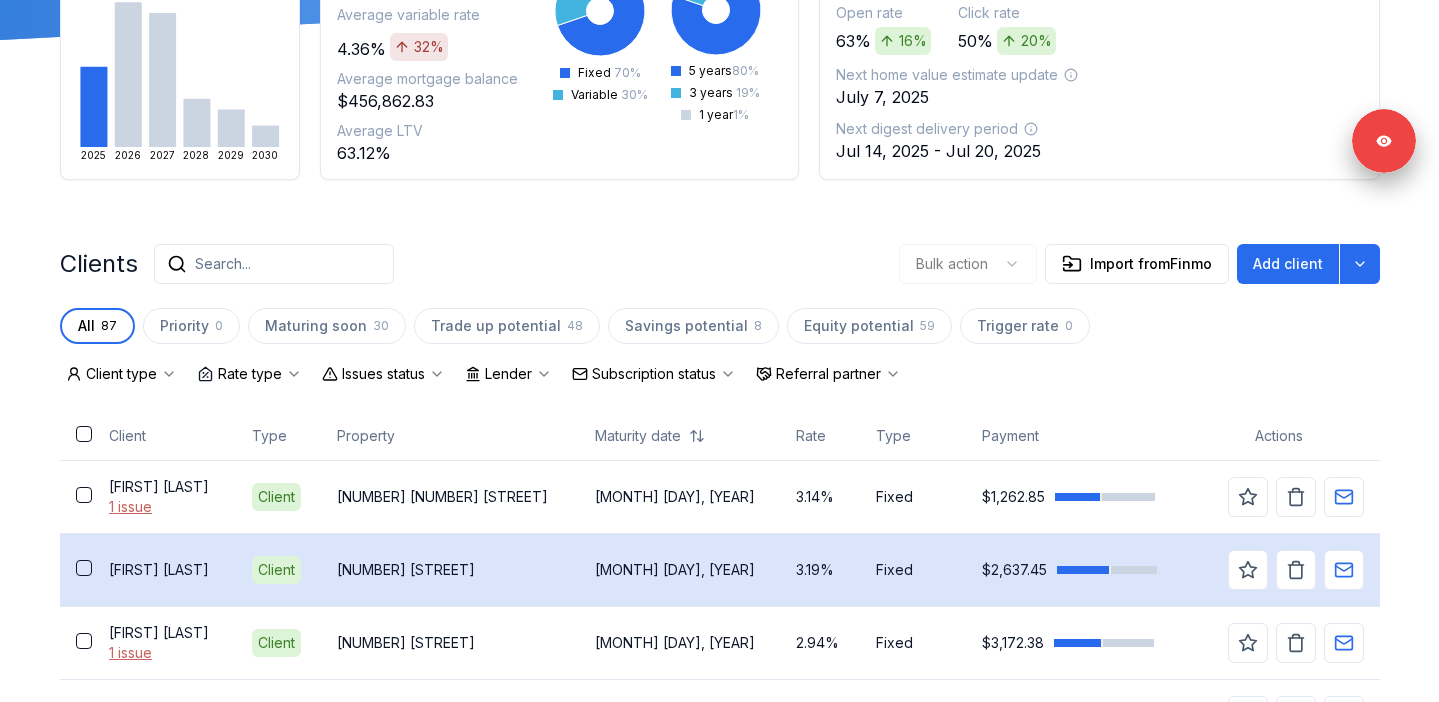 click on "Lindsay   Kettunen" at bounding box center [164, 570] 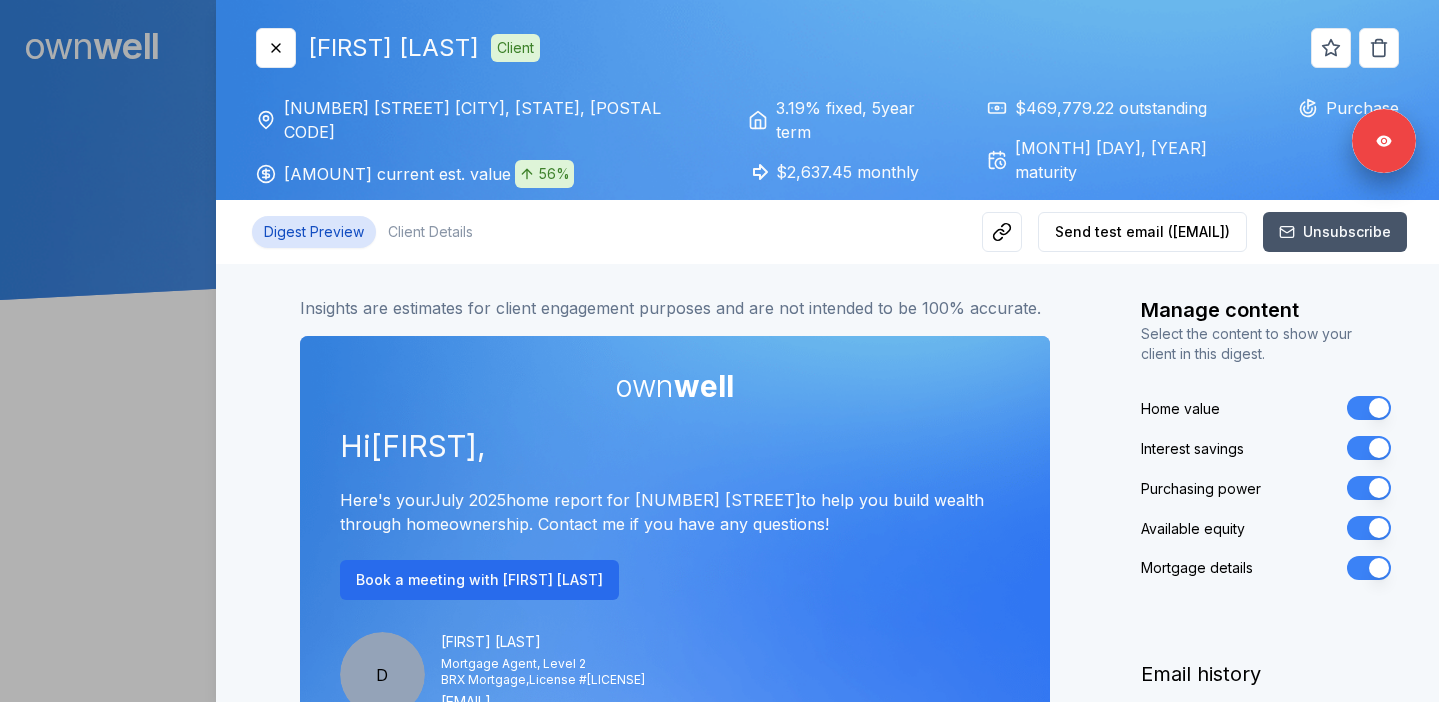 scroll, scrollTop: 0, scrollLeft: 0, axis: both 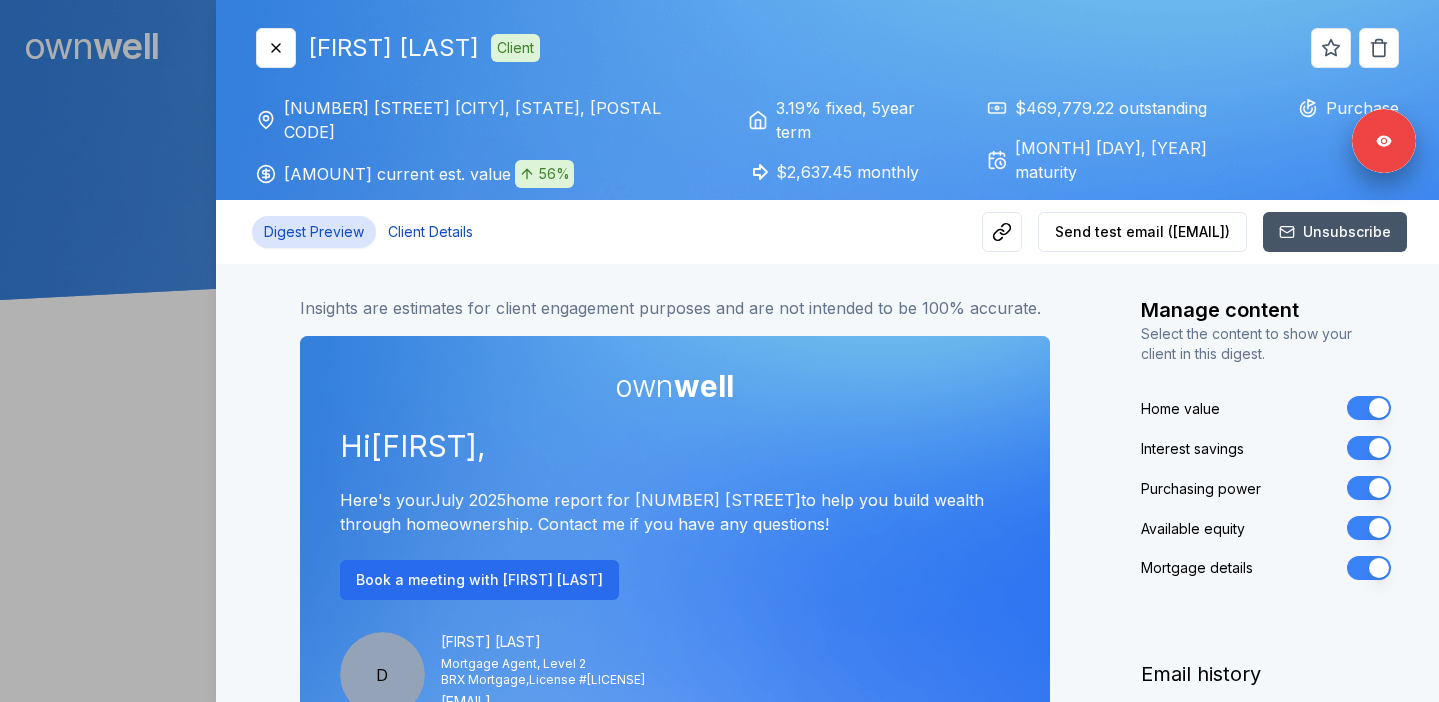 click on "Client Details" at bounding box center [430, 232] 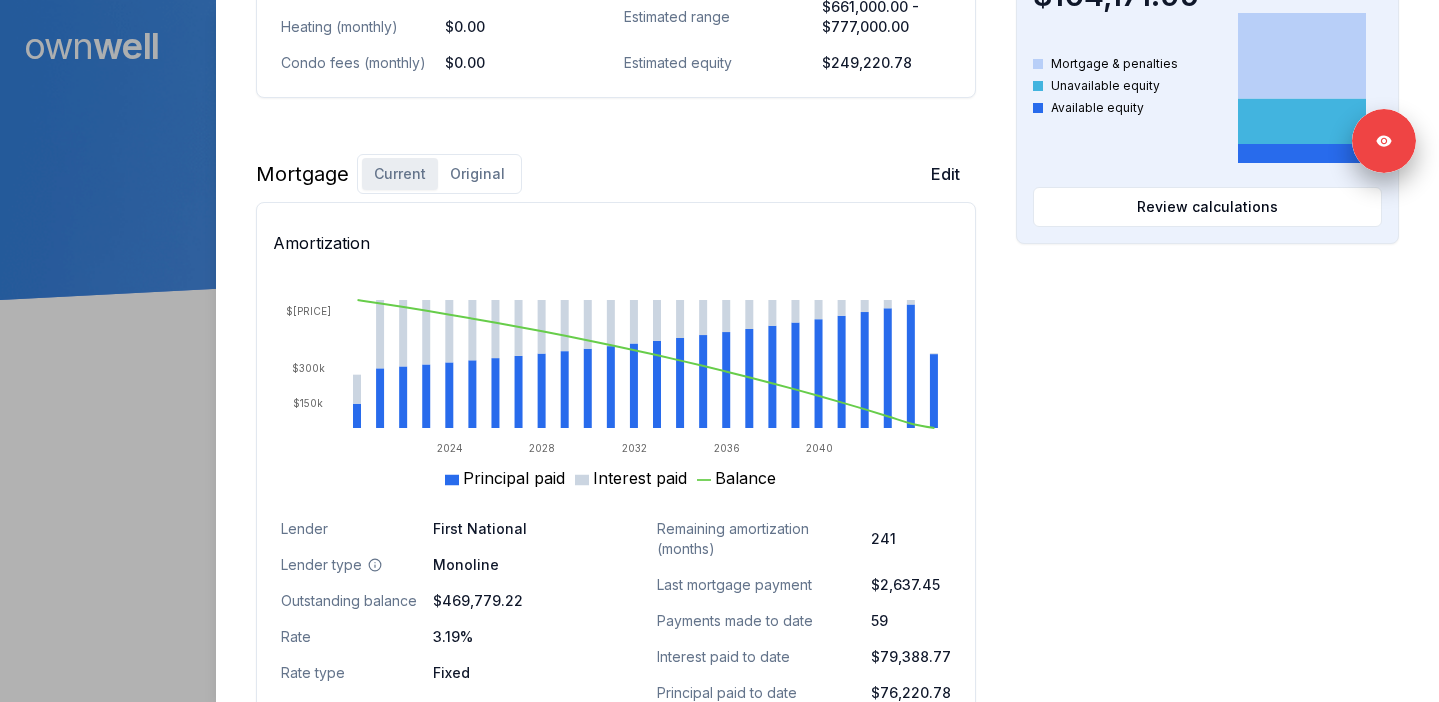scroll, scrollTop: 1185, scrollLeft: 0, axis: vertical 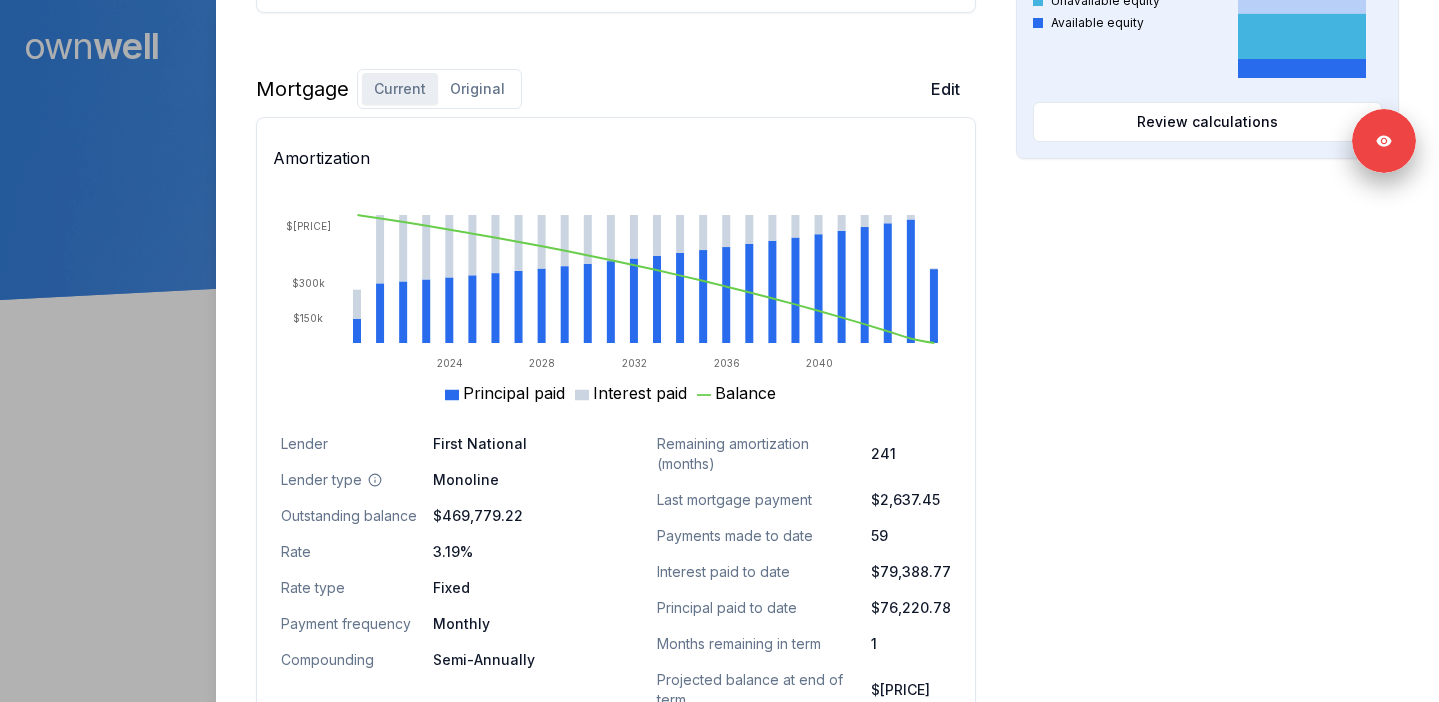 click on "Original" at bounding box center [477, 89] 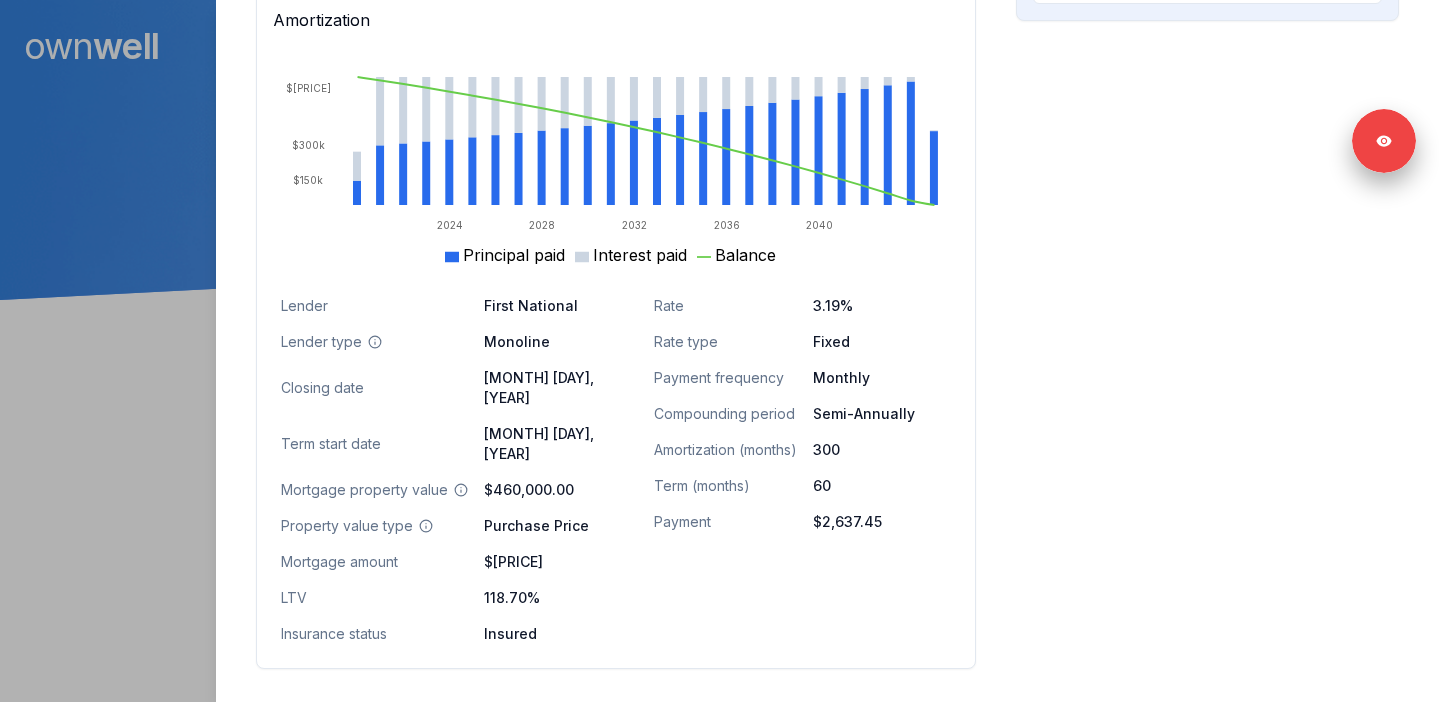 scroll, scrollTop: 1346, scrollLeft: 0, axis: vertical 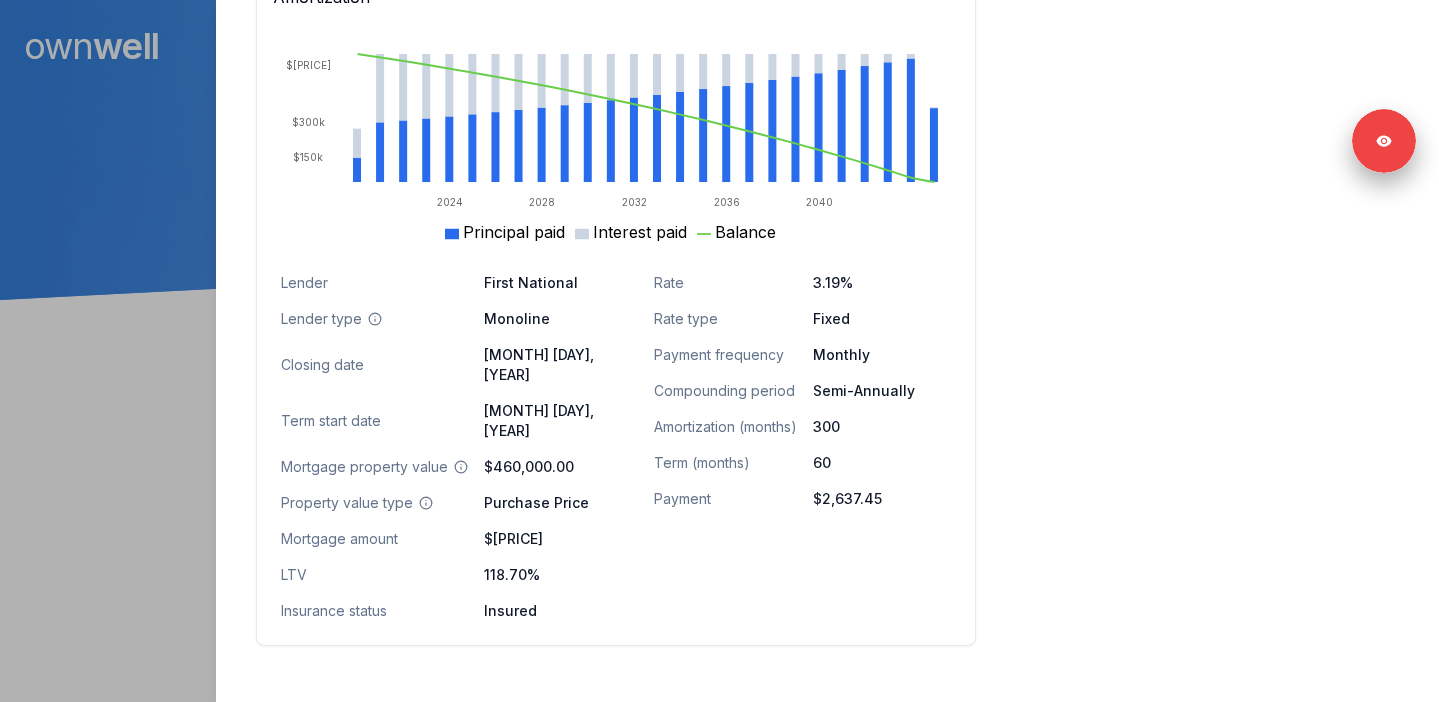 type 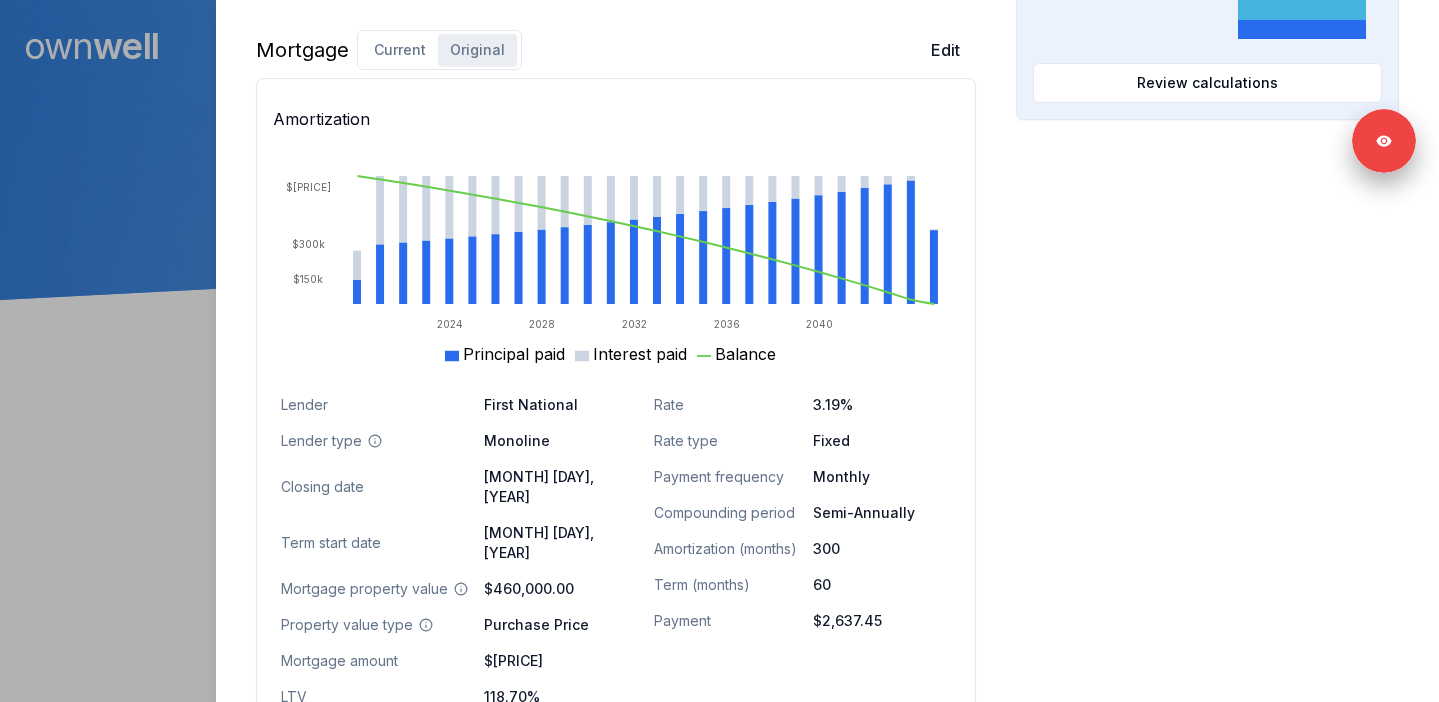 scroll, scrollTop: 1226, scrollLeft: 0, axis: vertical 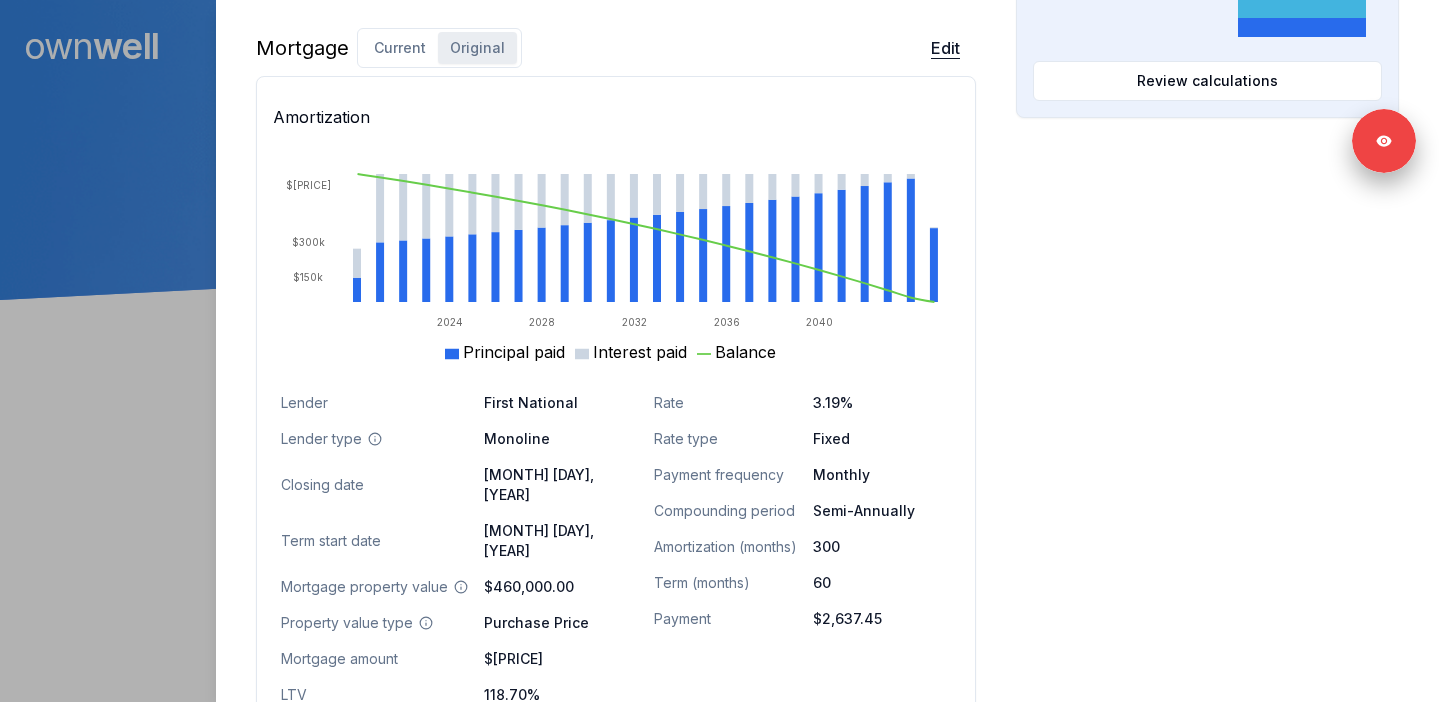click on "Edit" at bounding box center [945, 48] 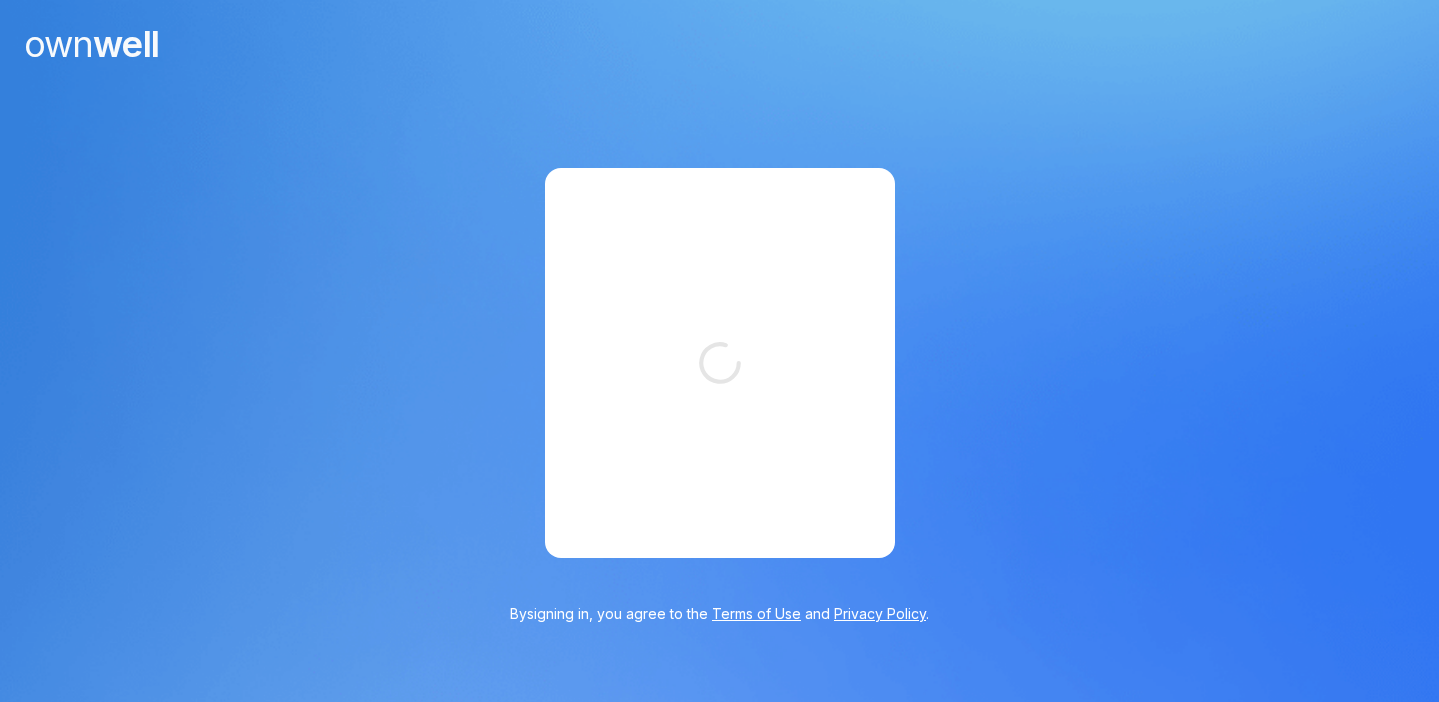 scroll, scrollTop: 0, scrollLeft: 0, axis: both 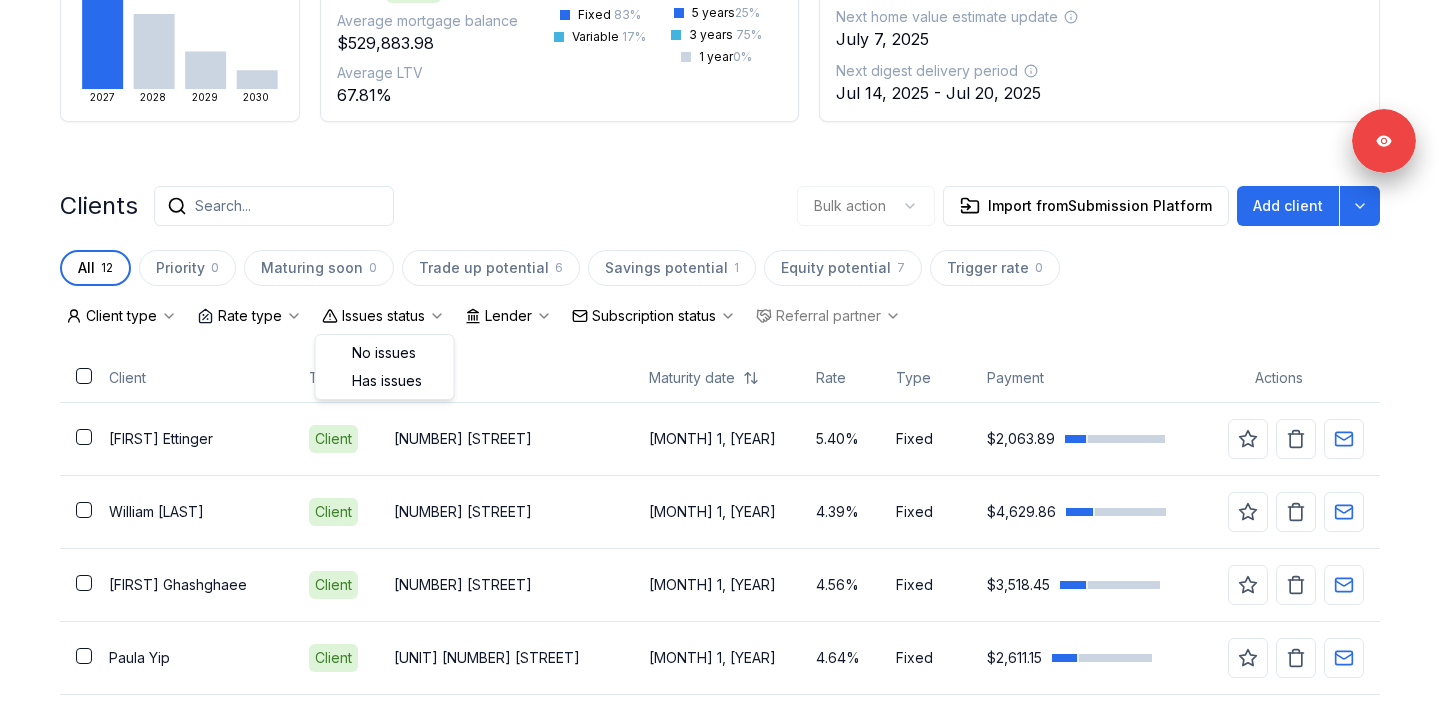 click on "Issues status" at bounding box center (383, 316) 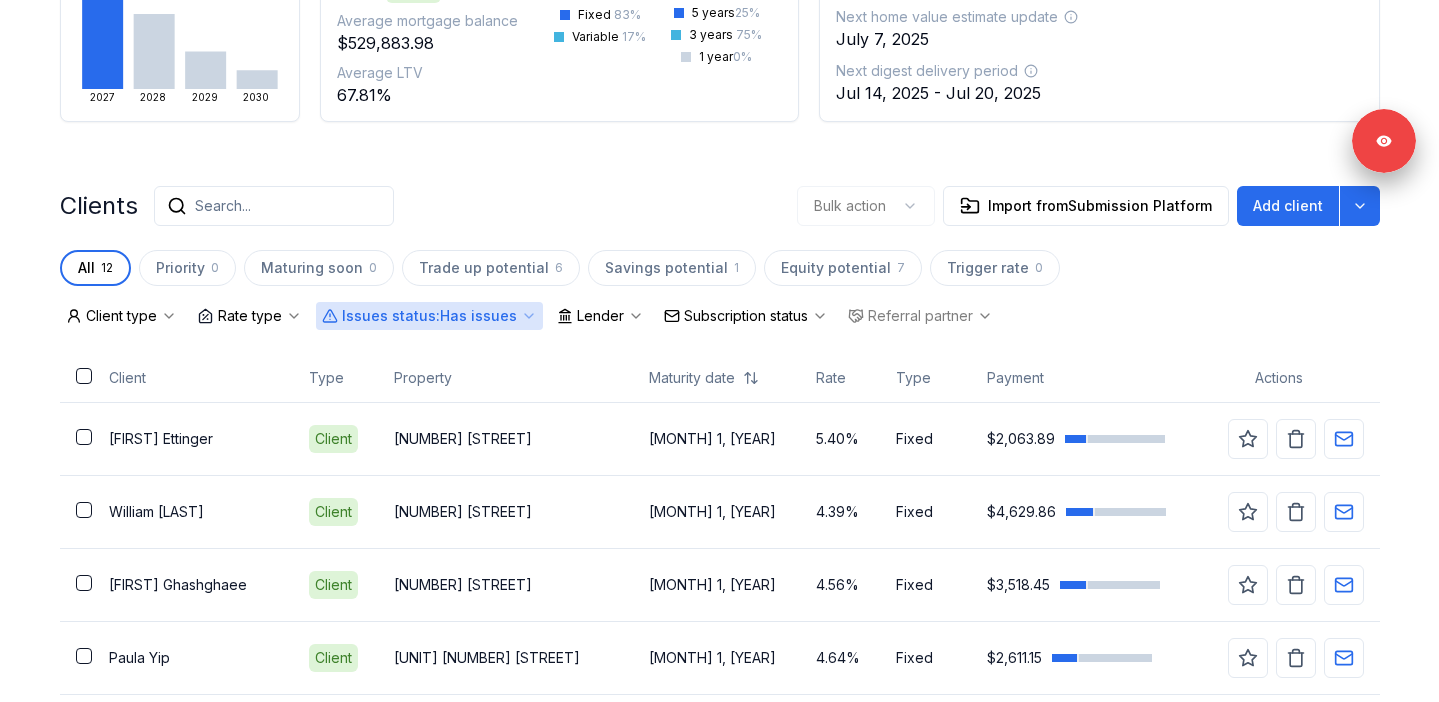 scroll, scrollTop: 312, scrollLeft: 0, axis: vertical 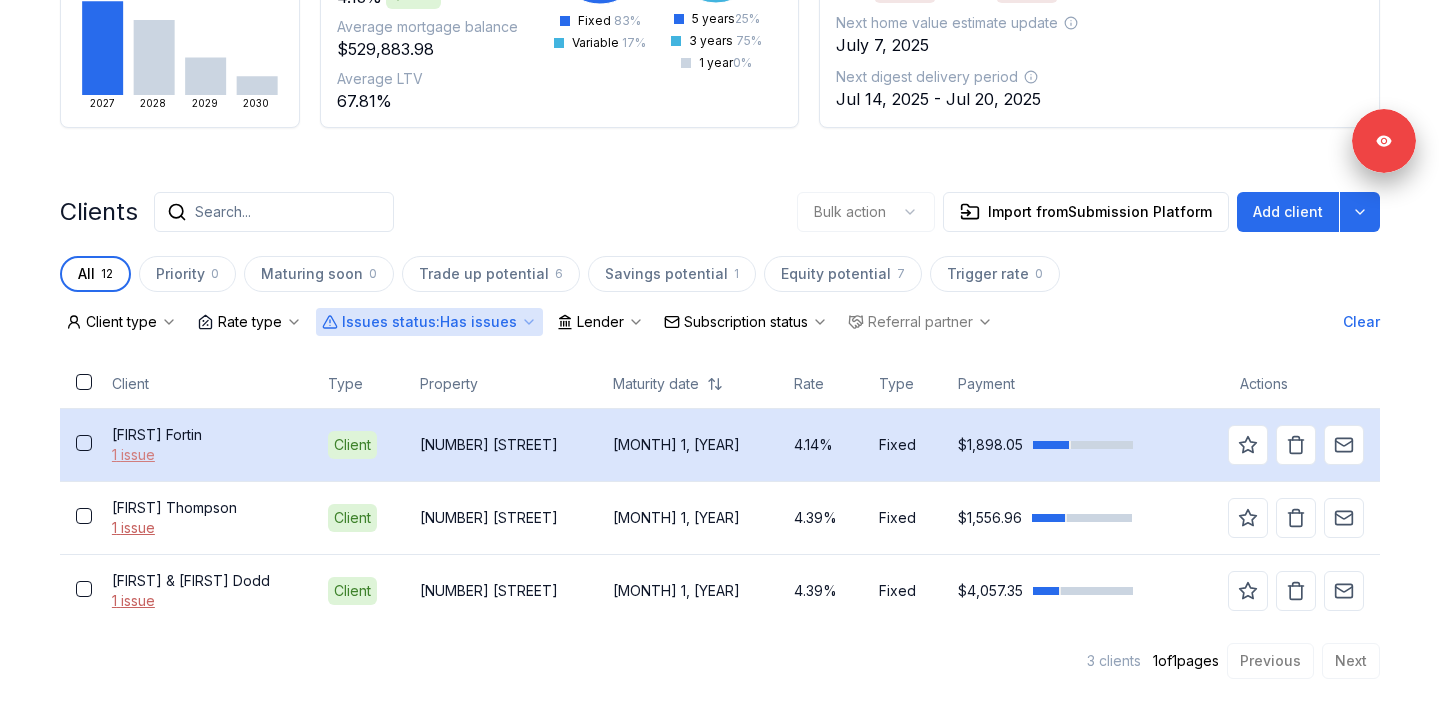 click on "1   issue" at bounding box center (204, 455) 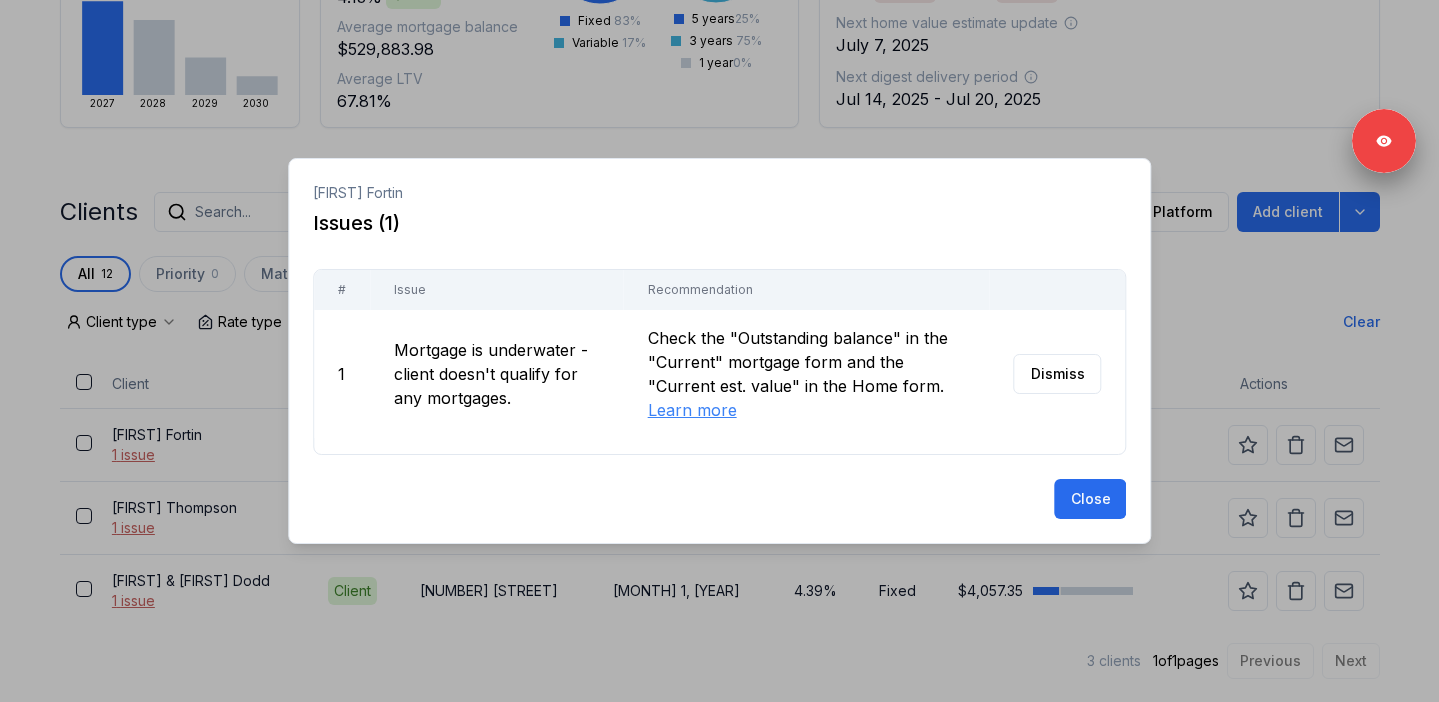 click at bounding box center (719, 351) 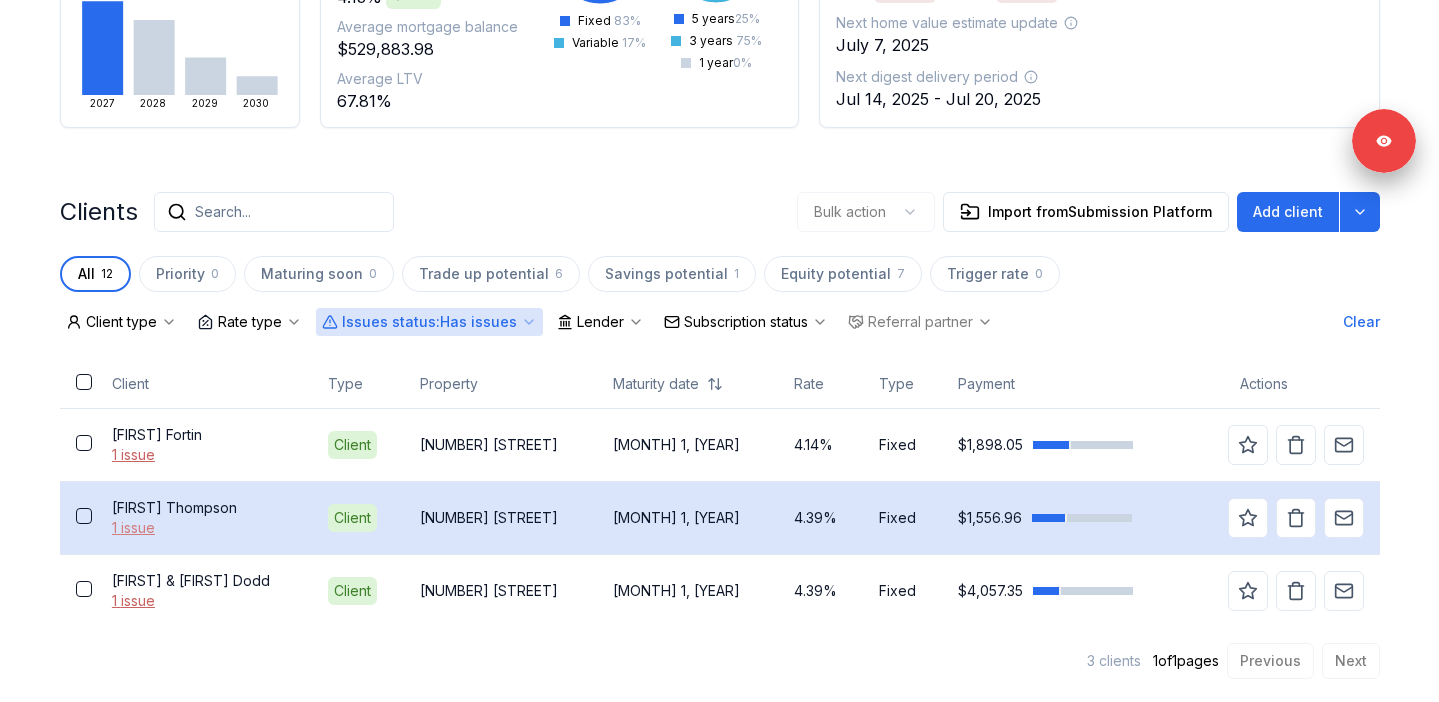 click on "1   issue" at bounding box center [204, 528] 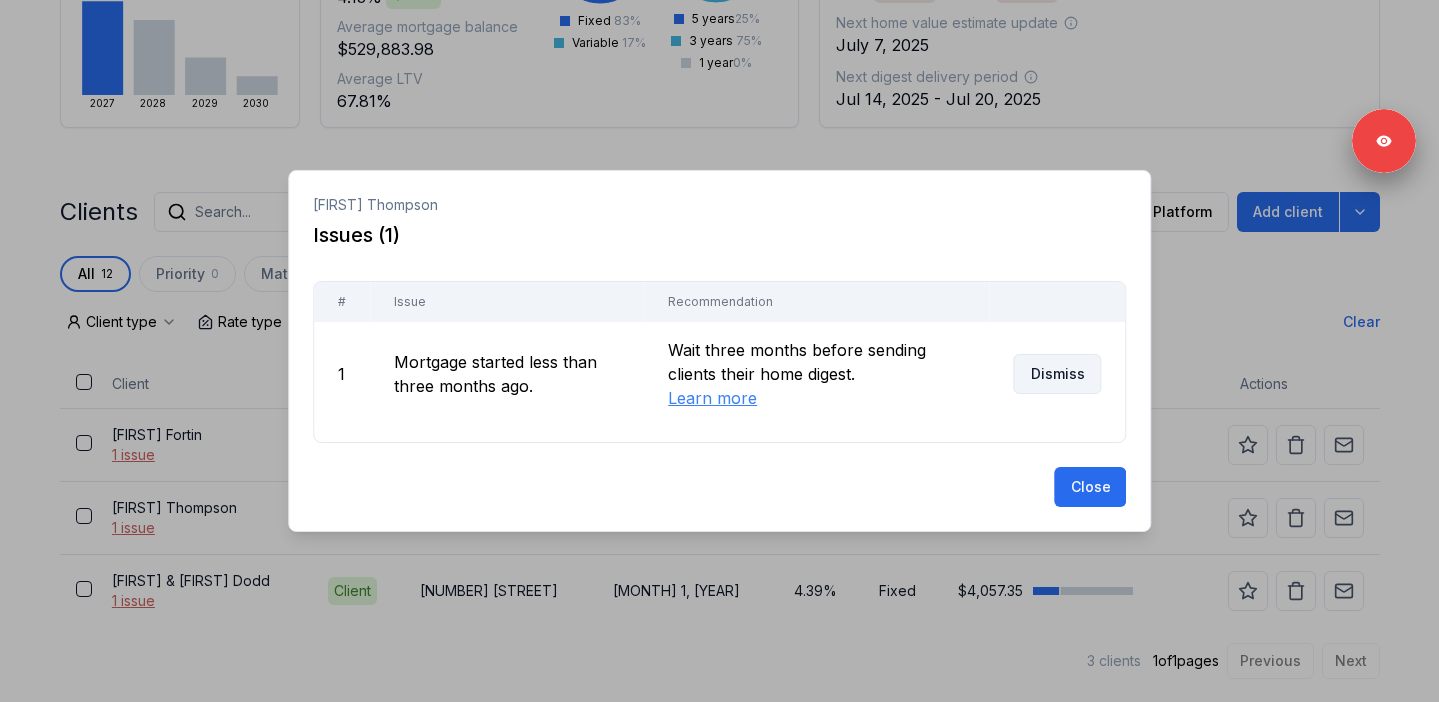 click on "Dismiss" at bounding box center [1057, 374] 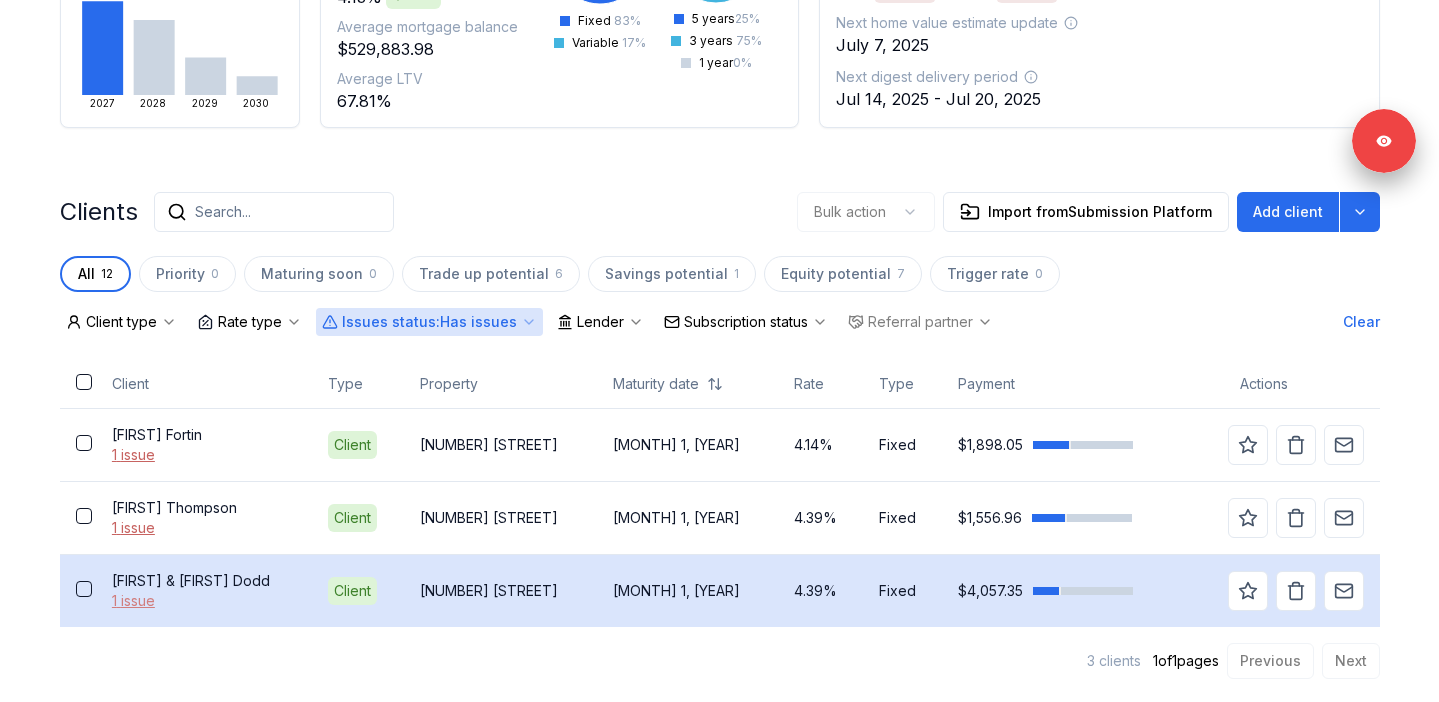 click on "1   issue" at bounding box center (204, 601) 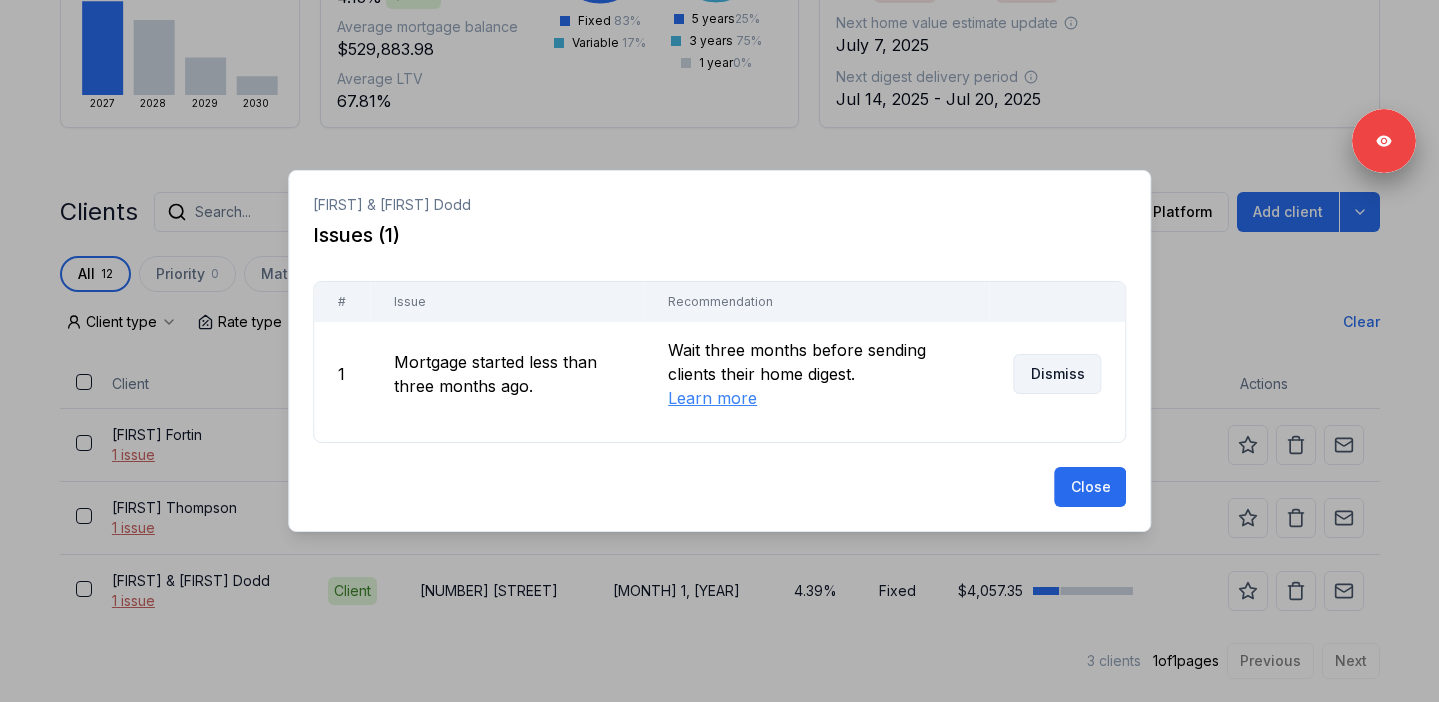 click on "Dismiss" at bounding box center (1057, 374) 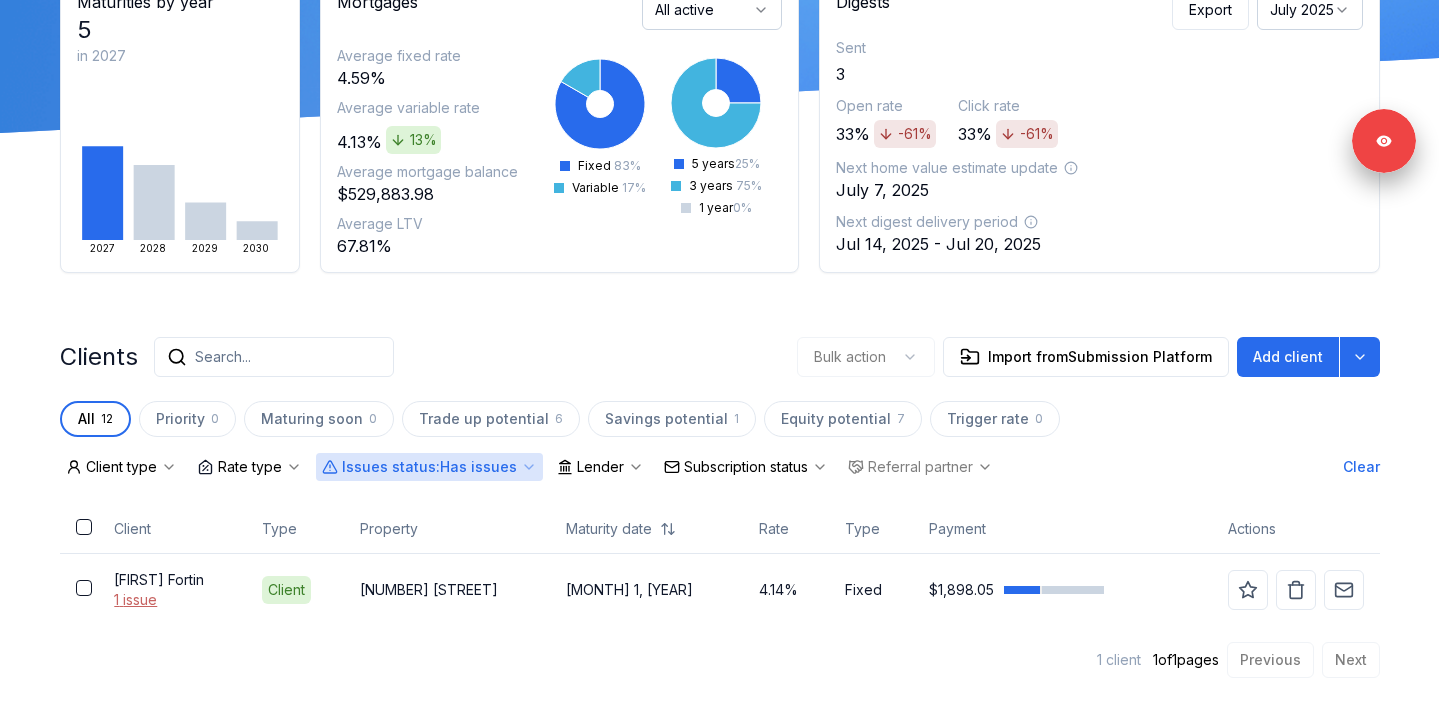 scroll, scrollTop: 166, scrollLeft: 0, axis: vertical 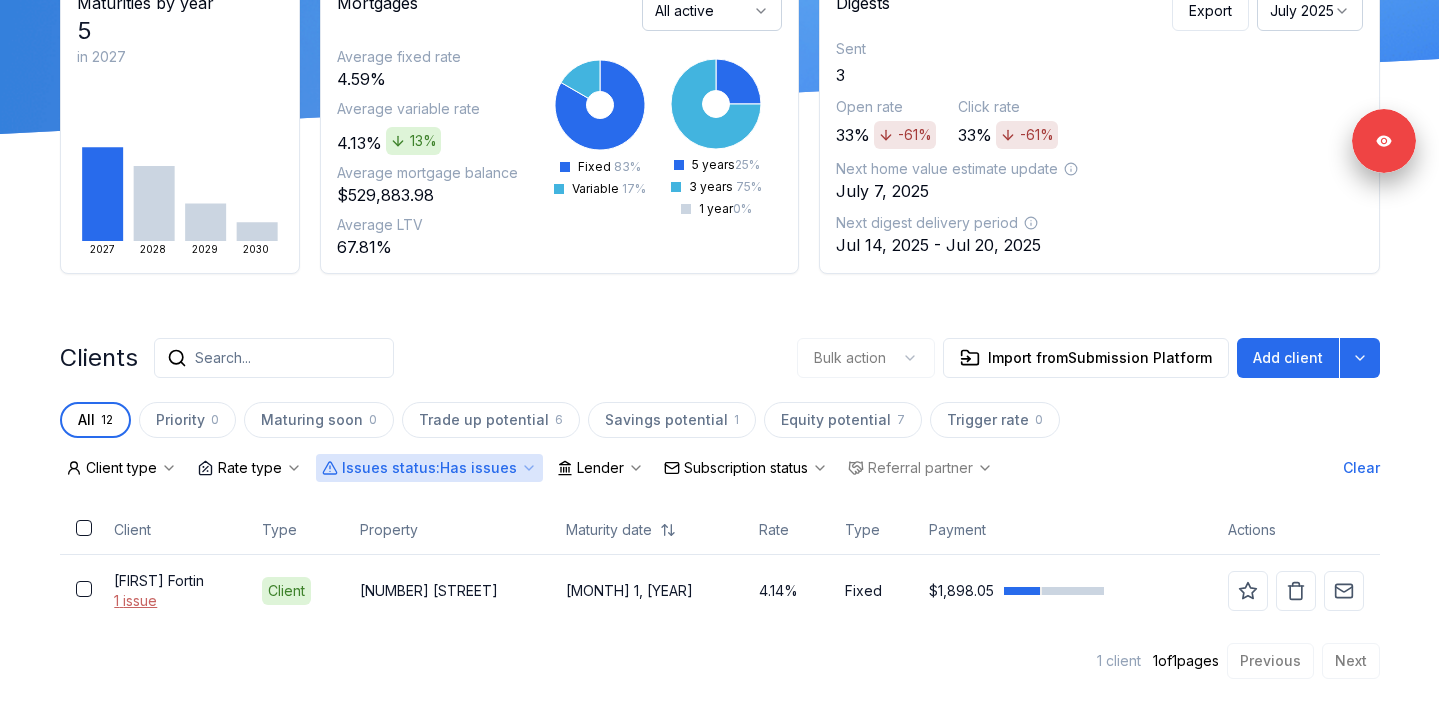 click on "Issues status :  Has issues" at bounding box center (429, 468) 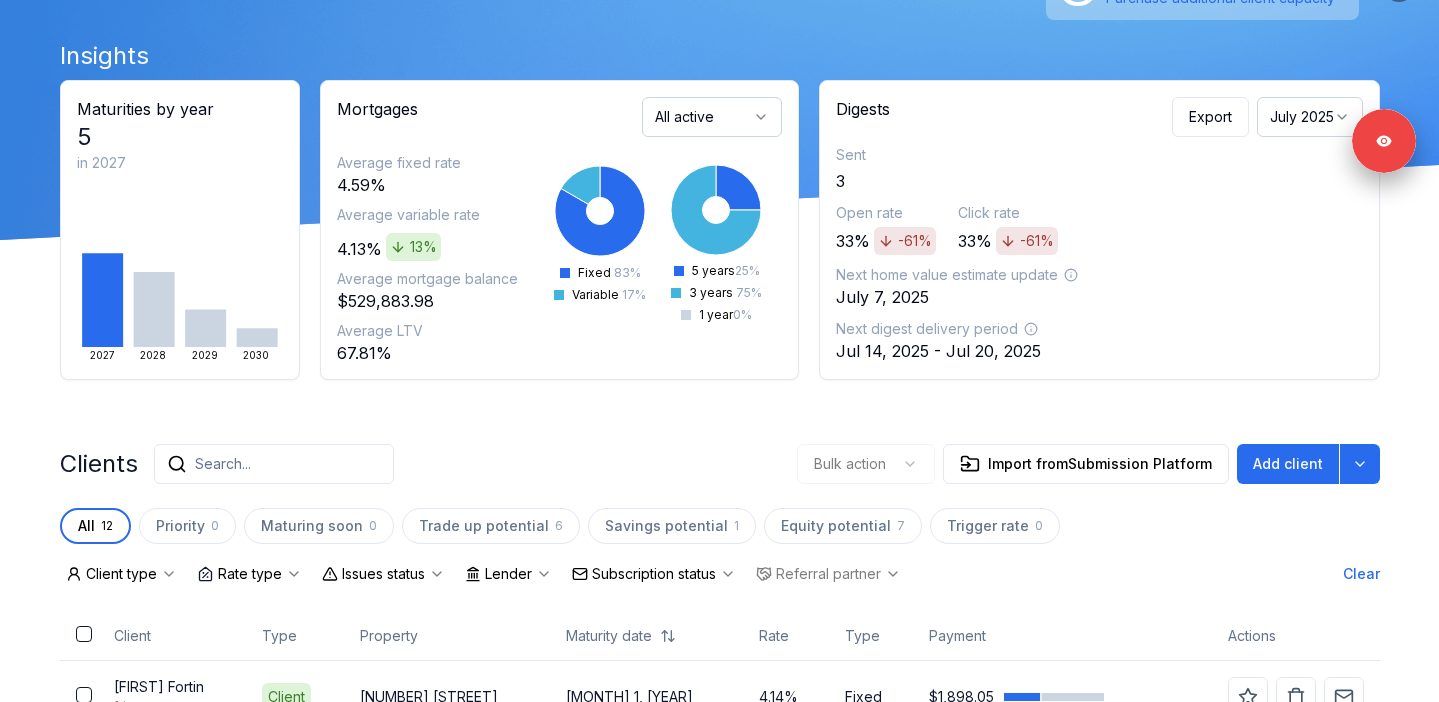 scroll, scrollTop: 0, scrollLeft: 0, axis: both 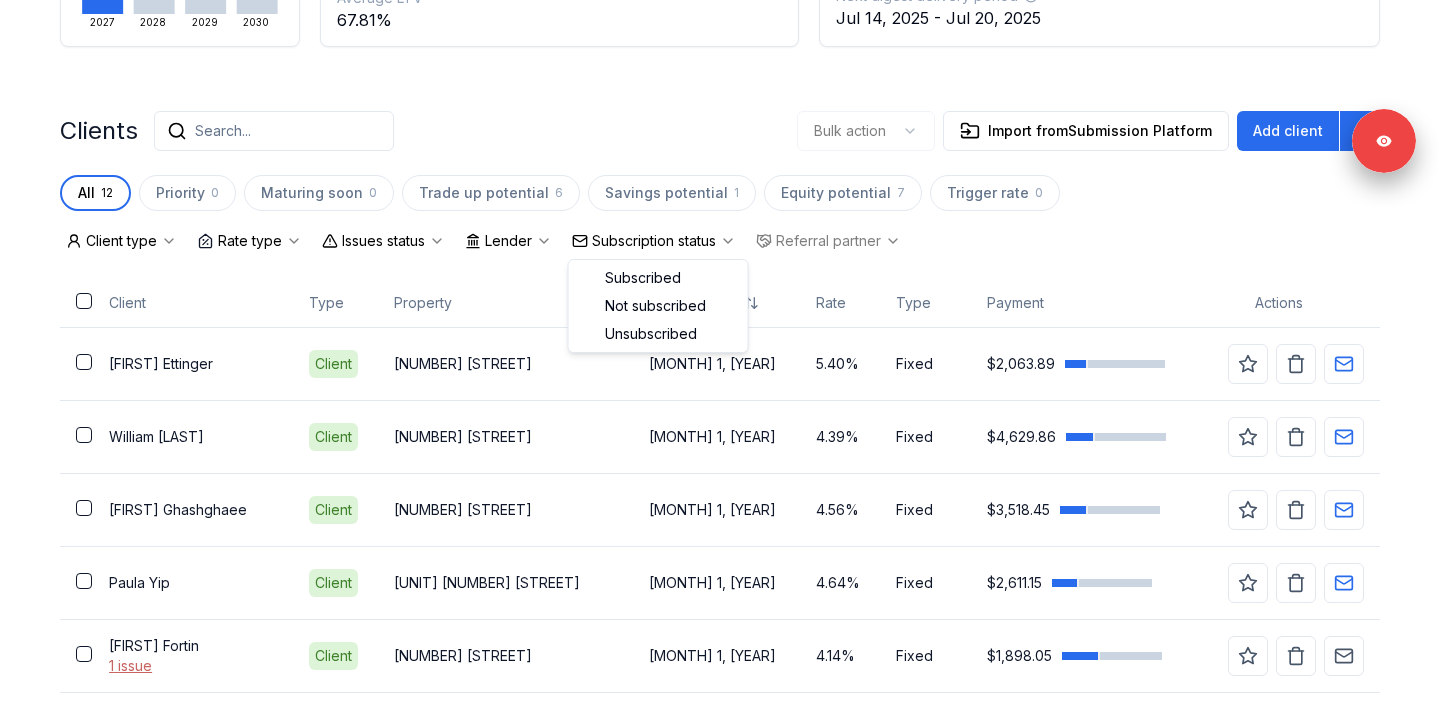 click on "Subscription status" at bounding box center (654, 241) 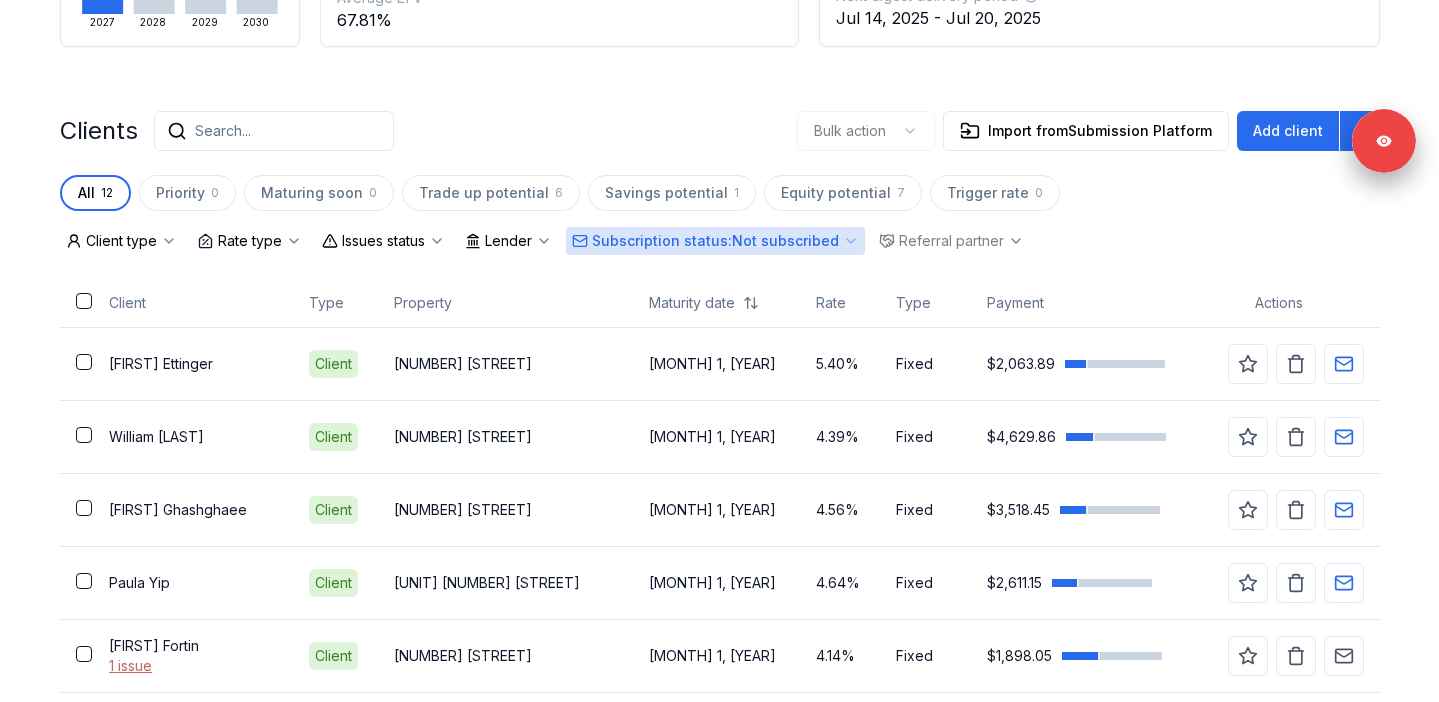 scroll, scrollTop: 312, scrollLeft: 0, axis: vertical 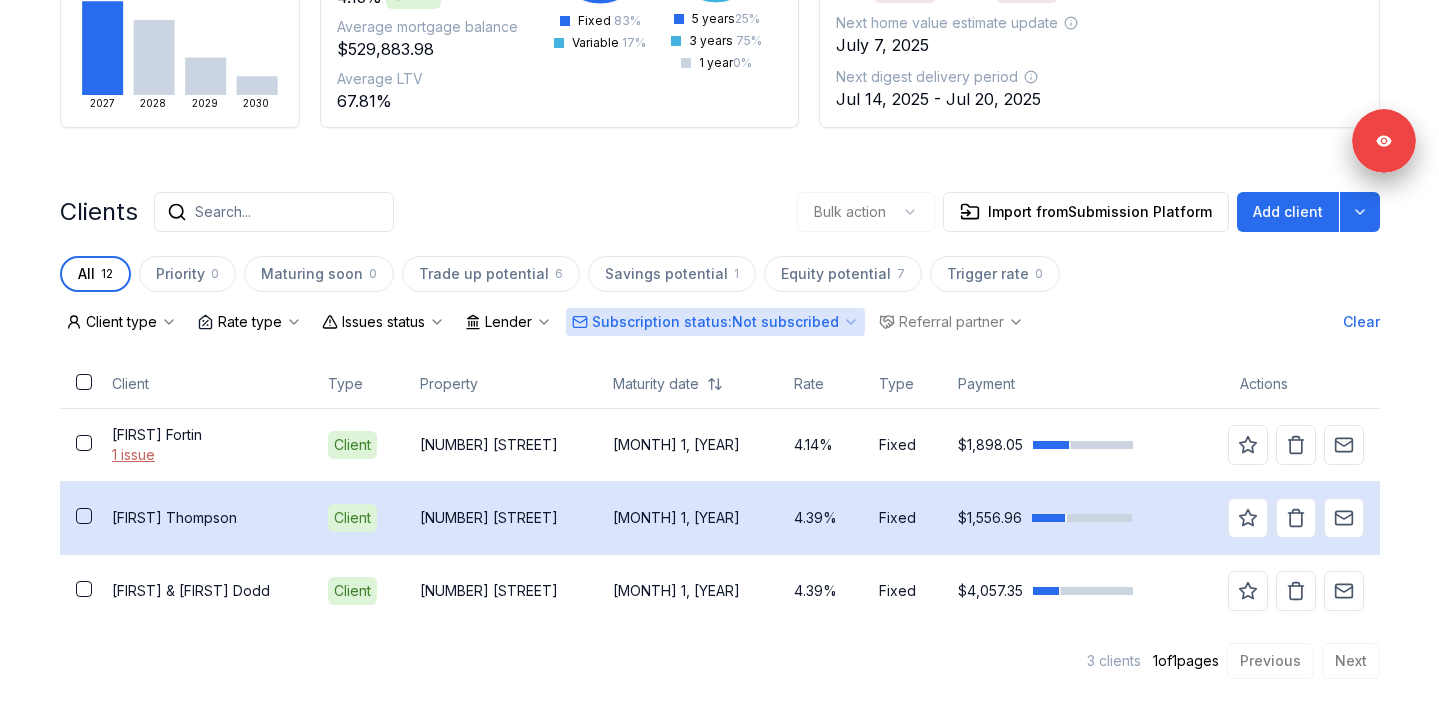 click on "[FIRST]   [LAST]" at bounding box center (204, 517) 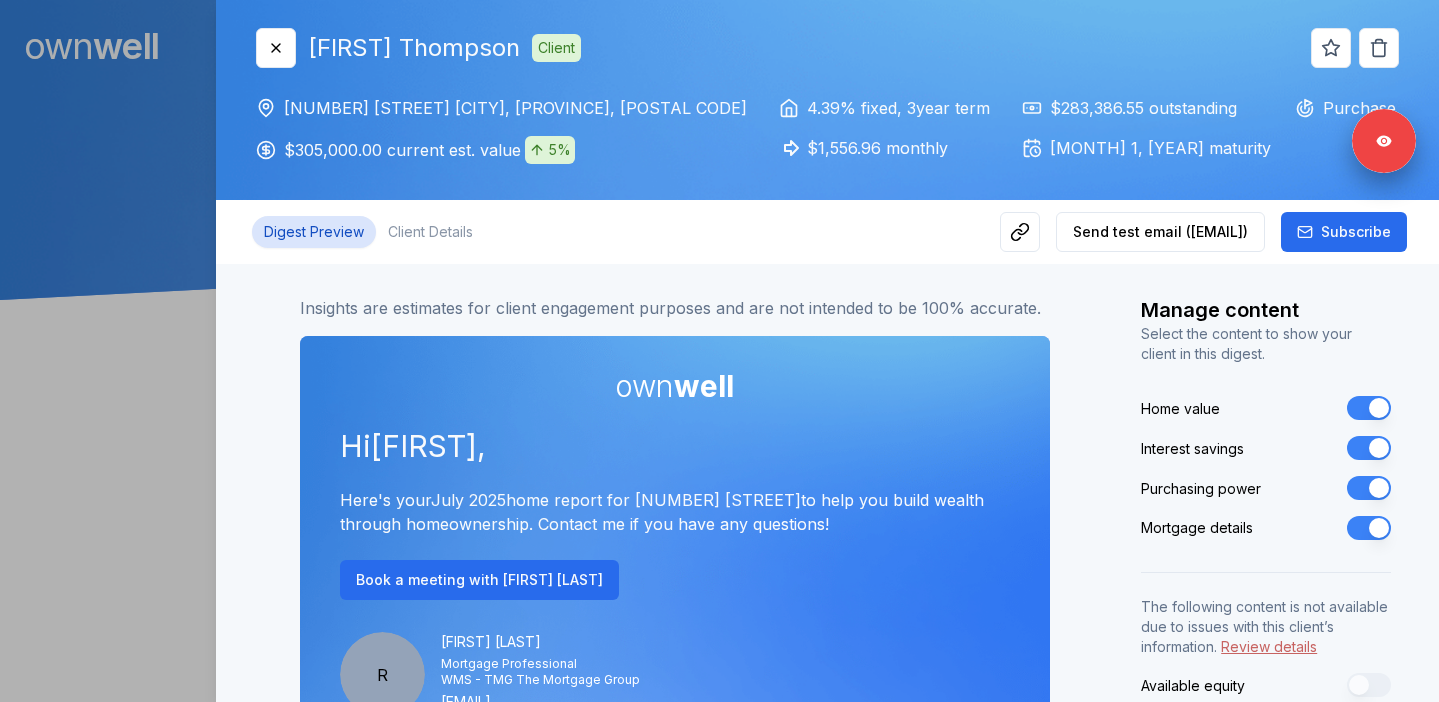 scroll, scrollTop: 0, scrollLeft: 0, axis: both 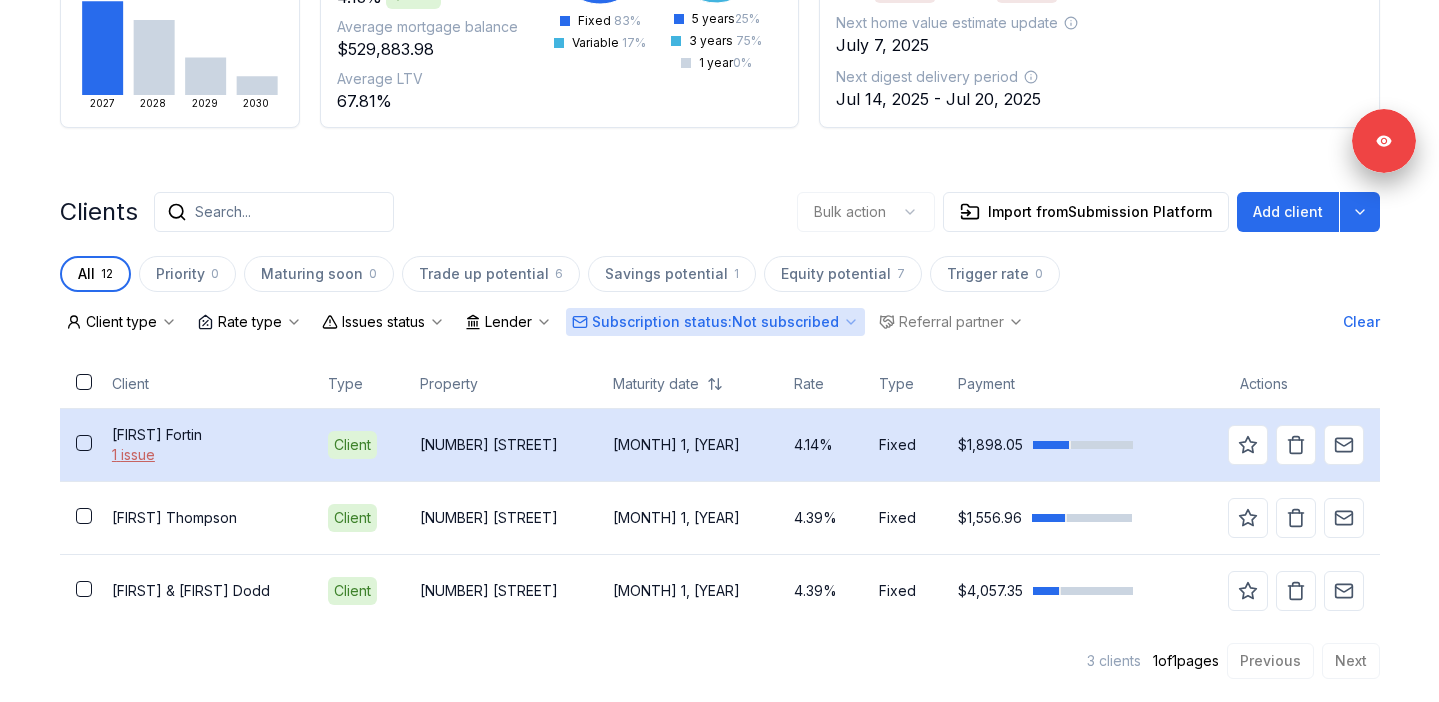 click on "[FIRST]   [LAST]" at bounding box center (204, 435) 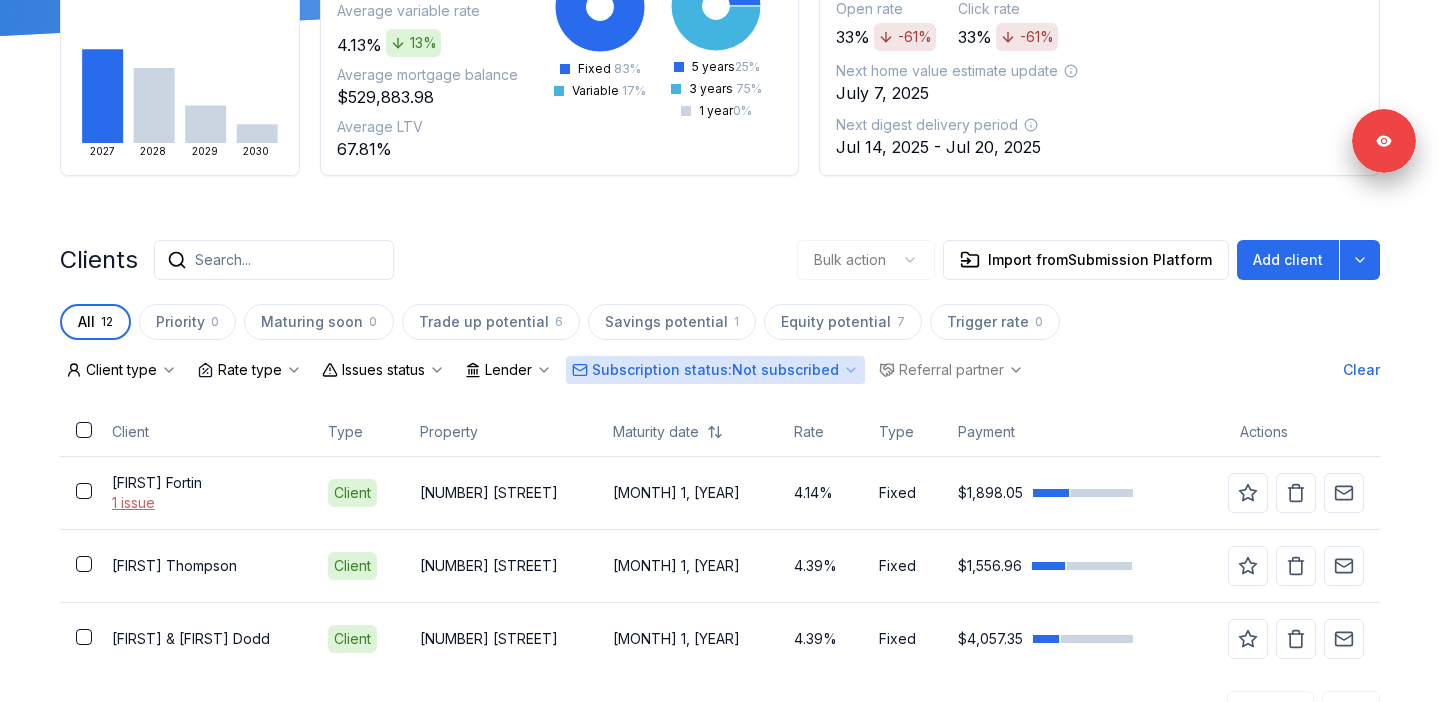 scroll, scrollTop: 0, scrollLeft: 0, axis: both 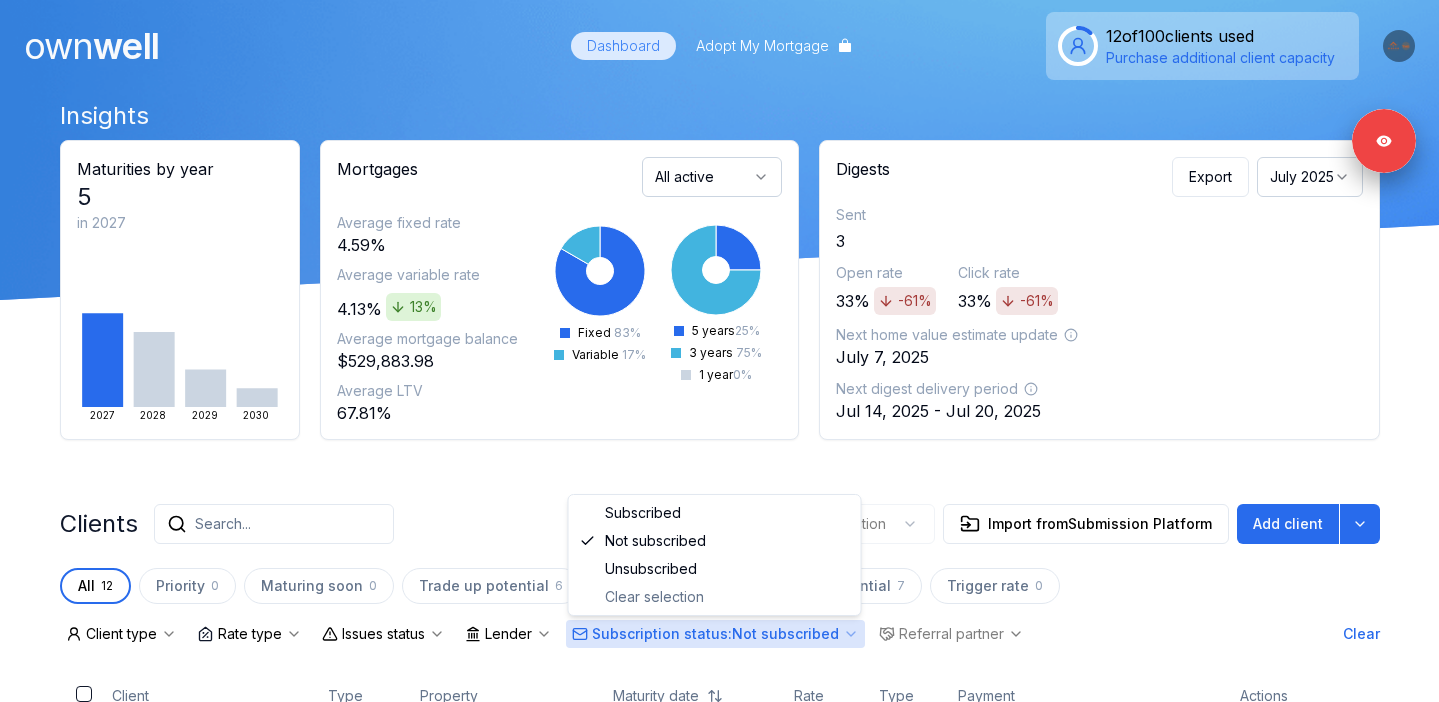 click on "Subscription status :  Not subscribed" at bounding box center [715, 634] 